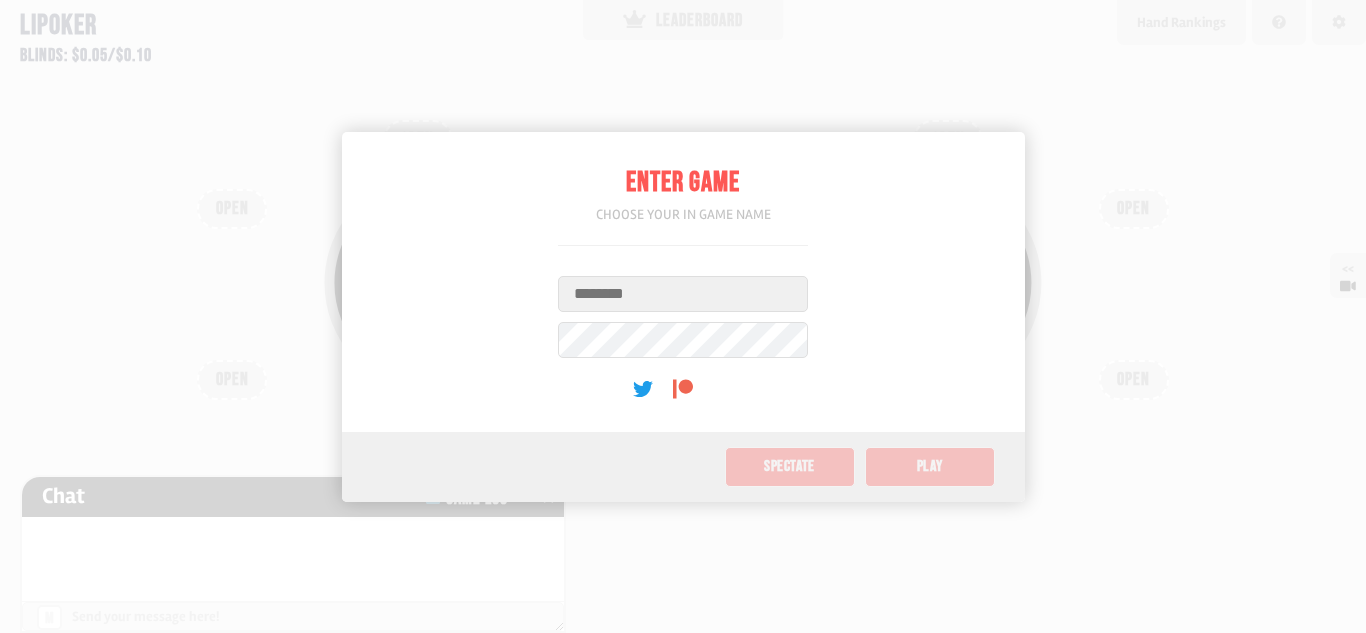 scroll, scrollTop: 0, scrollLeft: 0, axis: both 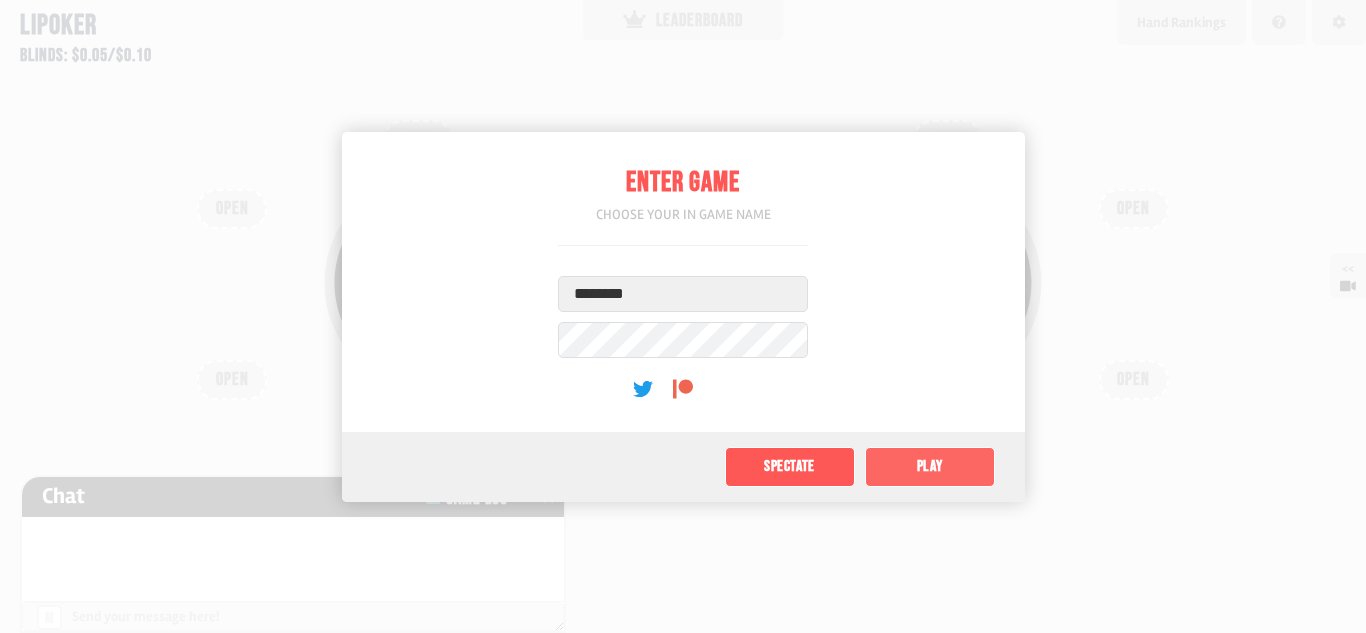 click on "Play" 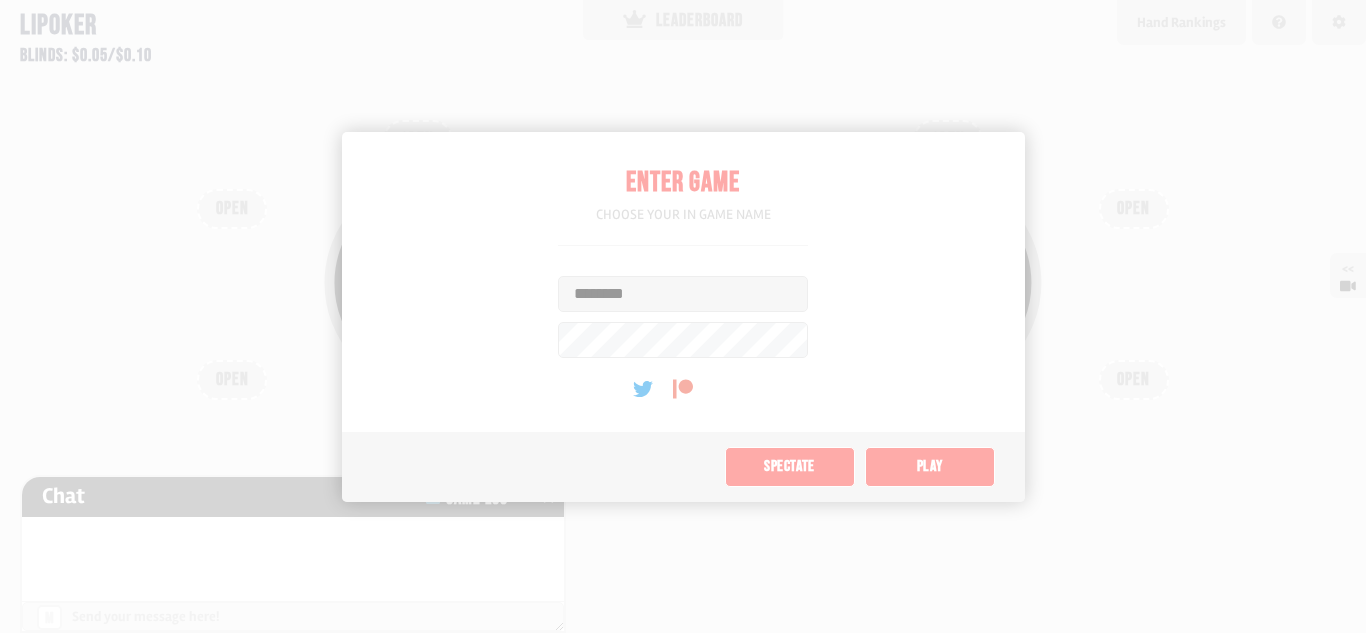 type on "****" 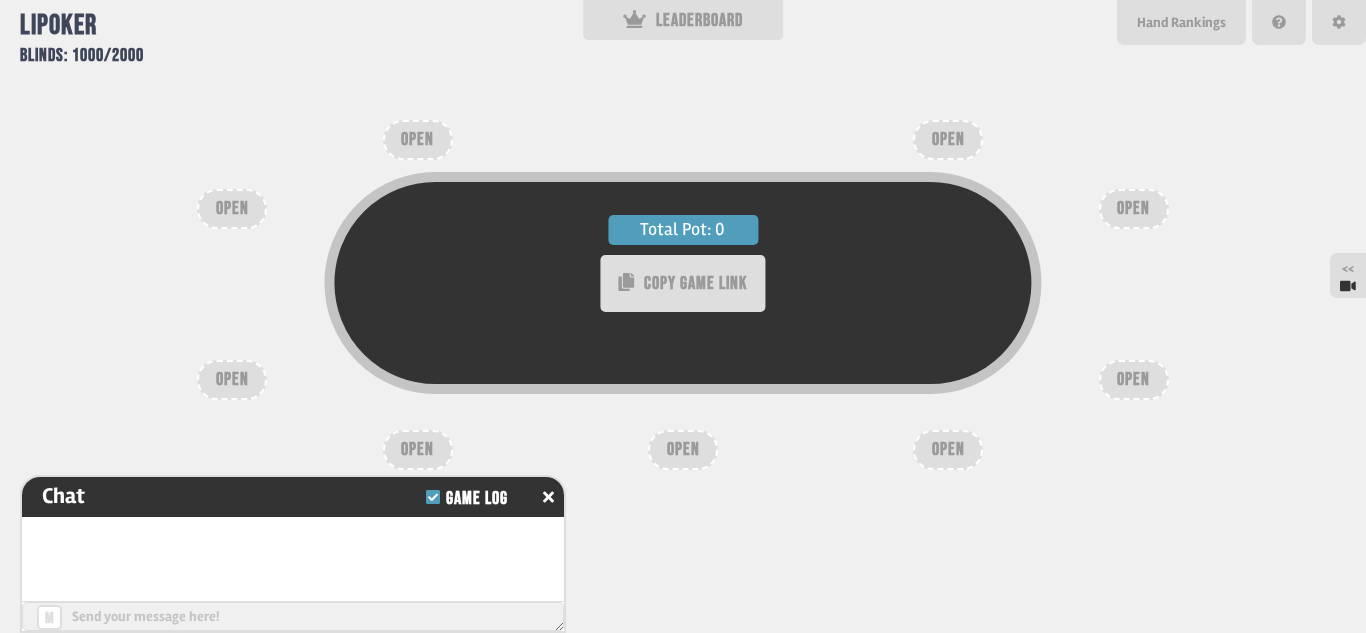 click on "Total Pot: 0   COPY GAME LINK" at bounding box center [683, 315] 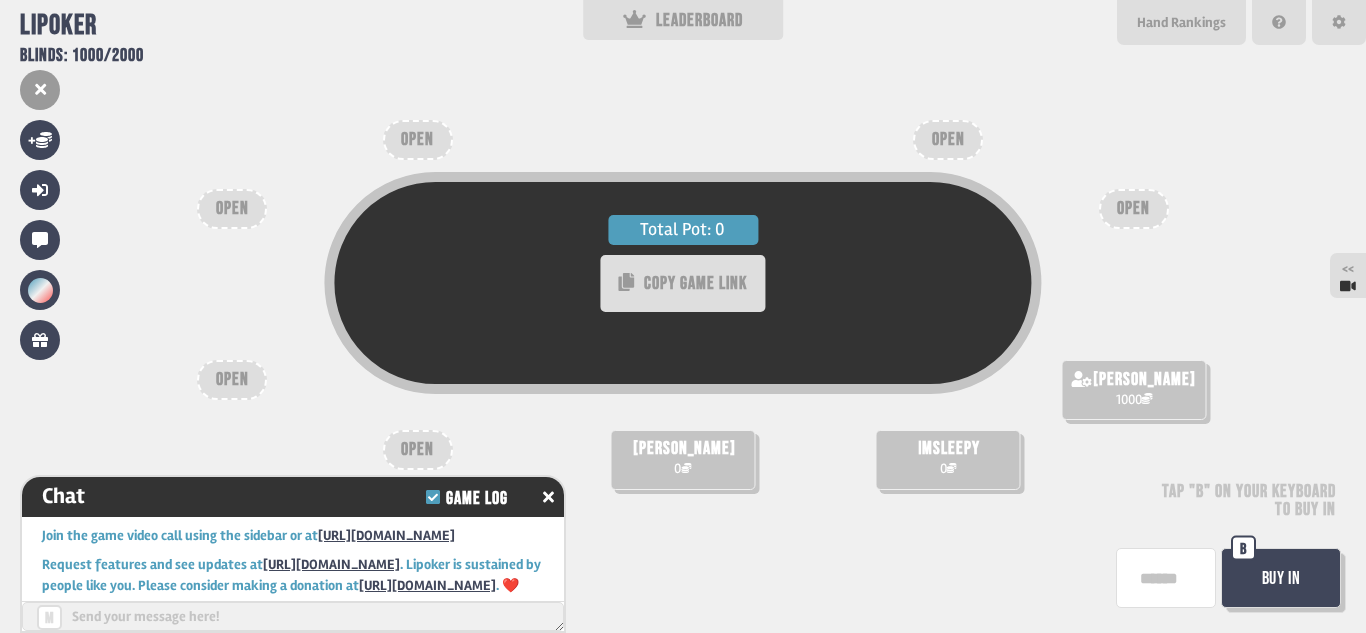 scroll, scrollTop: 50, scrollLeft: 0, axis: vertical 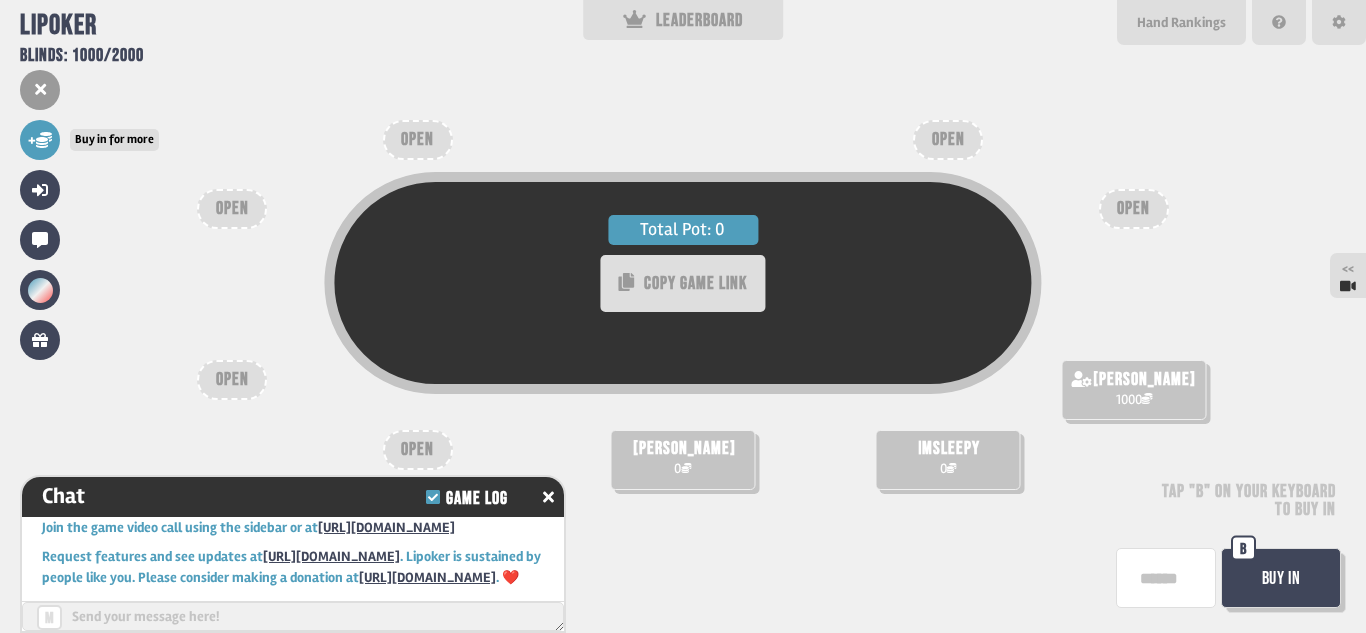 click 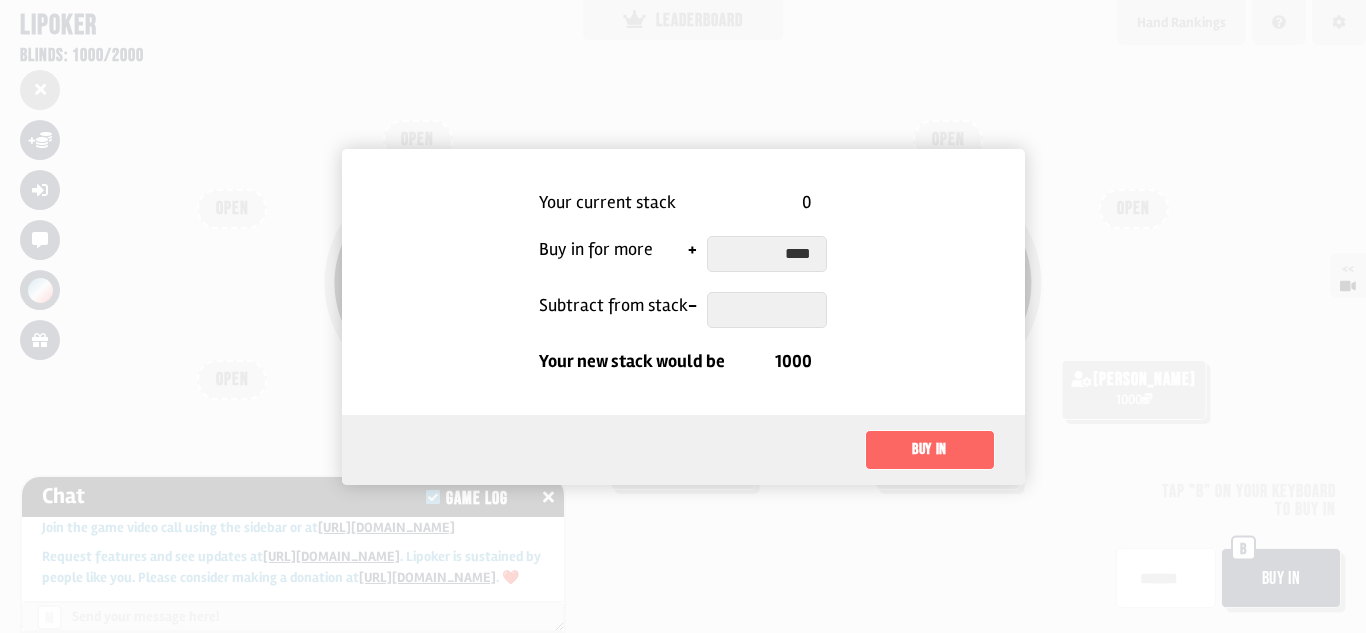 type on "****" 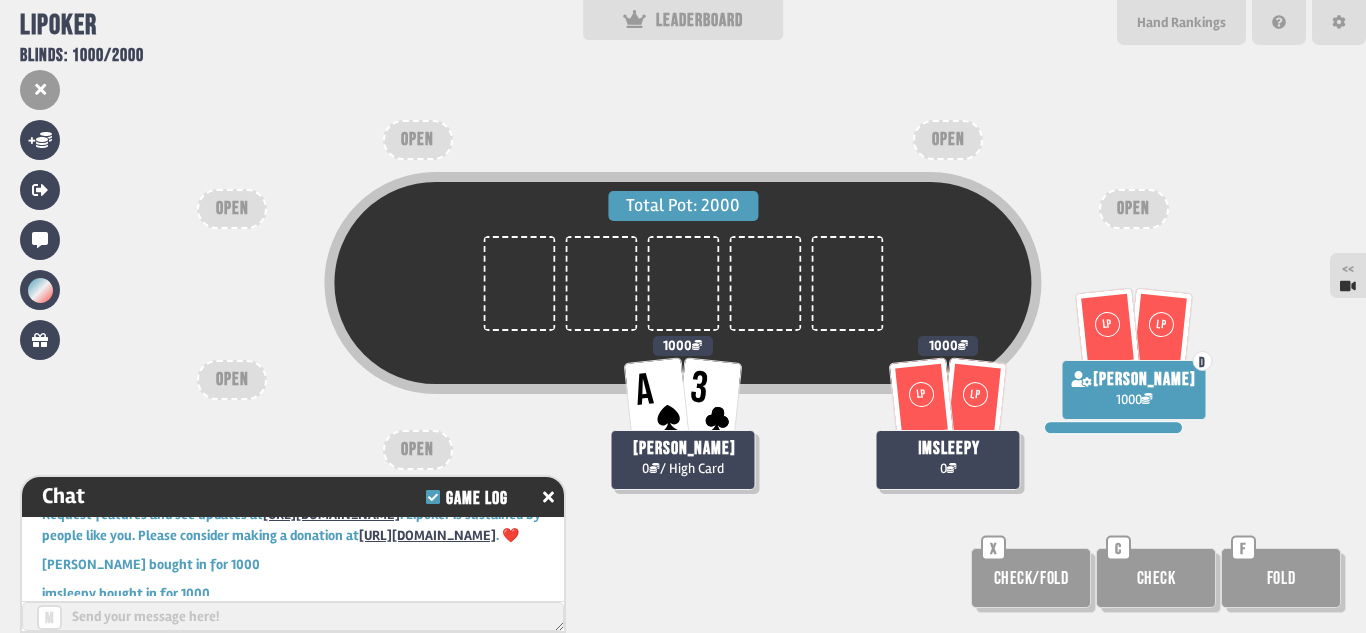 scroll, scrollTop: 166, scrollLeft: 0, axis: vertical 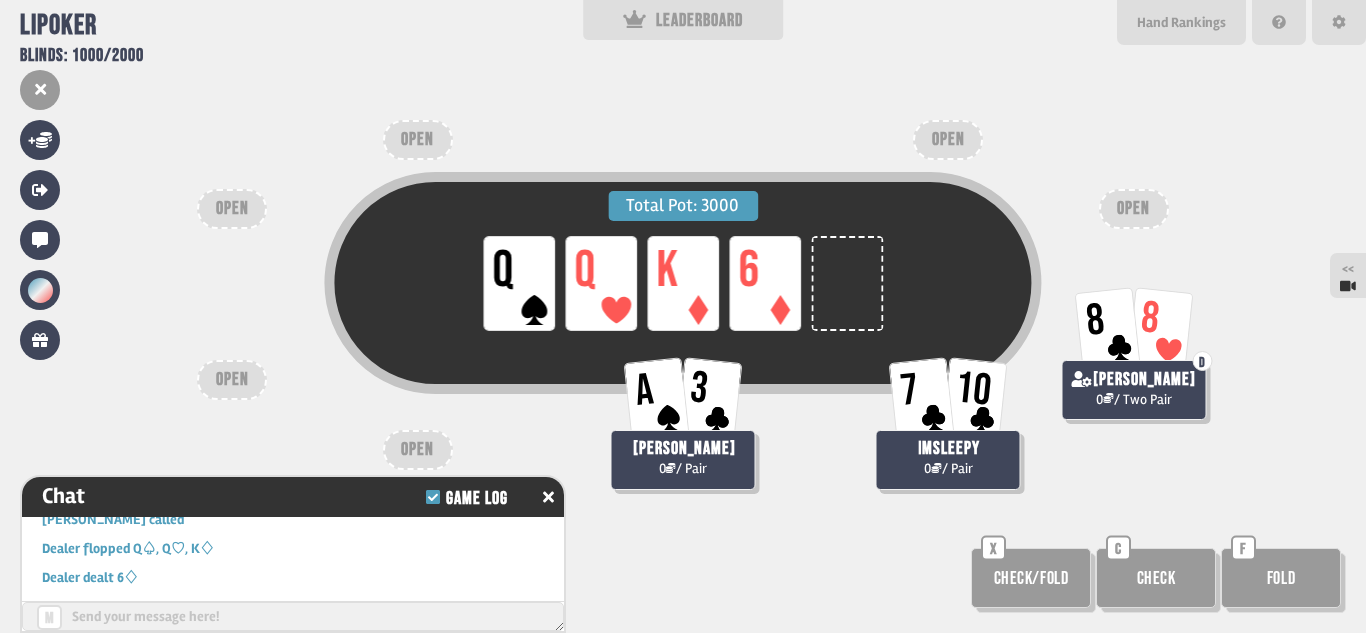 type 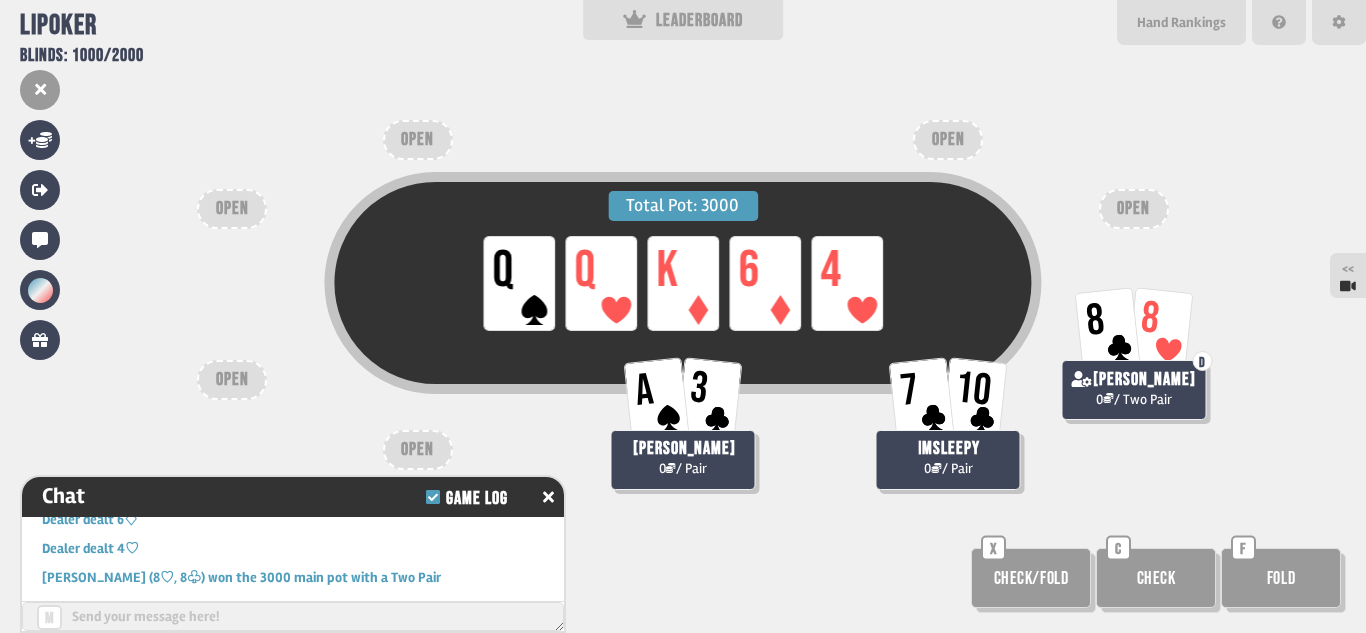 scroll, scrollTop: 369, scrollLeft: 0, axis: vertical 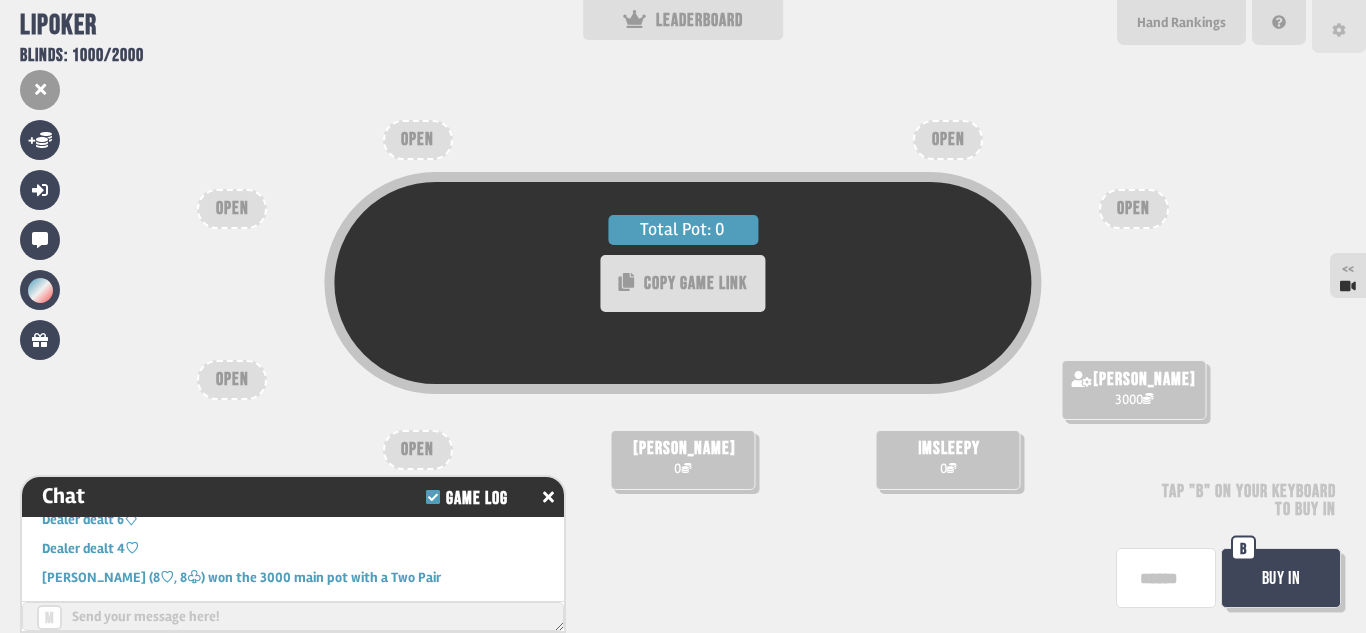 click at bounding box center (1339, 26) 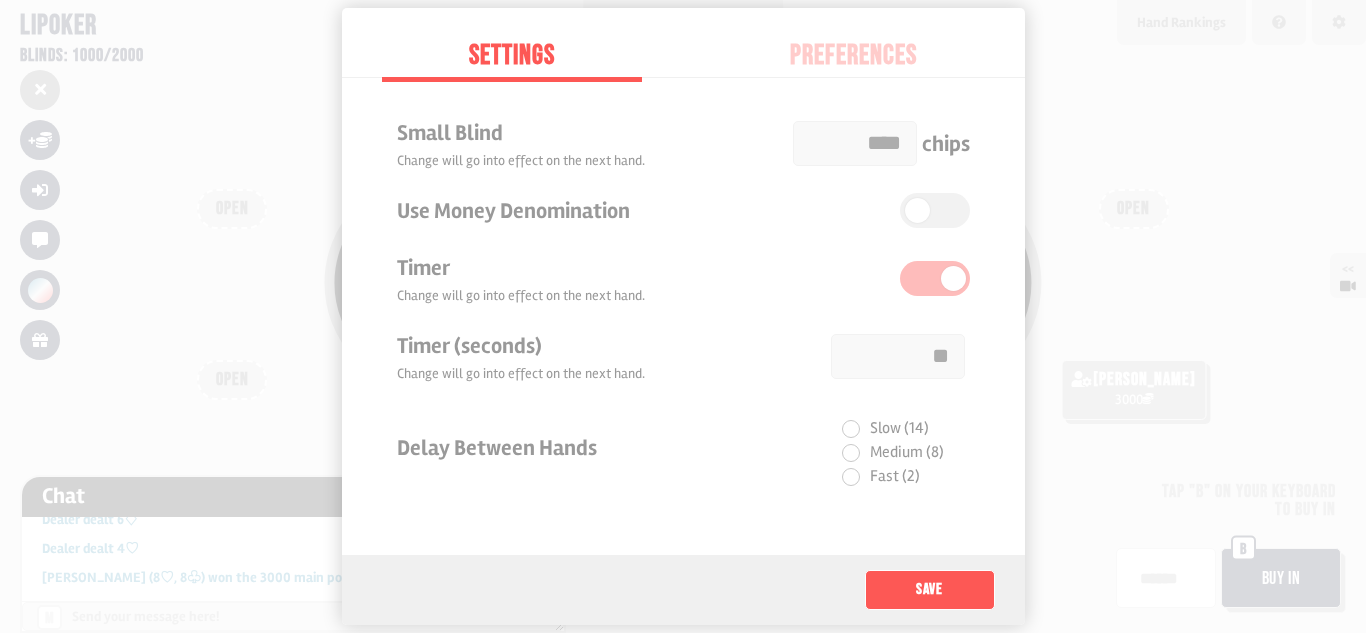 click on "Small Blind Change will go into effect on the next hand. **** chips Use Money Denomination Timer Change will go into effect on the next hand. Timer (seconds) Change will go into effect on the next hand. ** Delay Between Hands Slow (14) Medium (8) Fast (2)" at bounding box center [683, 301] 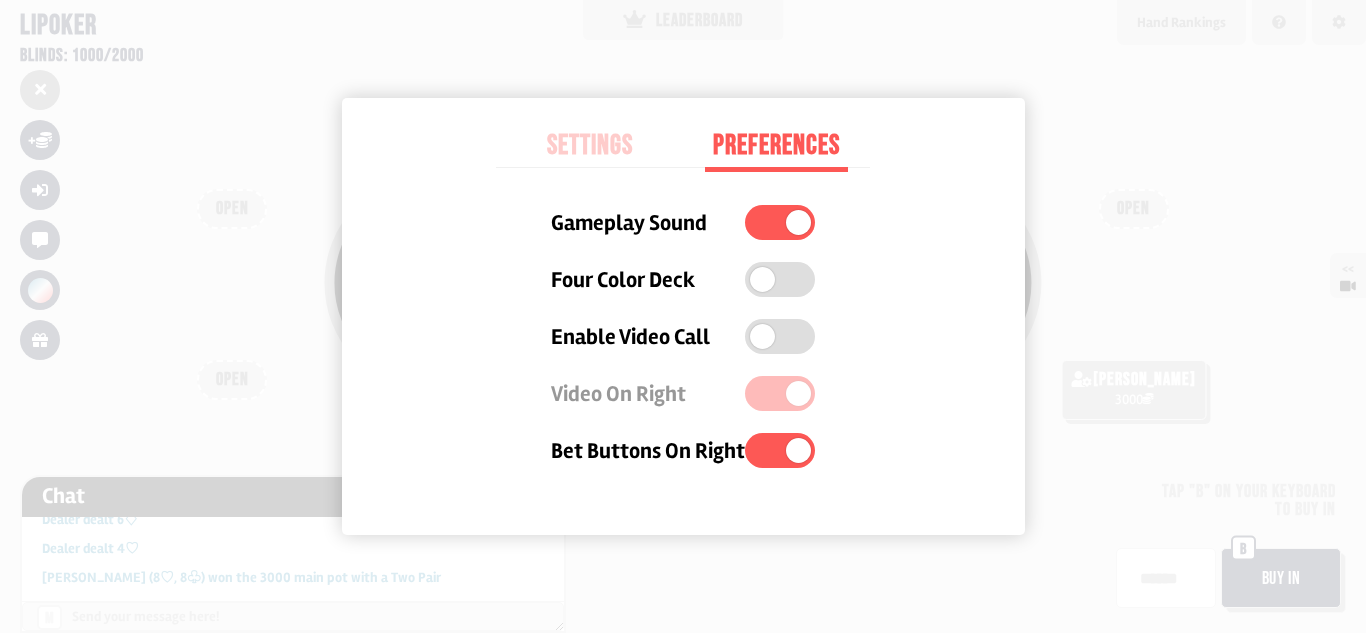 click at bounding box center (683, 316) 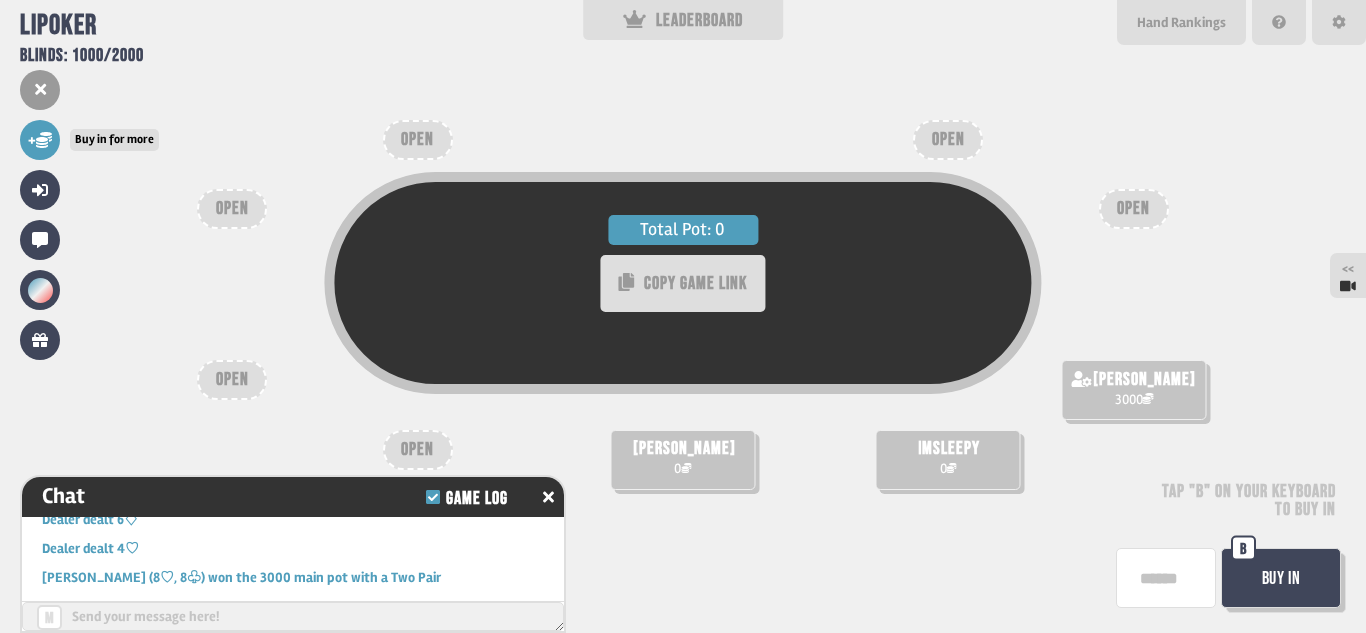 click 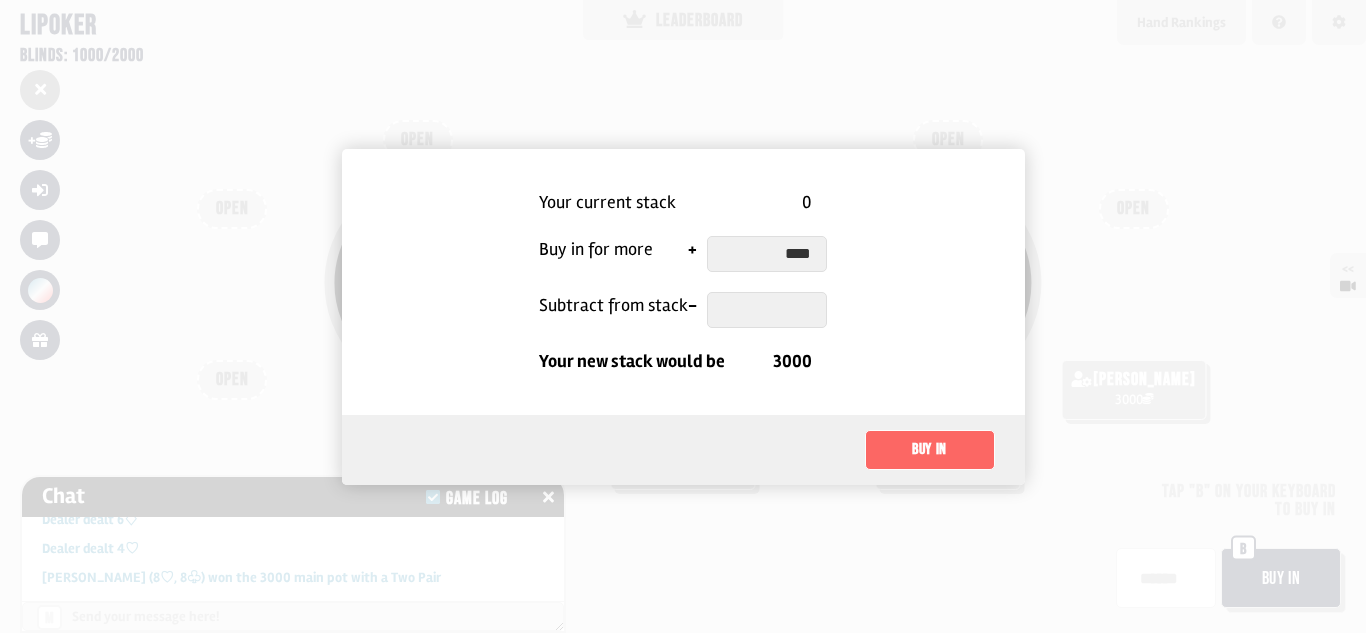 type on "****" 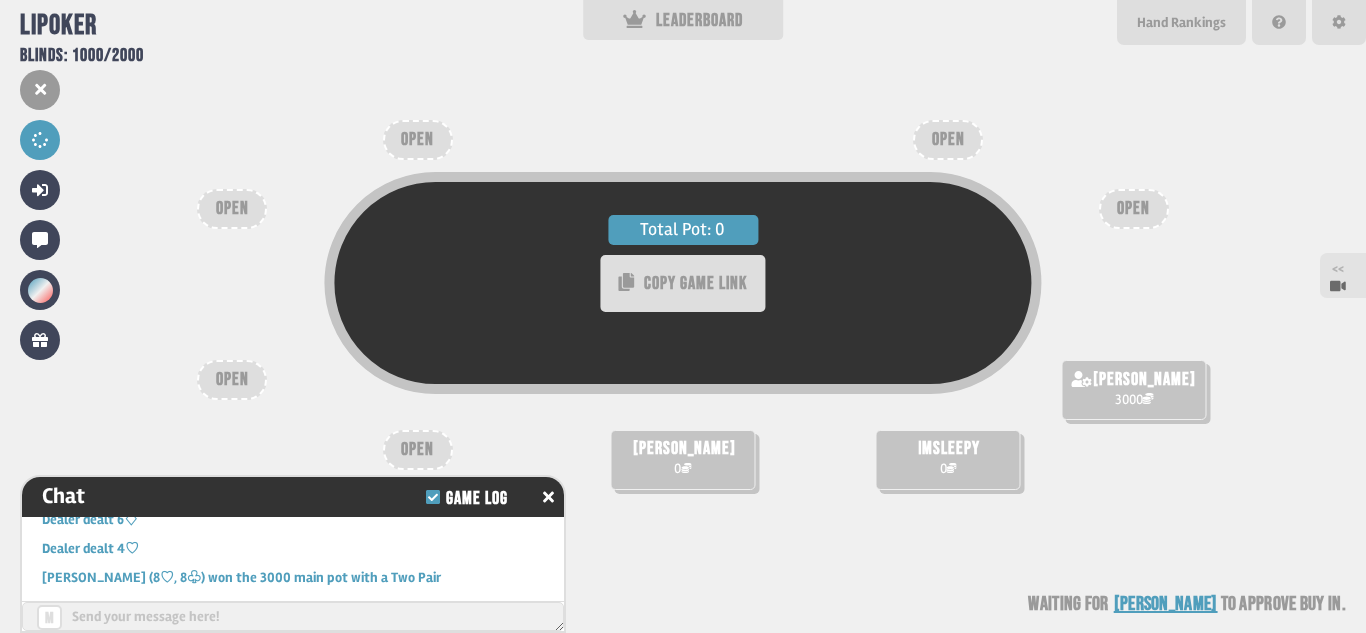 click on "<<" at bounding box center (1338, 275) 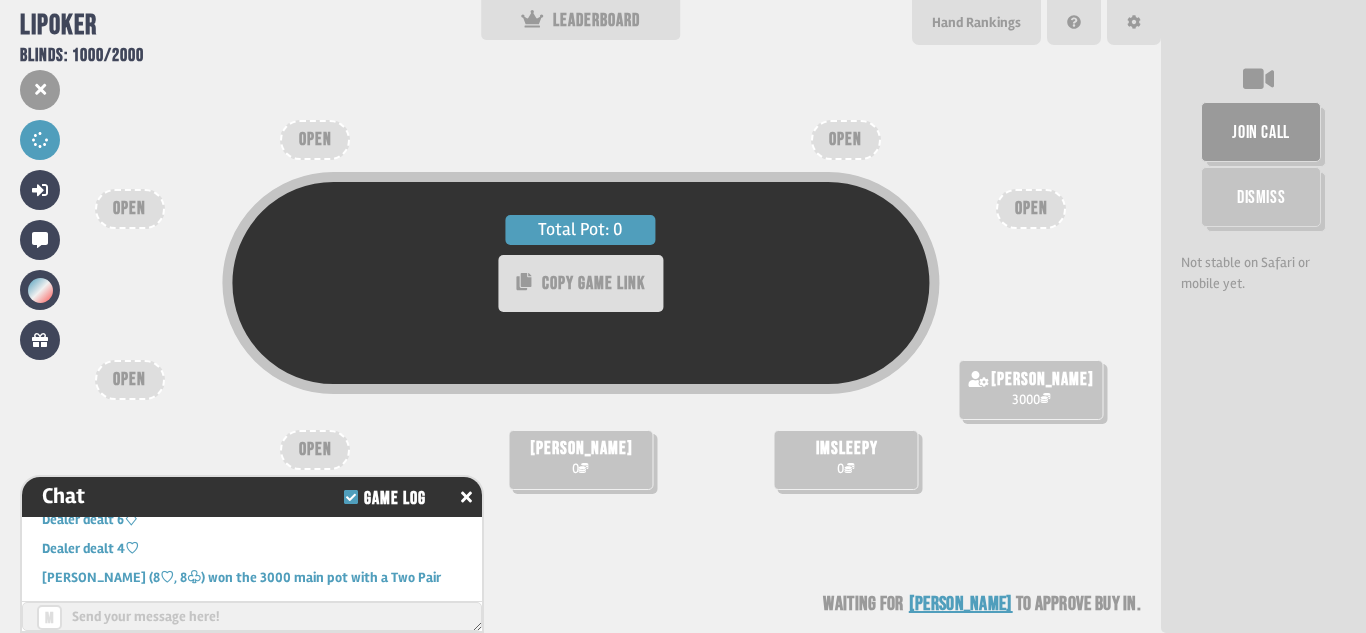 scroll, scrollTop: 390, scrollLeft: 0, axis: vertical 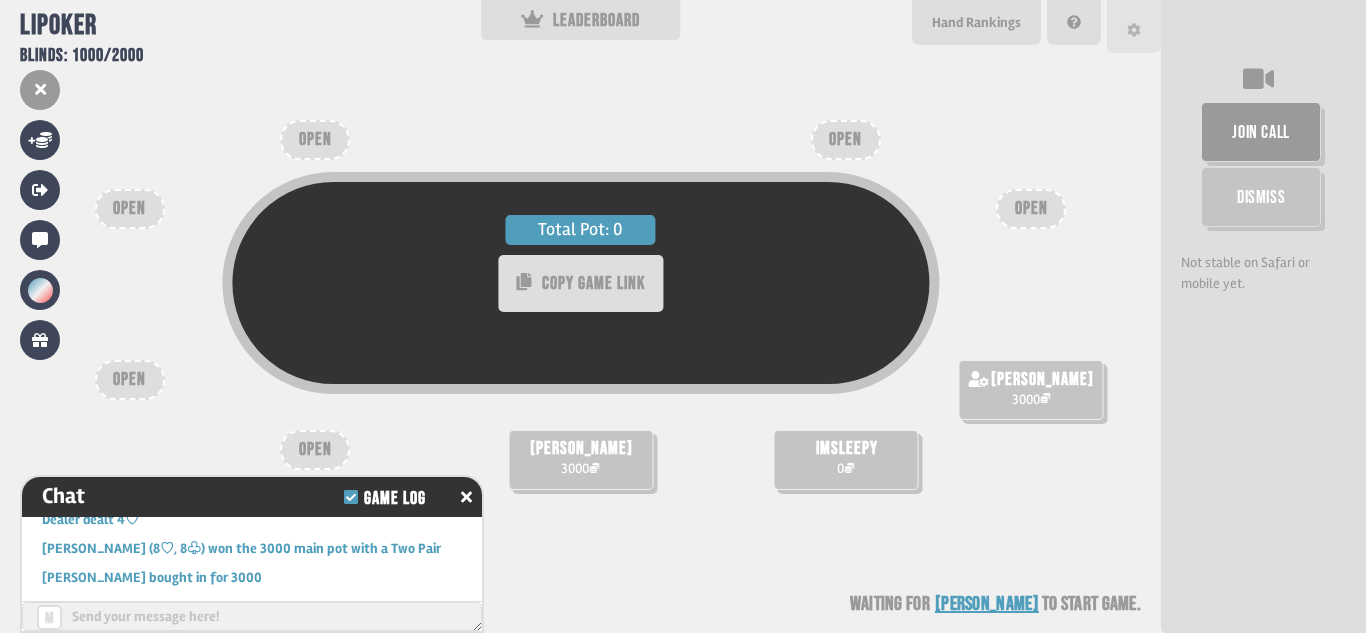 click at bounding box center [1134, 26] 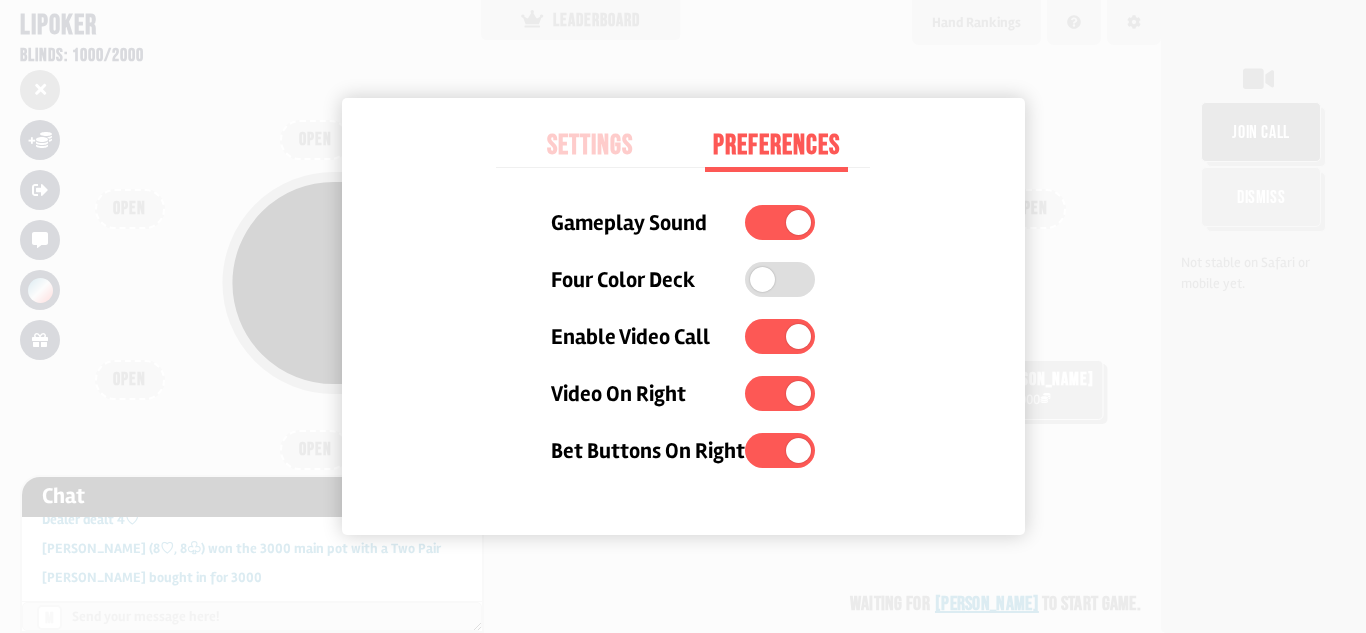 click on "Settings Preferences Gameplay Sound Four Color Deck Enable Video Call Video On Right Bet Buttons On Right" at bounding box center (683, 316) 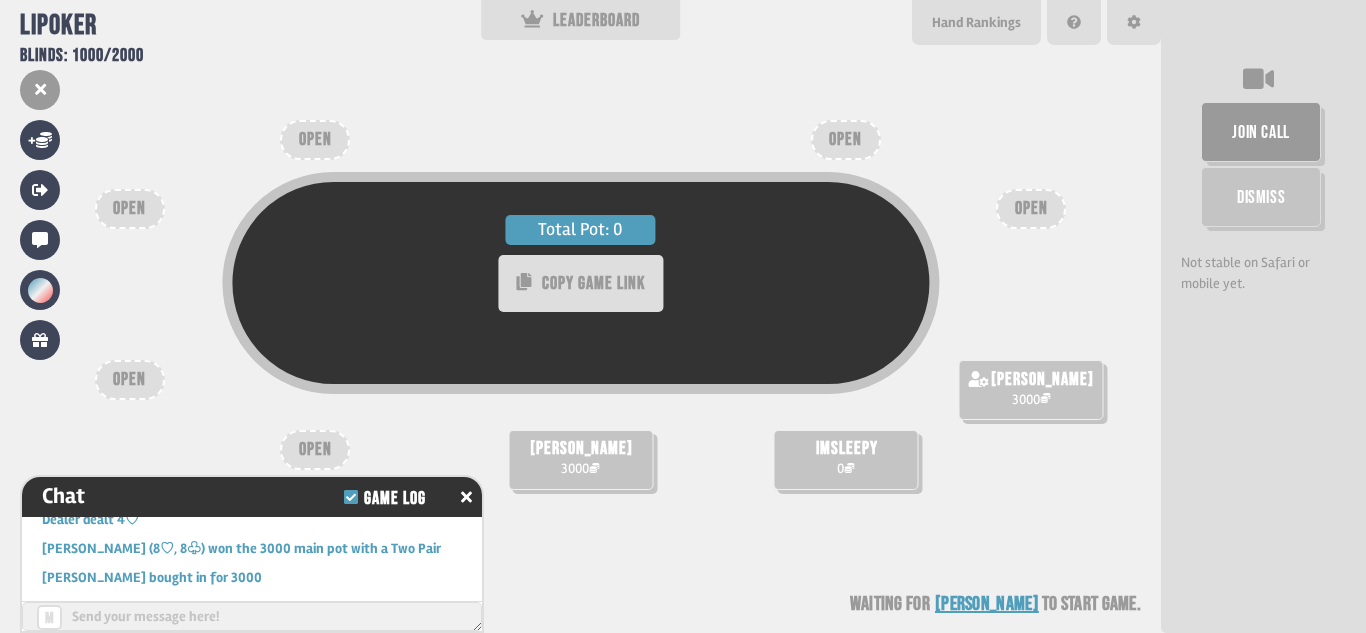 click on "join call Dismiss Not stable on Safari or mobile yet." at bounding box center [1263, 316] 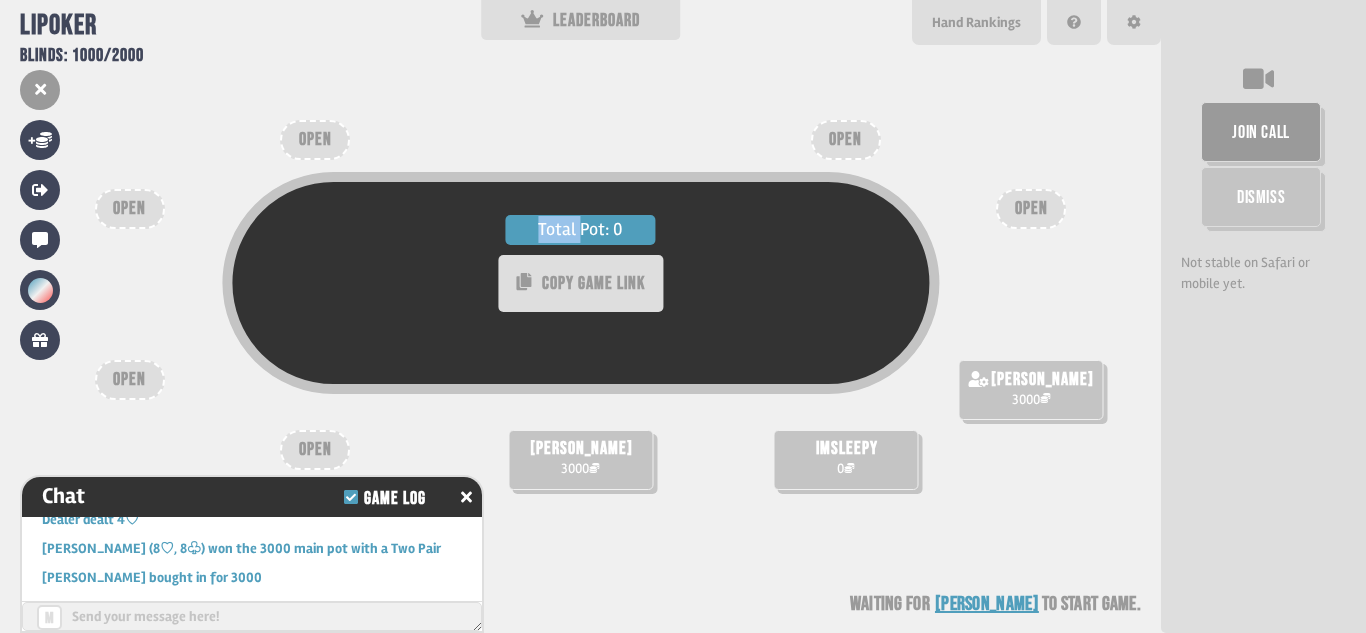 click on "Total Pot: 0   COPY GAME LINK rahil 3000  shibalik 3000  imsleepy 0  OPEN OPEN OPEN OPEN OPEN OPEN Waiting for  rahil  to   start game" at bounding box center (580, 316) 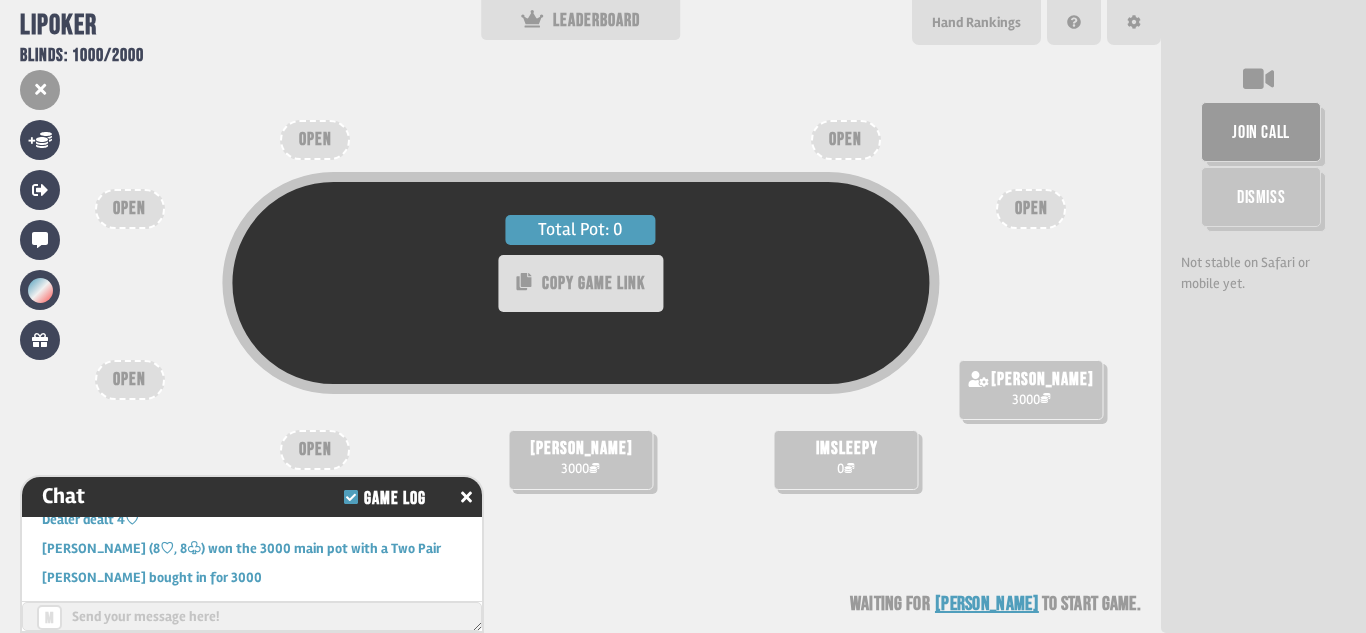 click on "Total Pot: 0   COPY GAME LINK rahil 3000  shibalik 3000  imsleepy 0  OPEN OPEN OPEN OPEN OPEN OPEN Waiting for  rahil  to   start game" at bounding box center [580, 316] 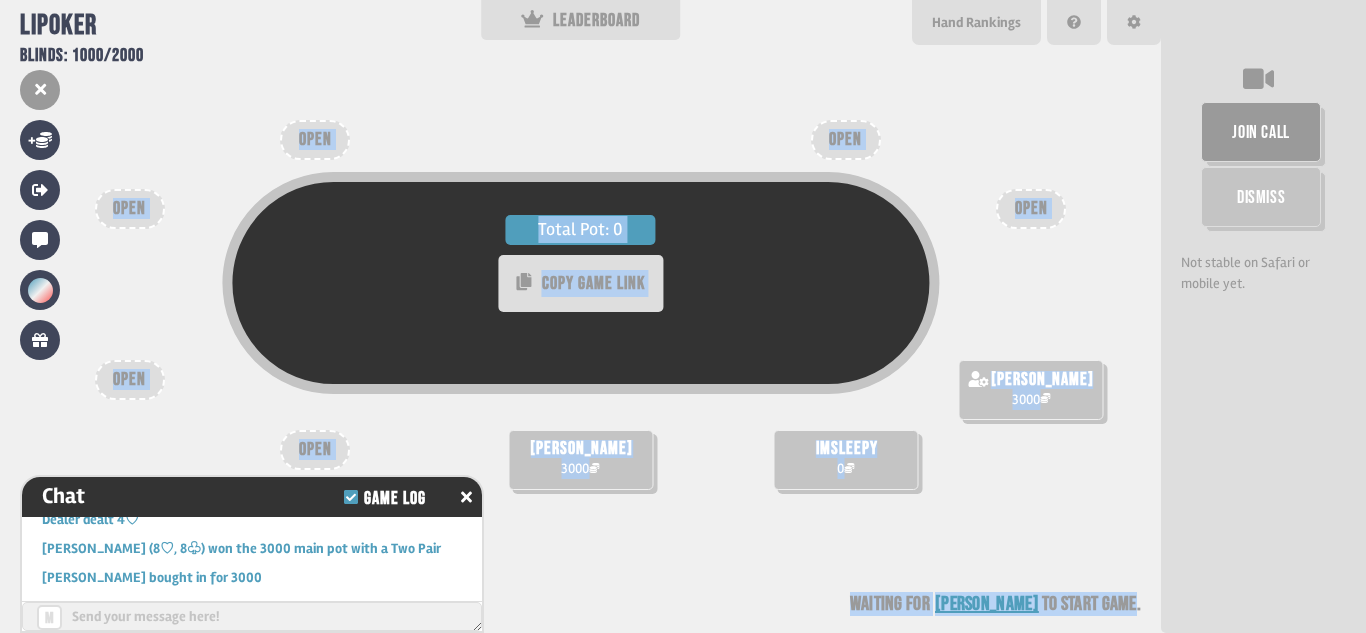 drag, startPoint x: 1140, startPoint y: 606, endPoint x: 942, endPoint y: 620, distance: 198.49434 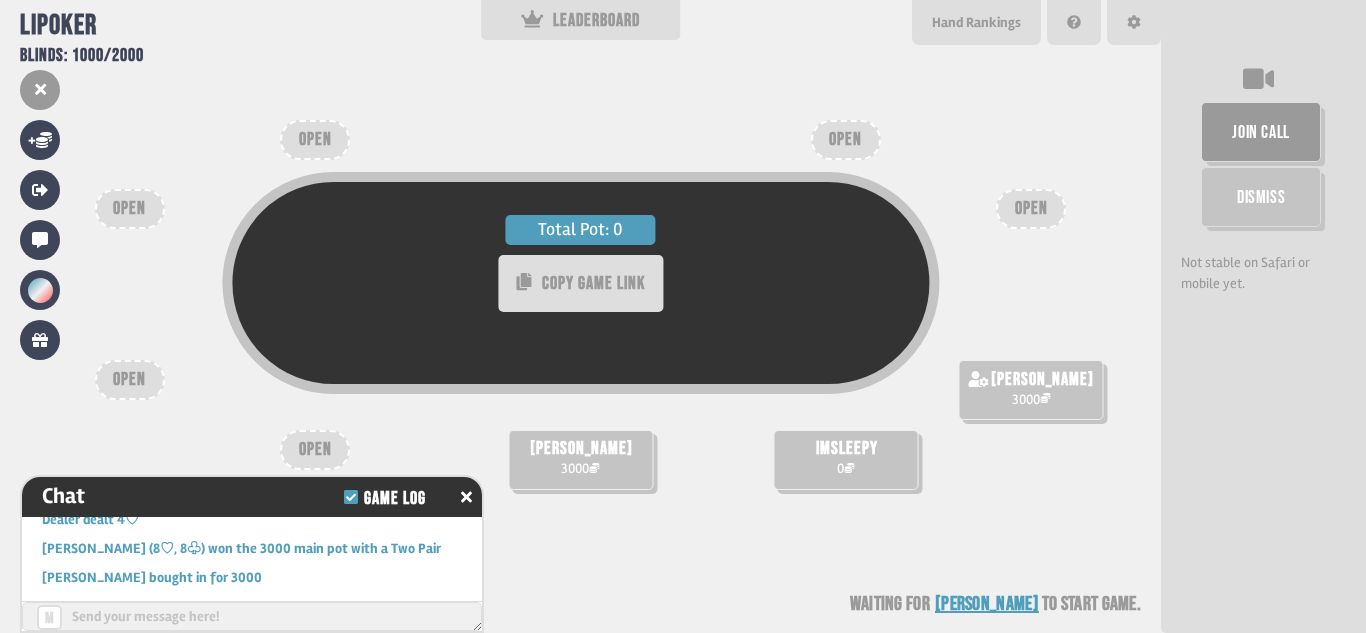 click on "Total Pot: 0   COPY GAME LINK rahil 3000  shibalik 3000  imsleepy 0  OPEN OPEN OPEN OPEN OPEN OPEN Waiting for  rahil  to   start game" at bounding box center (580, 316) 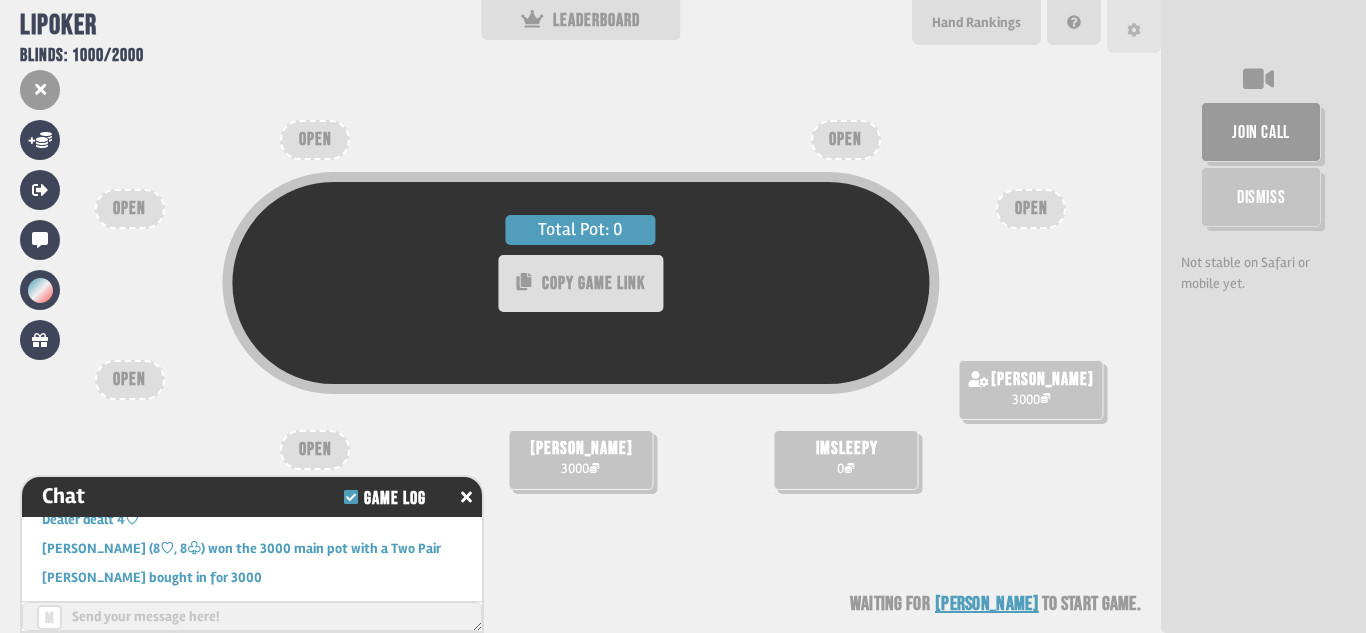 click at bounding box center [1134, 26] 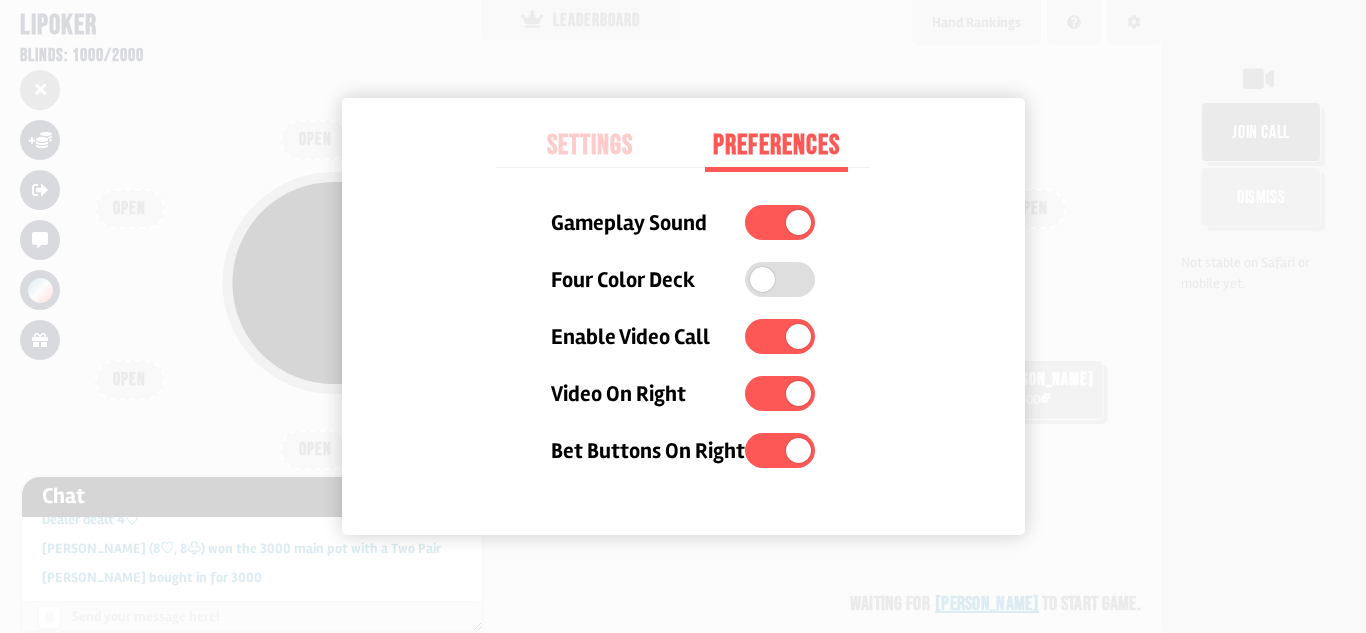 click at bounding box center (683, 316) 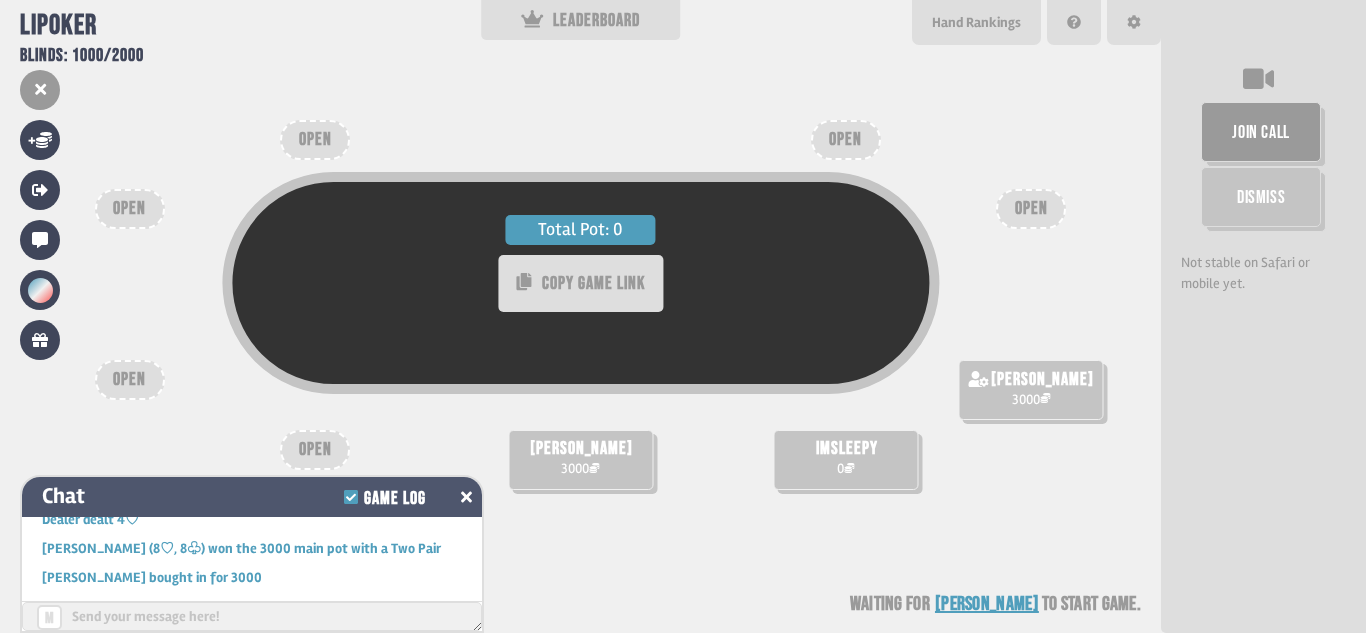 click at bounding box center (466, 497) 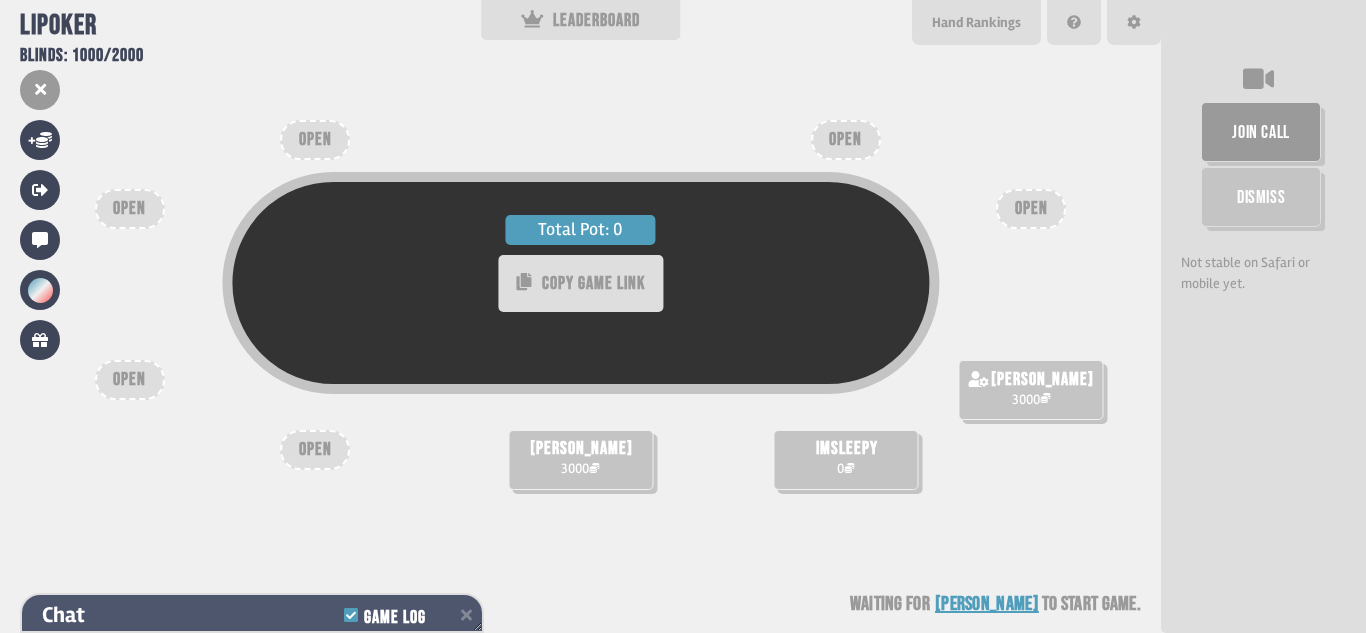 scroll, scrollTop: 498, scrollLeft: 0, axis: vertical 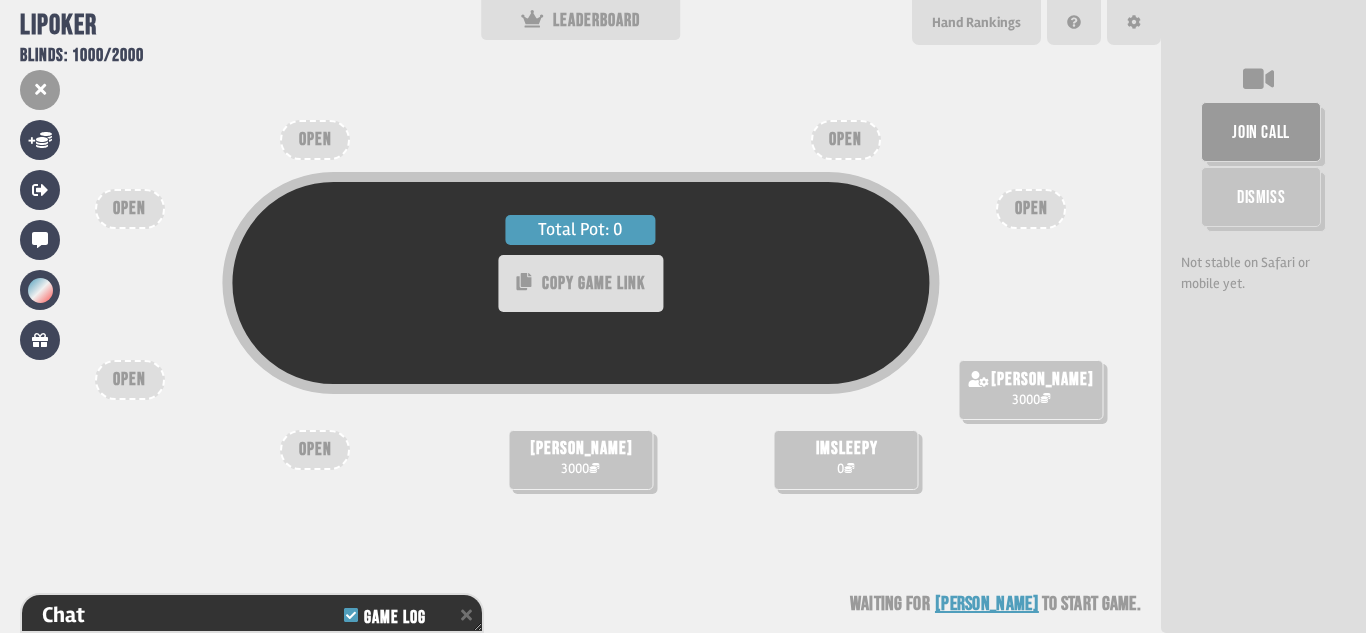 click on "Total Pot: 0   COPY GAME LINK rahil 3000  shibalik 3000  imsleepy 0  OPEN OPEN OPEN OPEN OPEN OPEN Waiting for  rahil  to   start game" at bounding box center (580, 316) 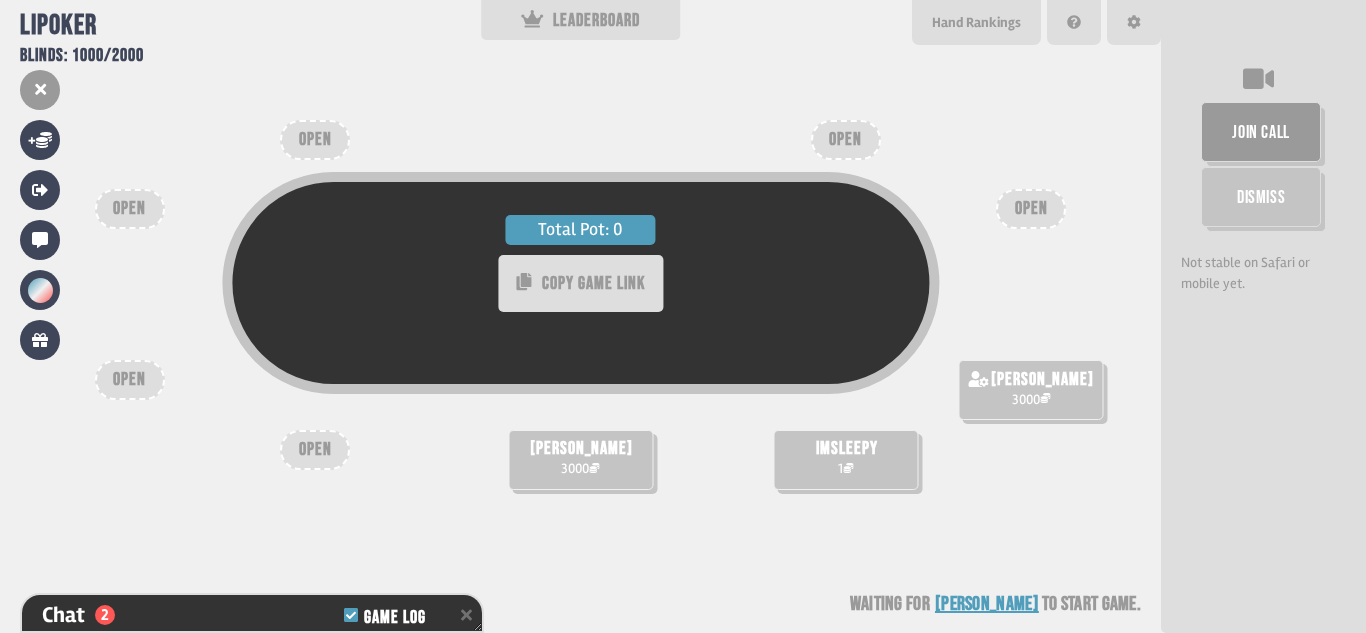 scroll, scrollTop: 585, scrollLeft: 0, axis: vertical 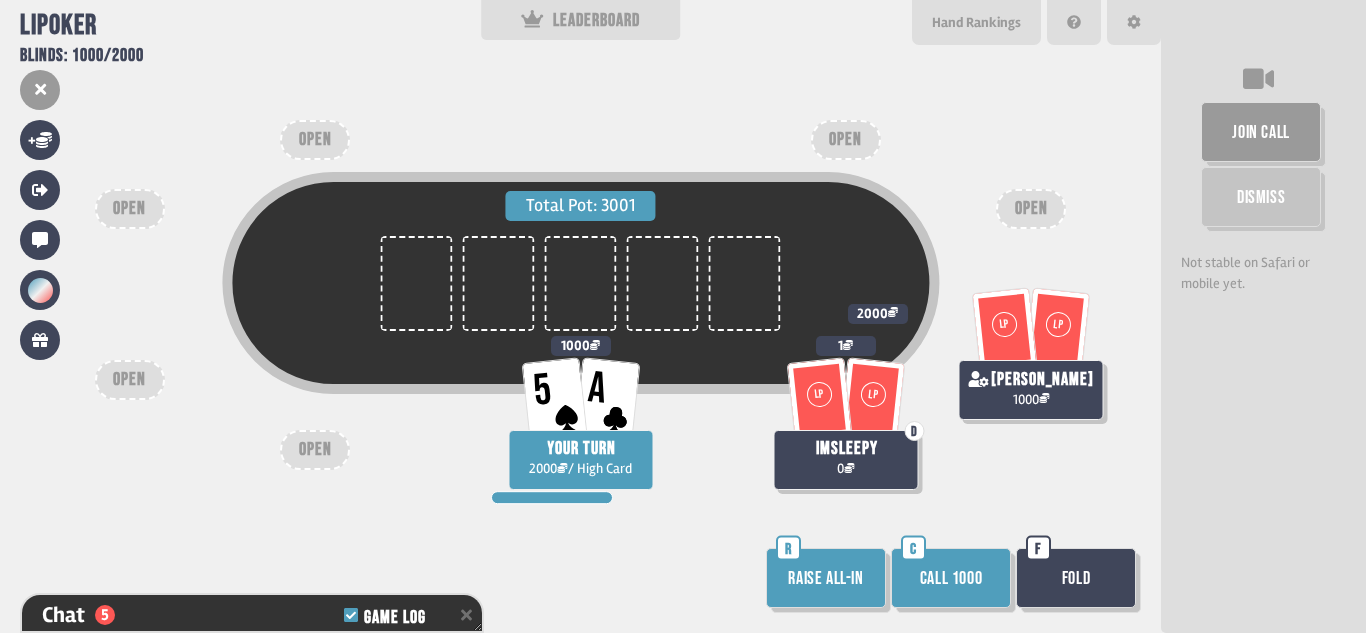 click on "Call 1000" at bounding box center [951, 578] 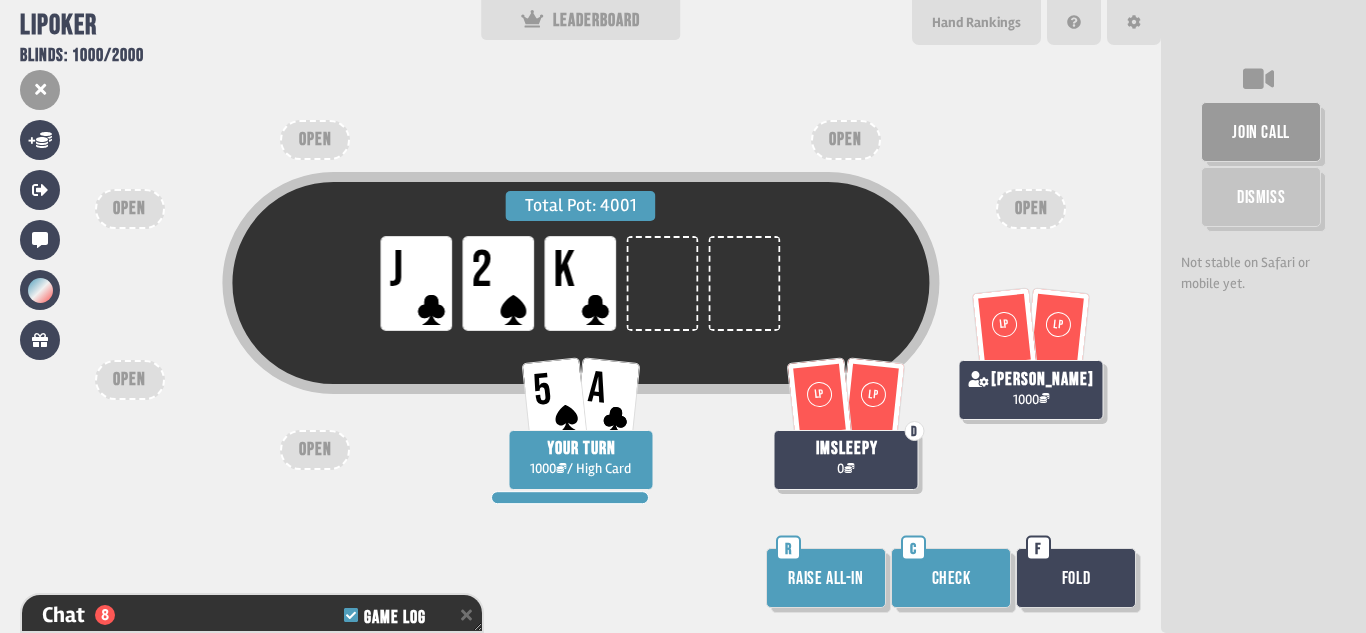 scroll, scrollTop: 759, scrollLeft: 0, axis: vertical 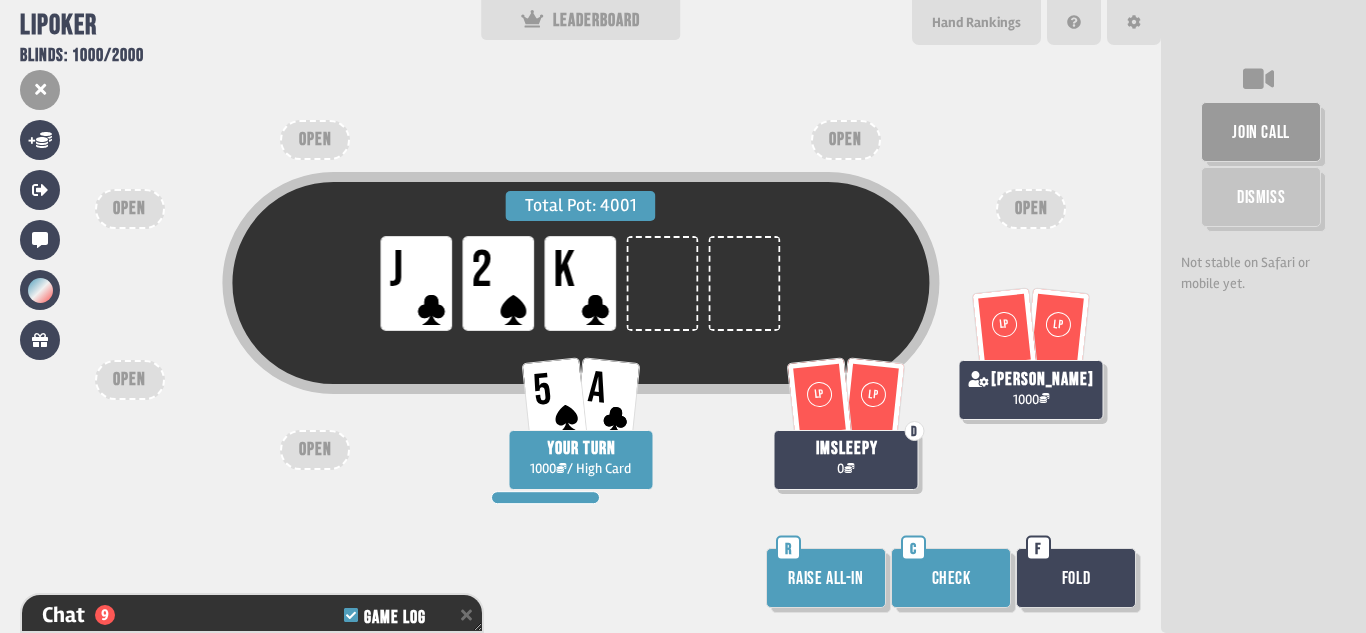 click on "Check" at bounding box center (951, 578) 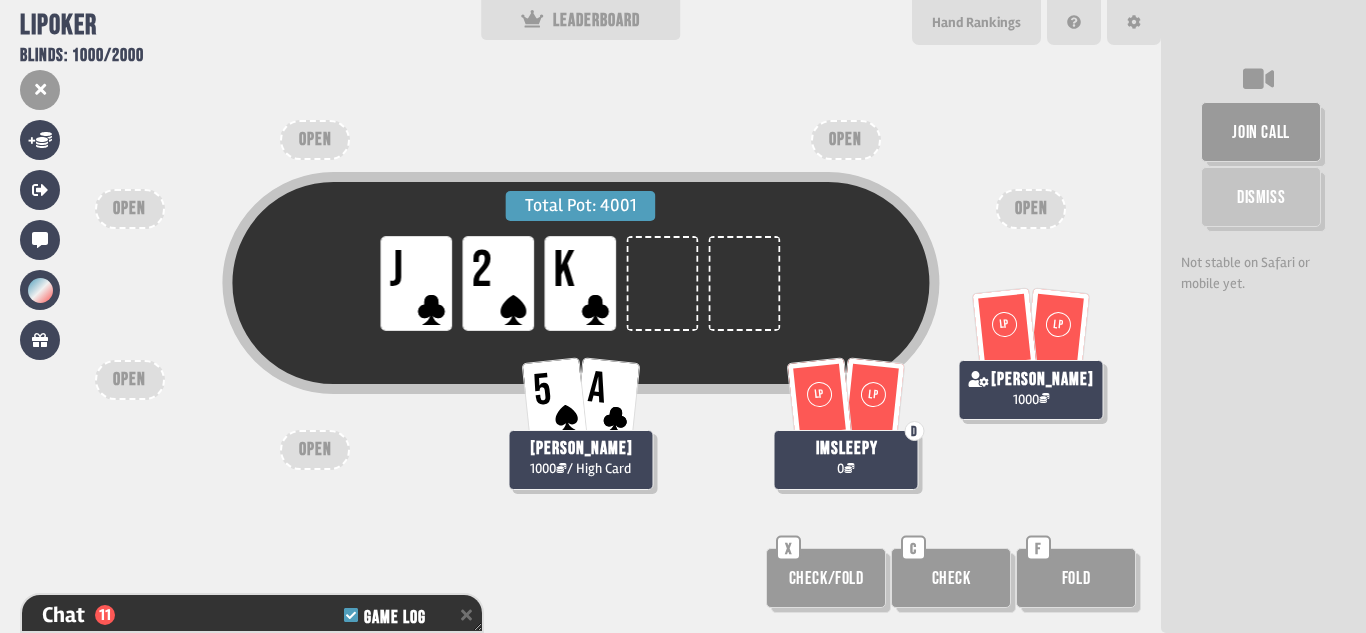 scroll, scrollTop: 846, scrollLeft: 0, axis: vertical 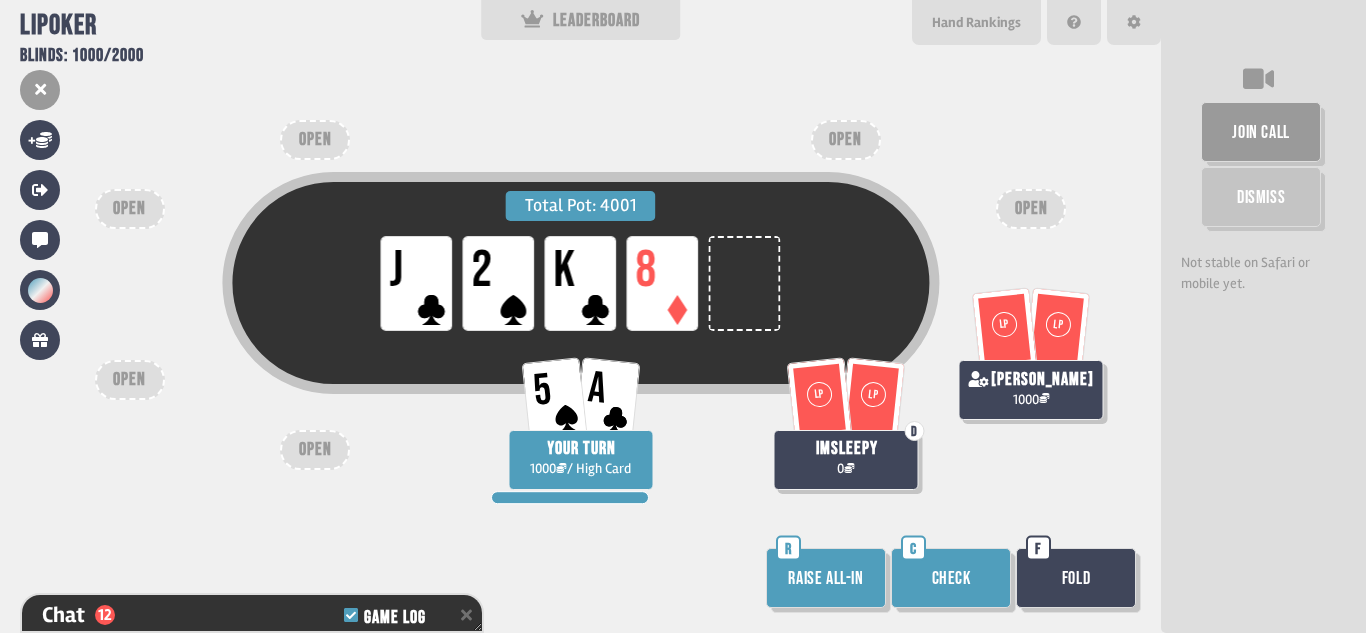 click on "Check" at bounding box center (951, 578) 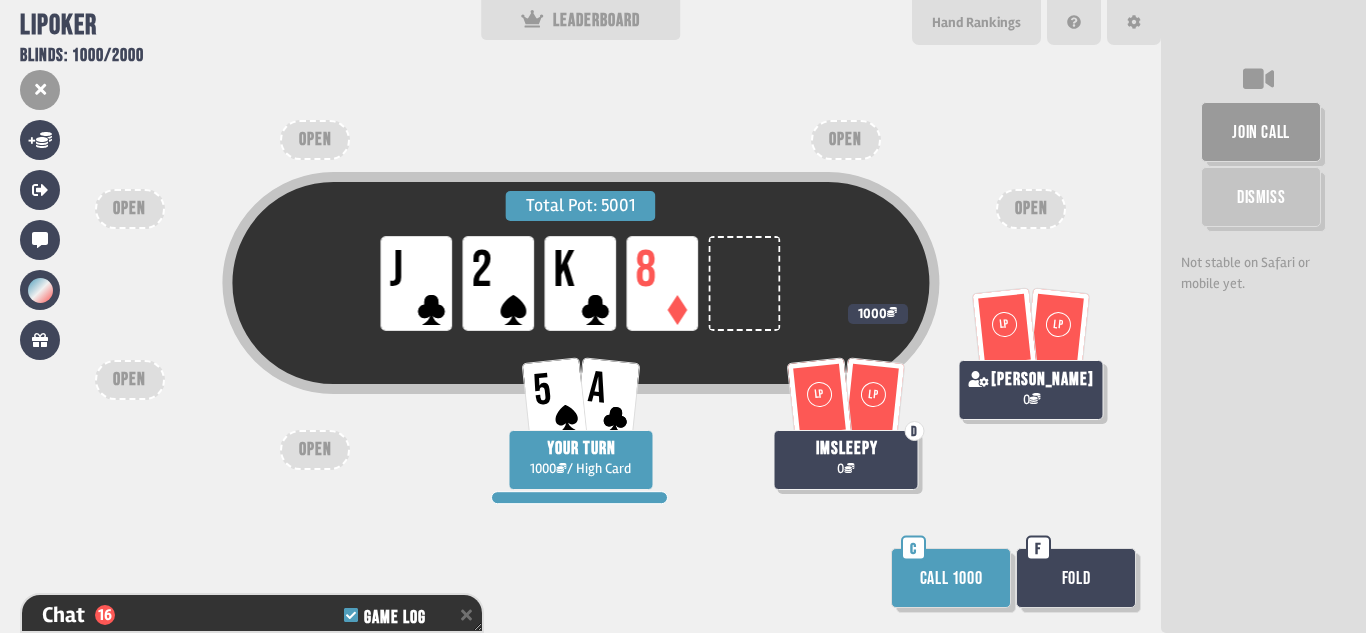 scroll, scrollTop: 962, scrollLeft: 0, axis: vertical 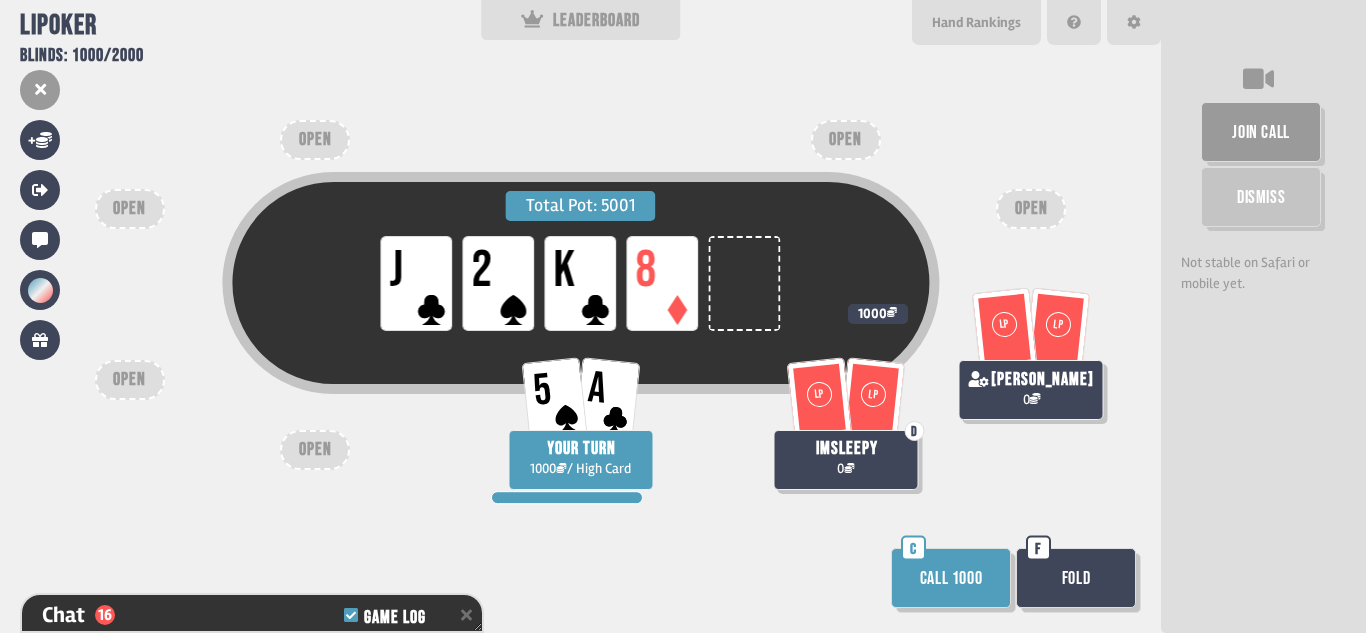 click on "Call 1000" at bounding box center [951, 578] 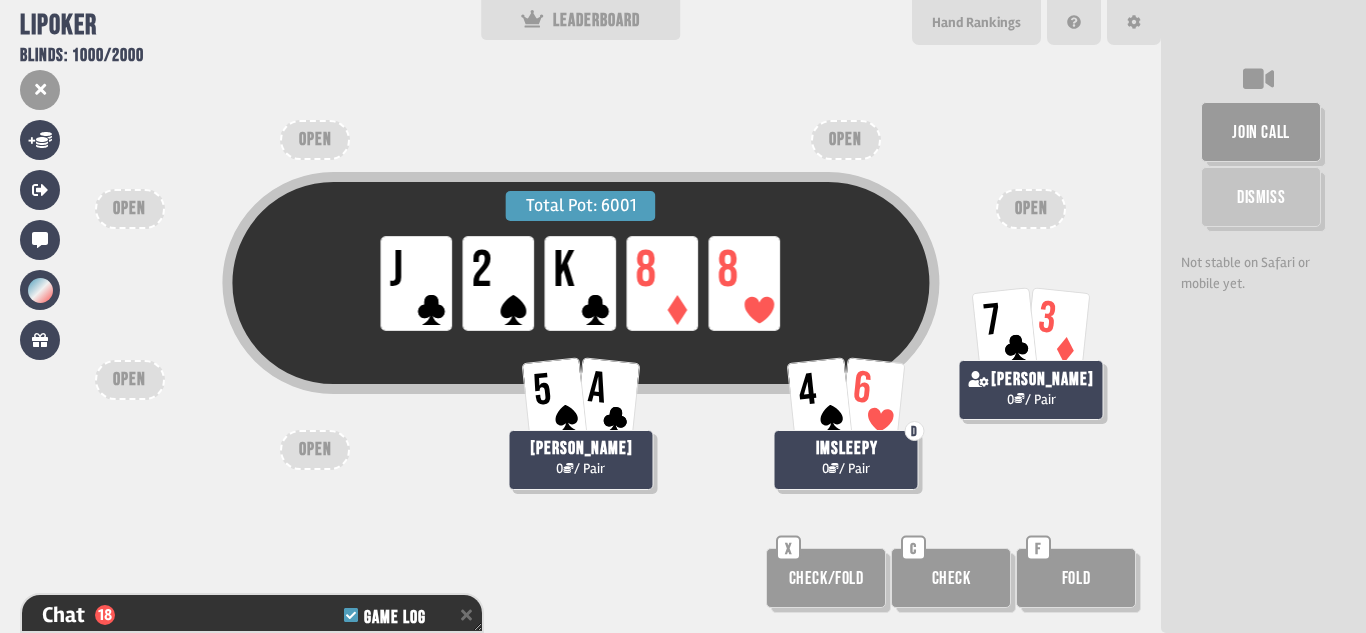 scroll, scrollTop: 1049, scrollLeft: 0, axis: vertical 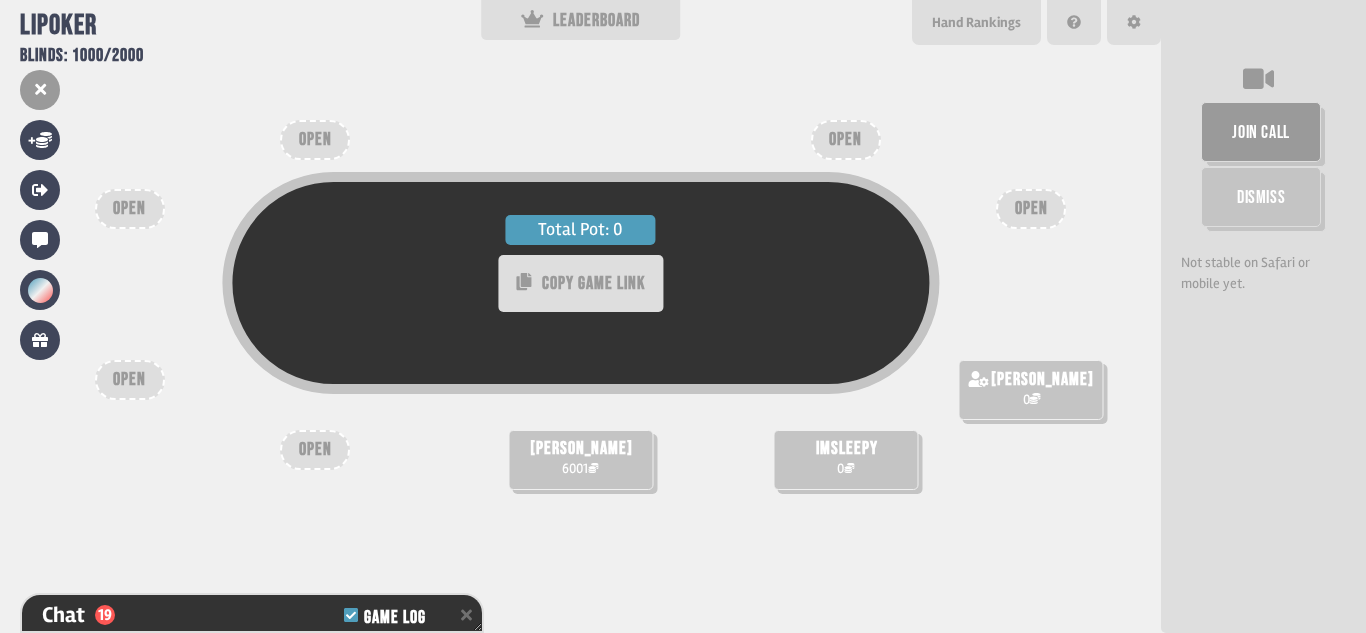 click on "Total Pot: 0   COPY GAME LINK rahil 0  shibalik 6001  imsleepy 0  OPEN OPEN OPEN OPEN OPEN OPEN" at bounding box center (580, 316) 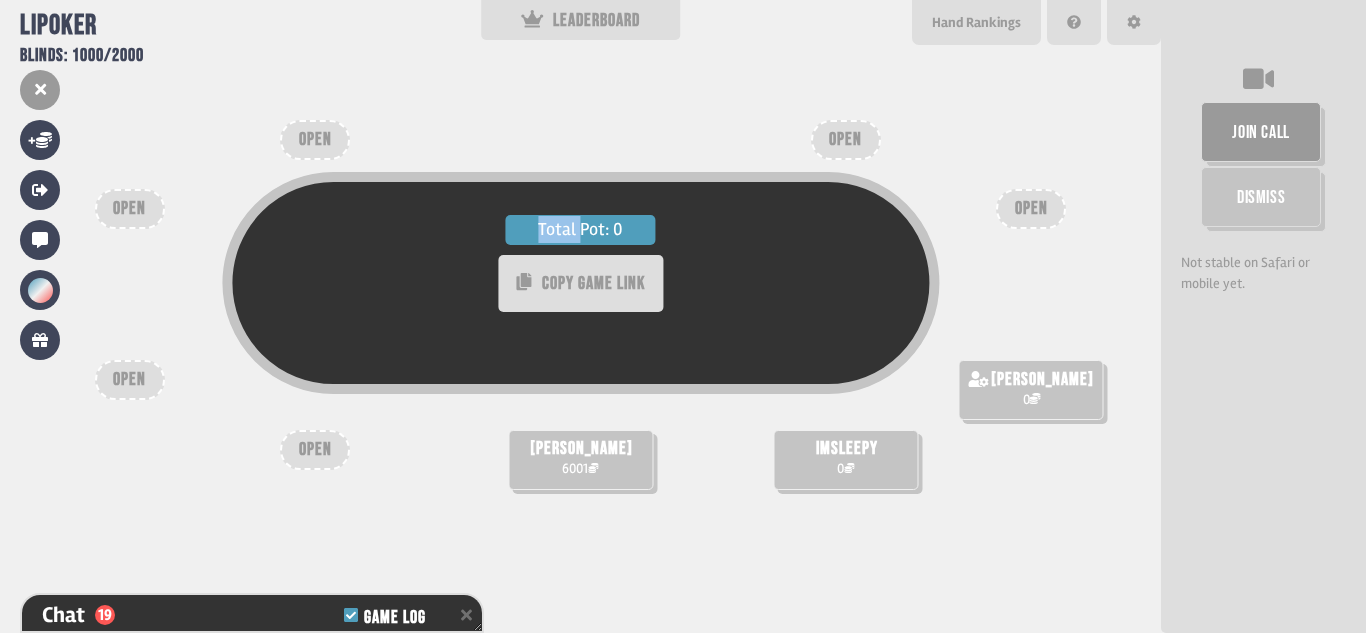 click on "Total Pot: 0   COPY GAME LINK rahil 0  shibalik 6001  imsleepy 0  OPEN OPEN OPEN OPEN OPEN OPEN" at bounding box center [580, 316] 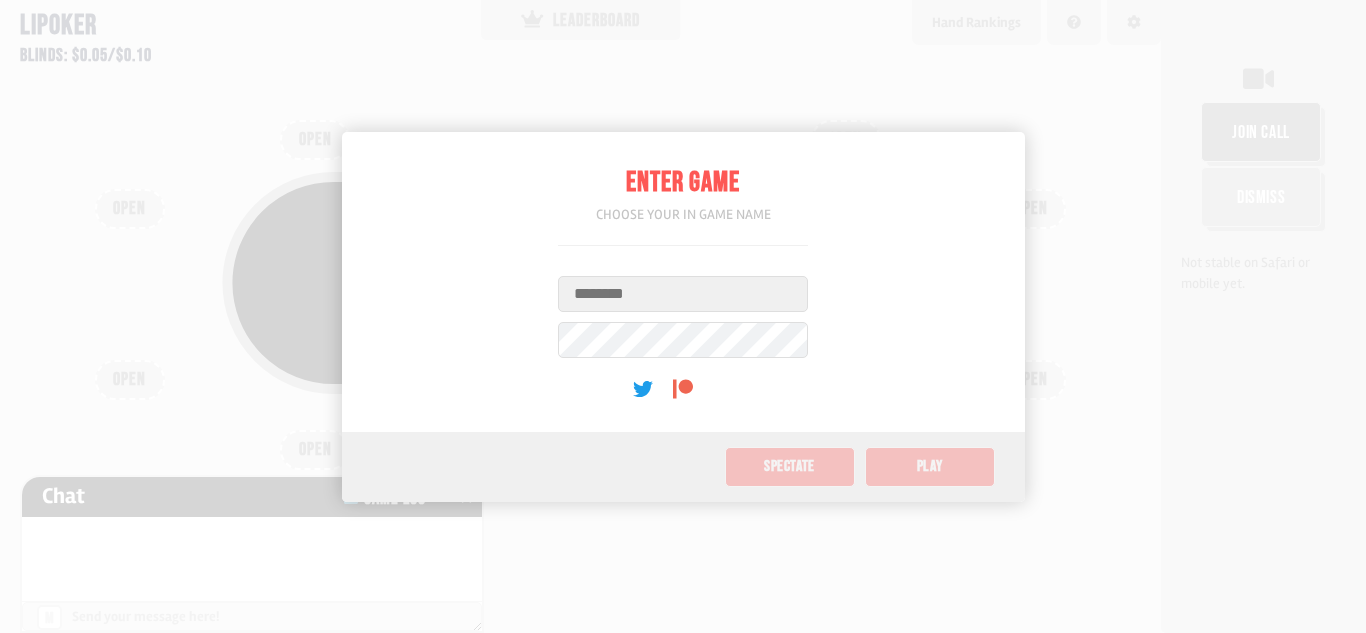 scroll, scrollTop: 0, scrollLeft: 0, axis: both 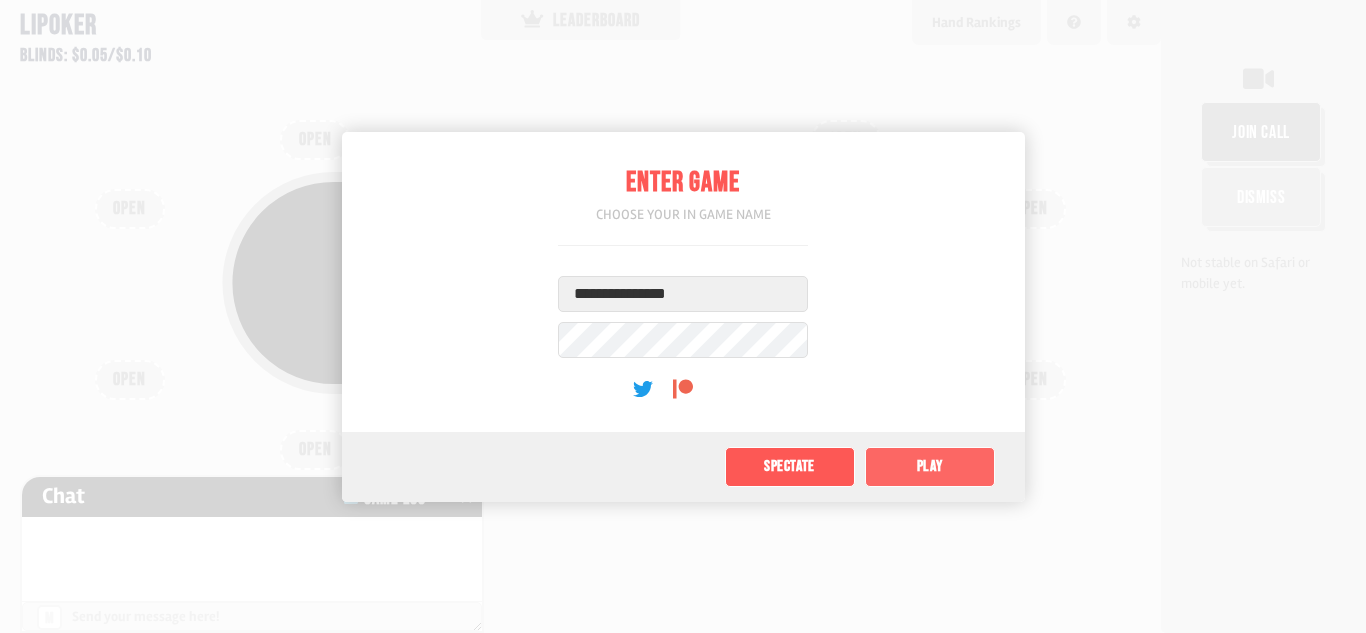 type on "**********" 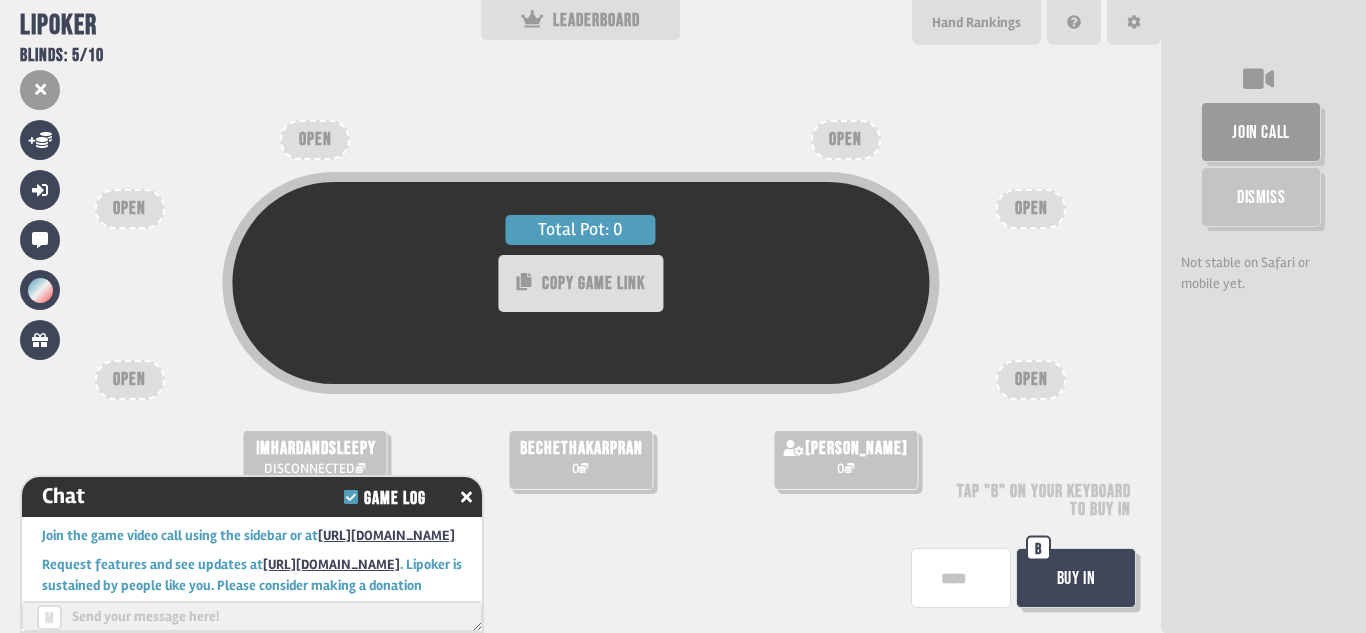 scroll, scrollTop: 71, scrollLeft: 0, axis: vertical 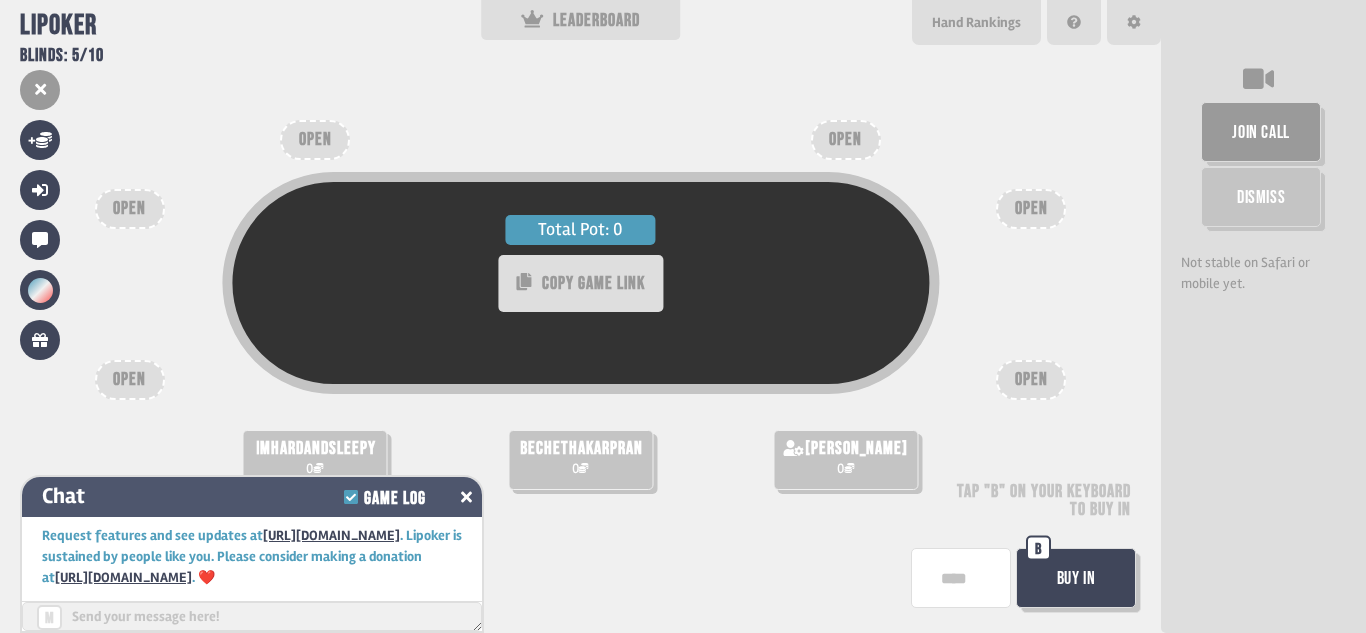 click 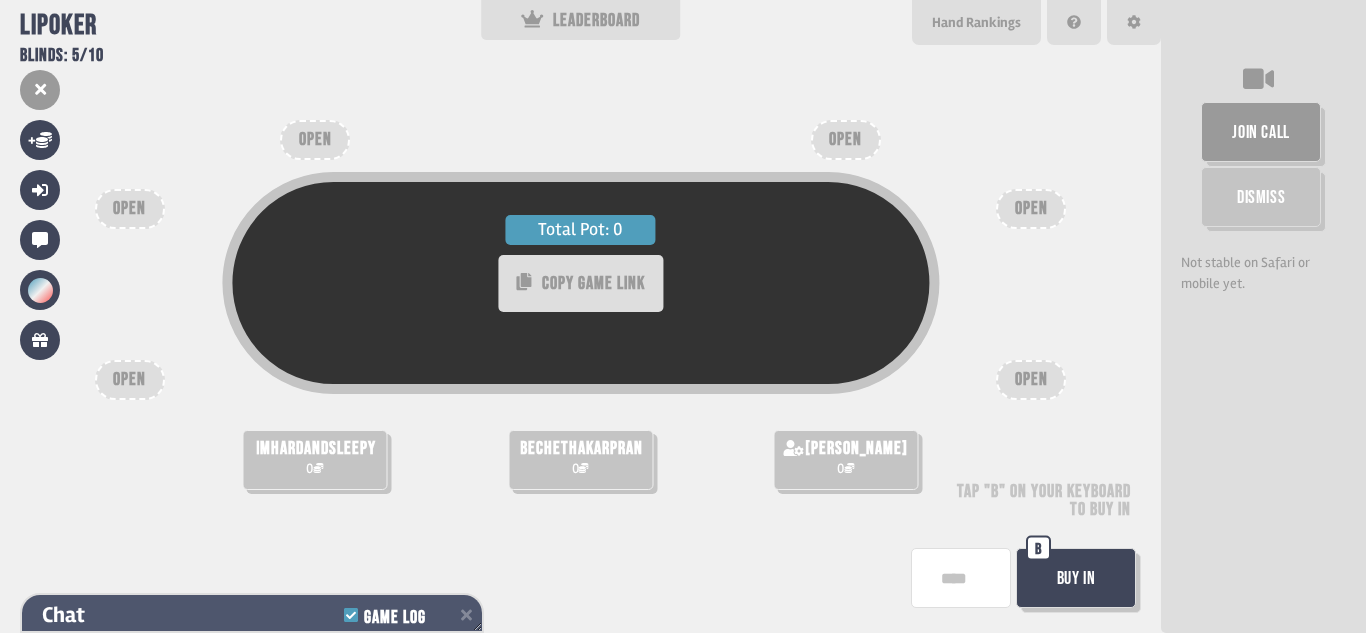 scroll, scrollTop: 150, scrollLeft: 0, axis: vertical 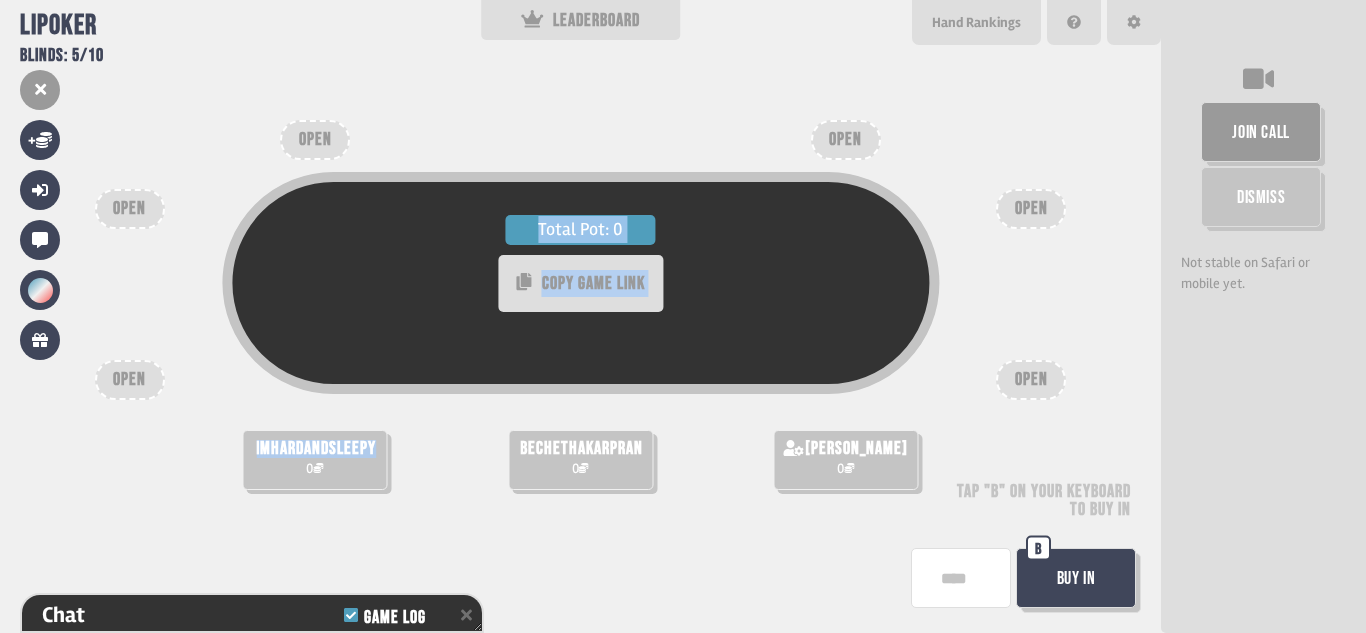 drag, startPoint x: 381, startPoint y: 447, endPoint x: 241, endPoint y: 433, distance: 140.69826 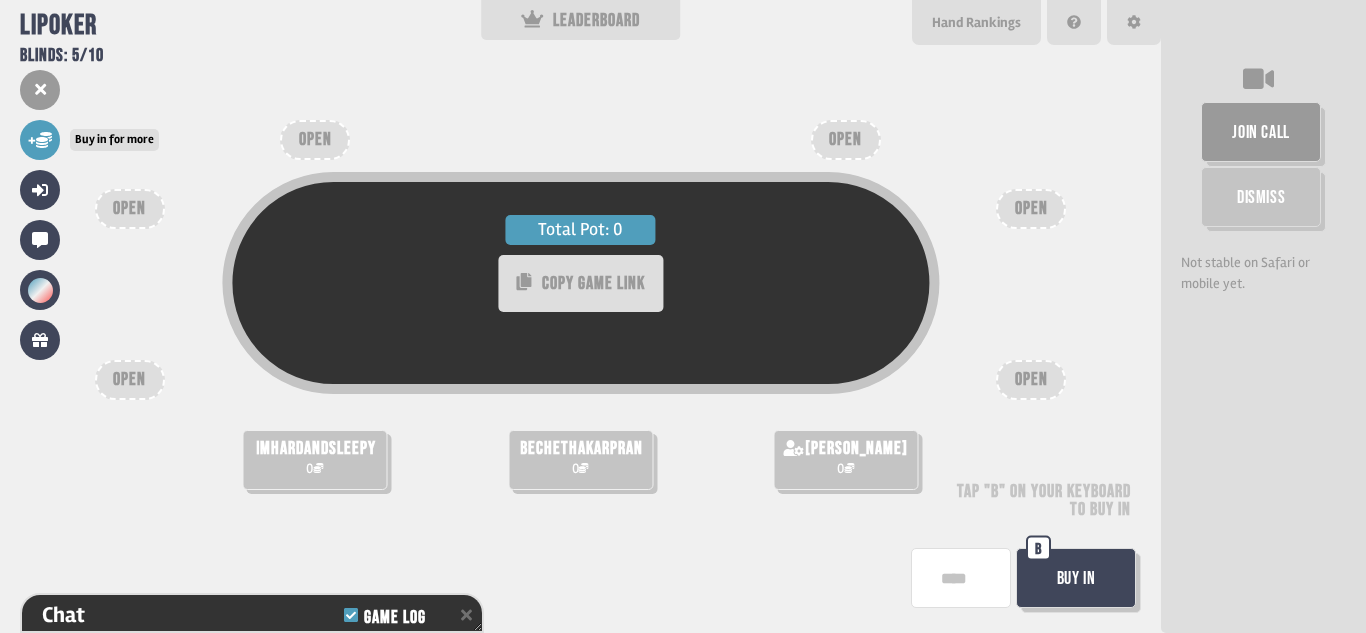 click on "+" at bounding box center (40, 140) 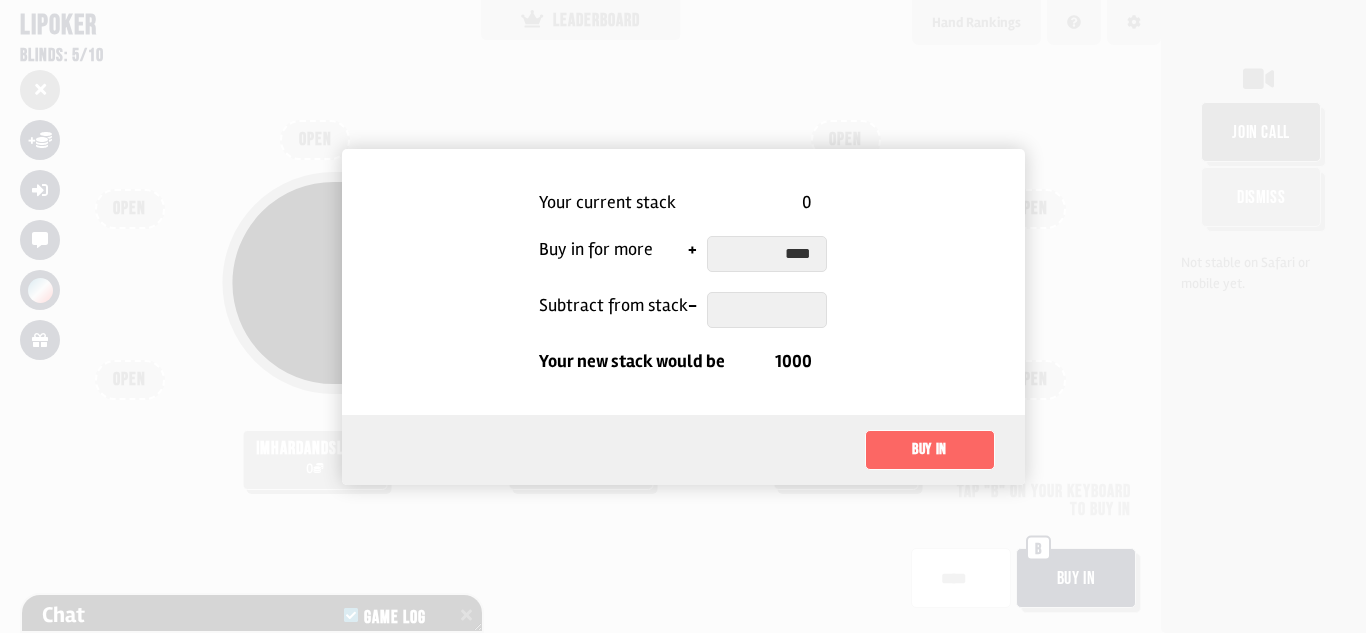 type on "****" 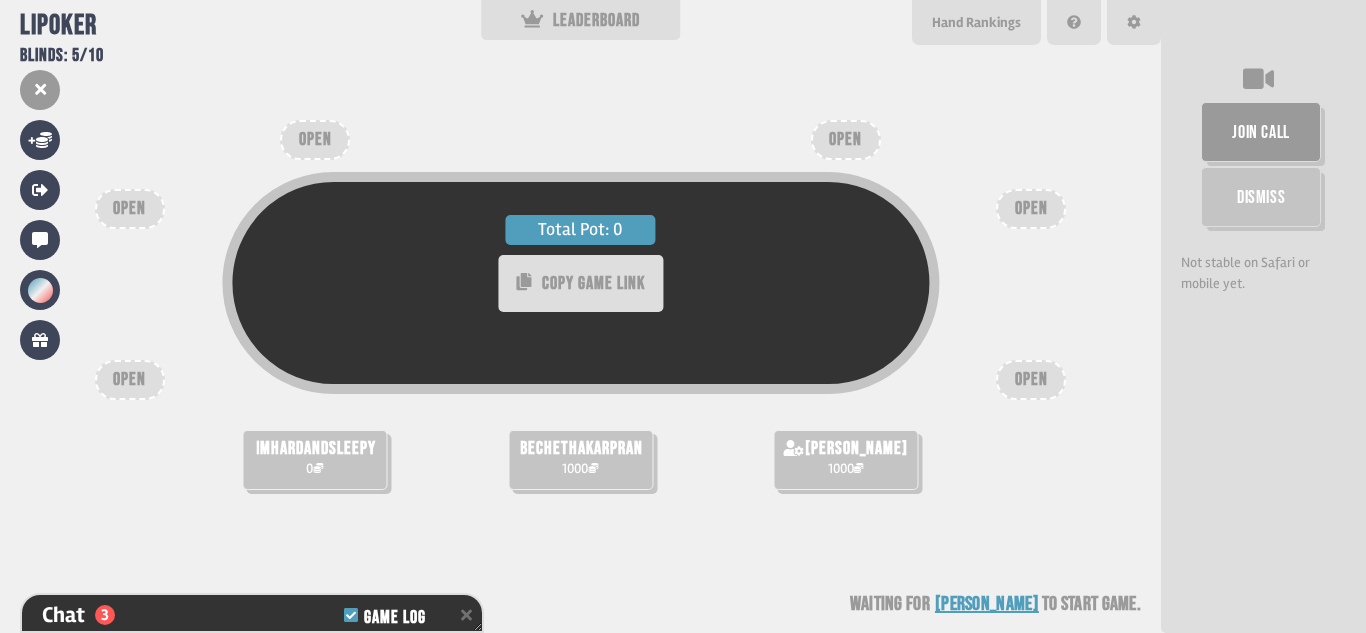 scroll, scrollTop: 237, scrollLeft: 0, axis: vertical 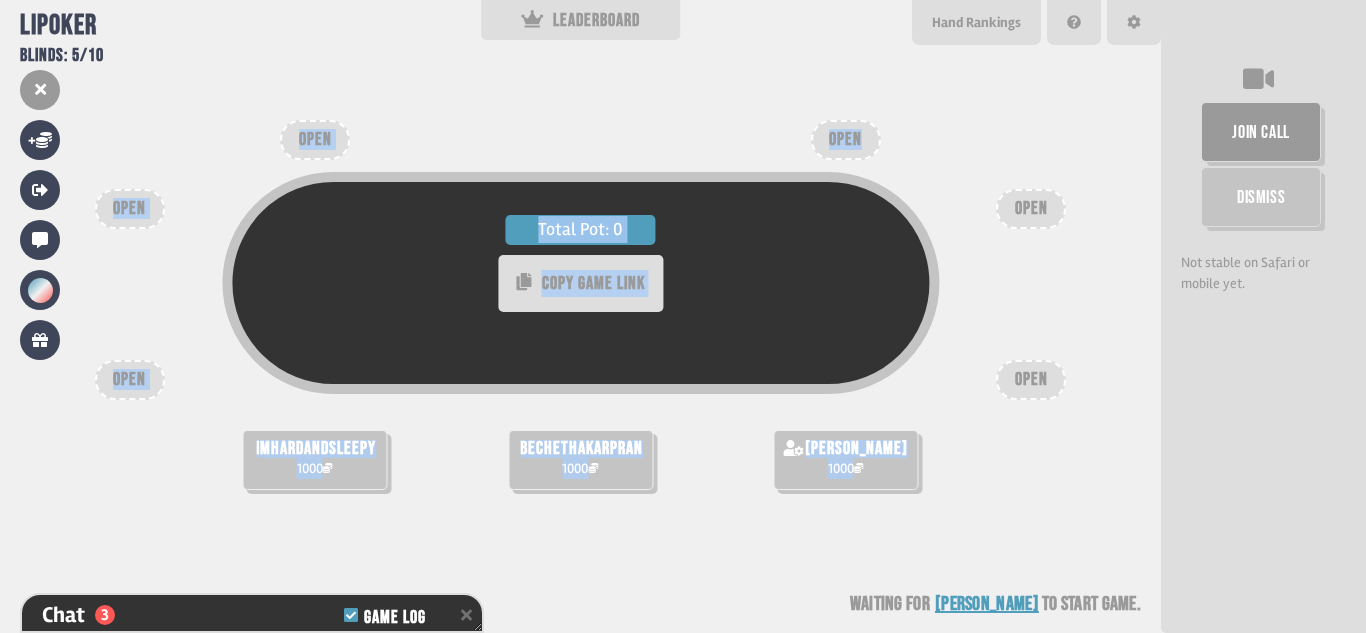 drag, startPoint x: 864, startPoint y: 145, endPoint x: 802, endPoint y: 143, distance: 62.03225 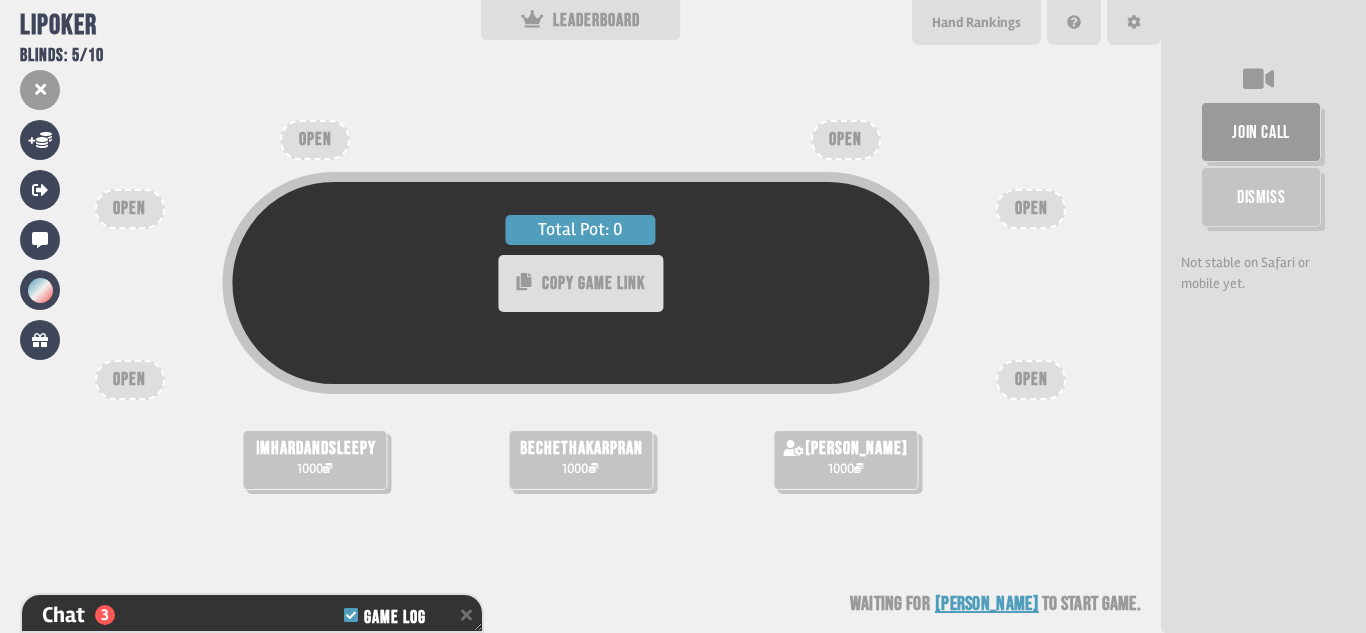 click on "Total Pot: 0   COPY GAME LINK" at bounding box center (580, 315) 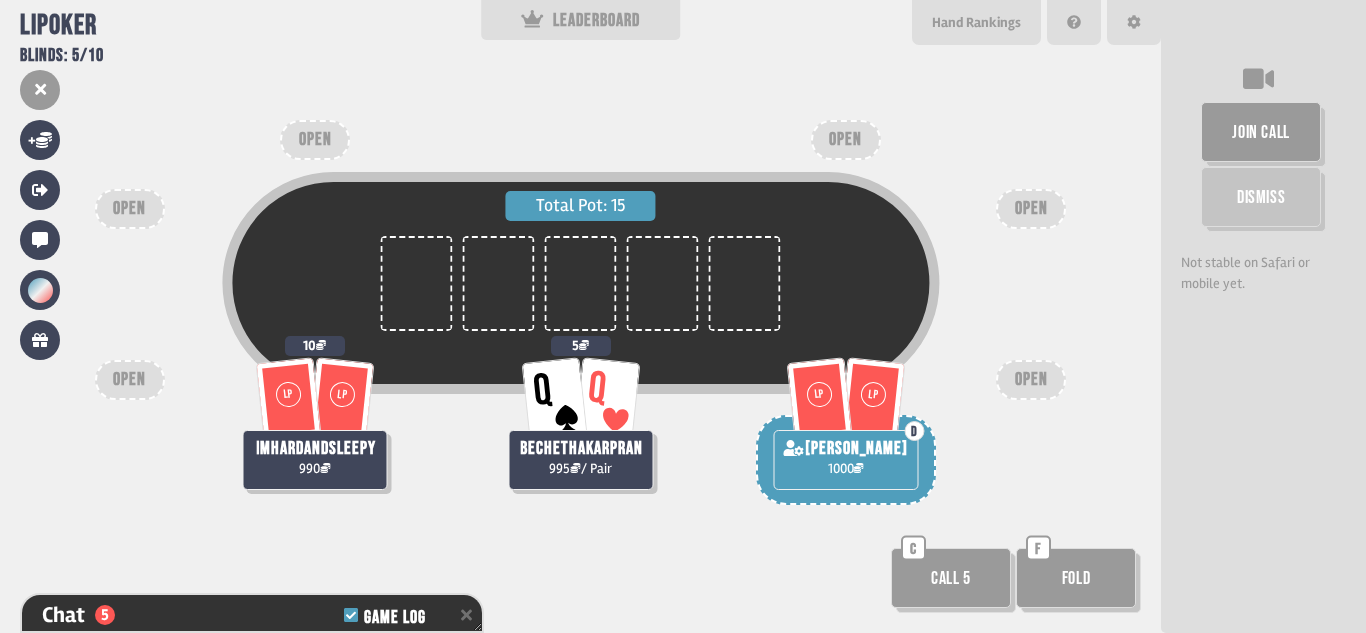 scroll, scrollTop: 98, scrollLeft: 0, axis: vertical 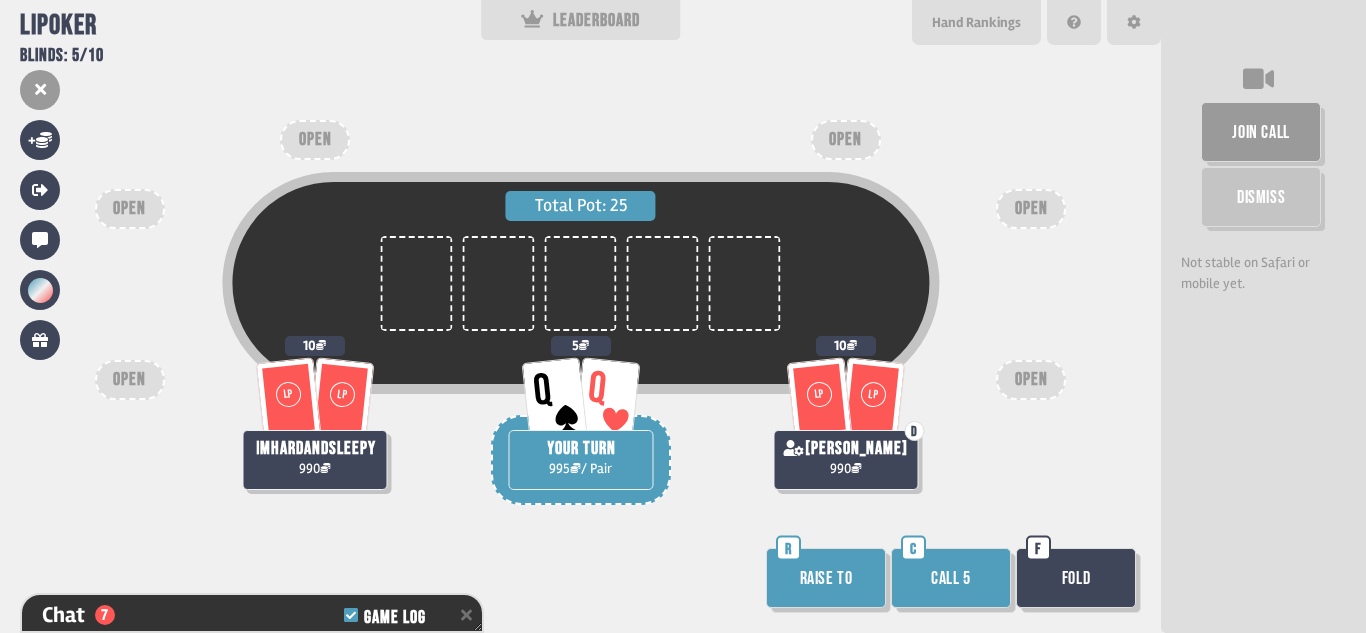 click on "Raise to" at bounding box center (826, 578) 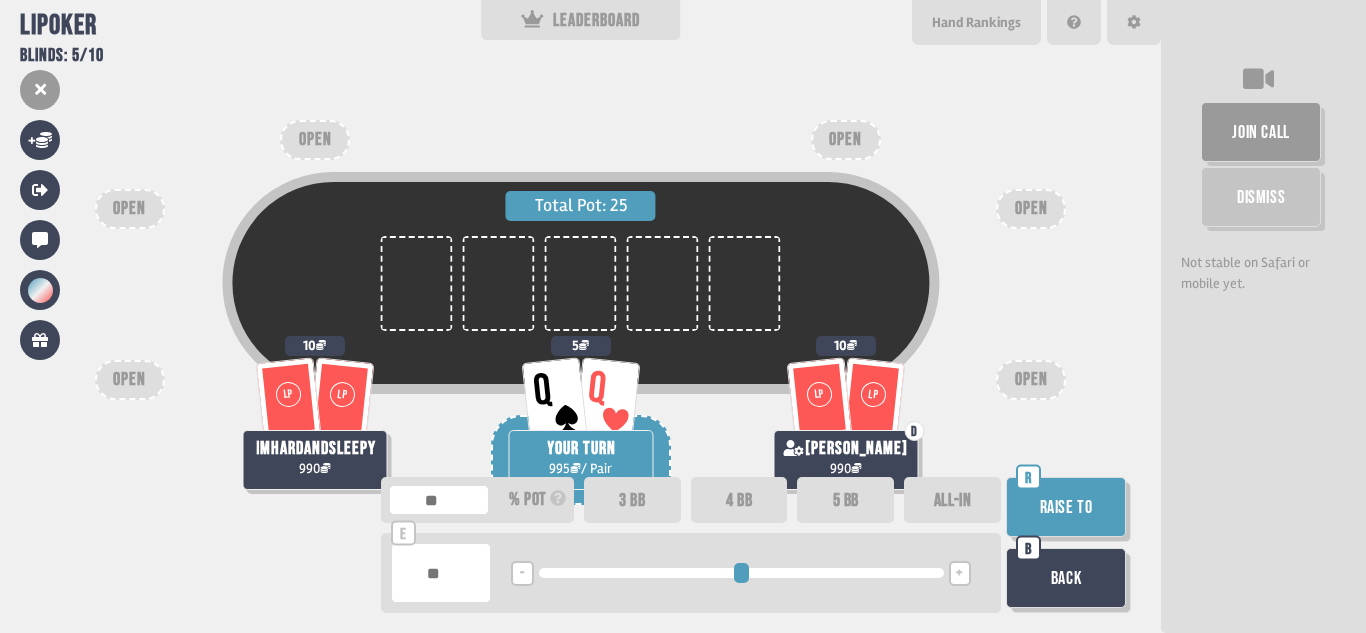 type on "***" 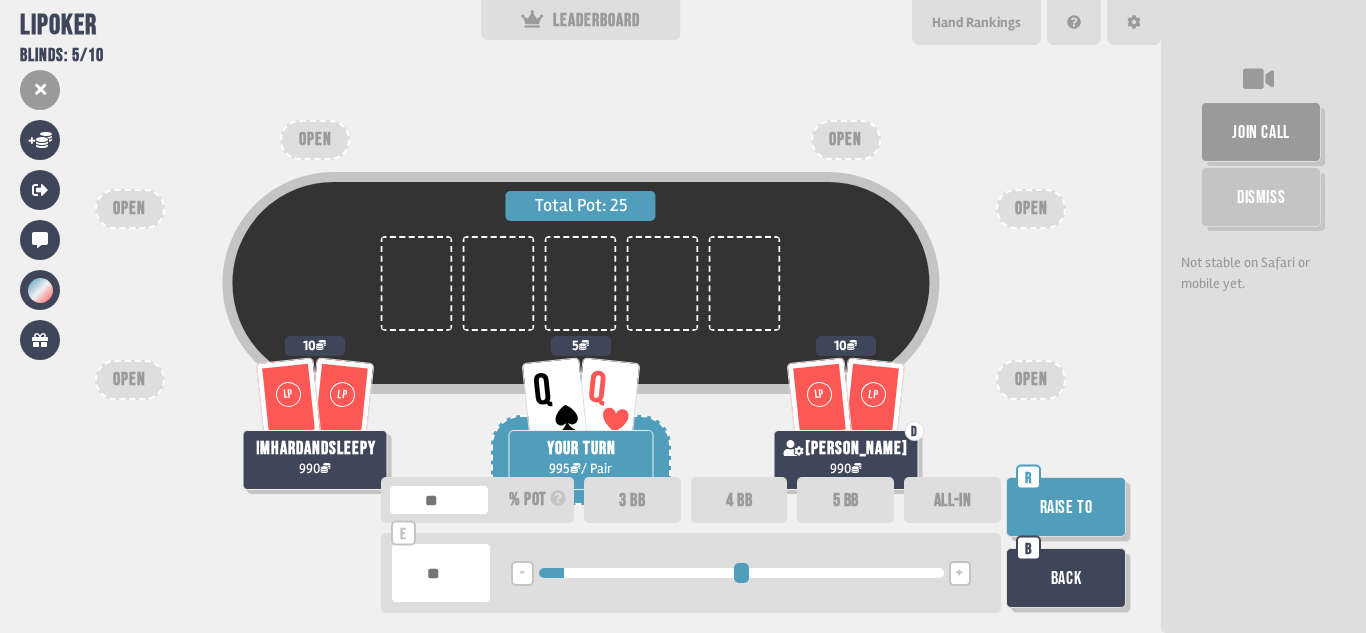 type on "***" 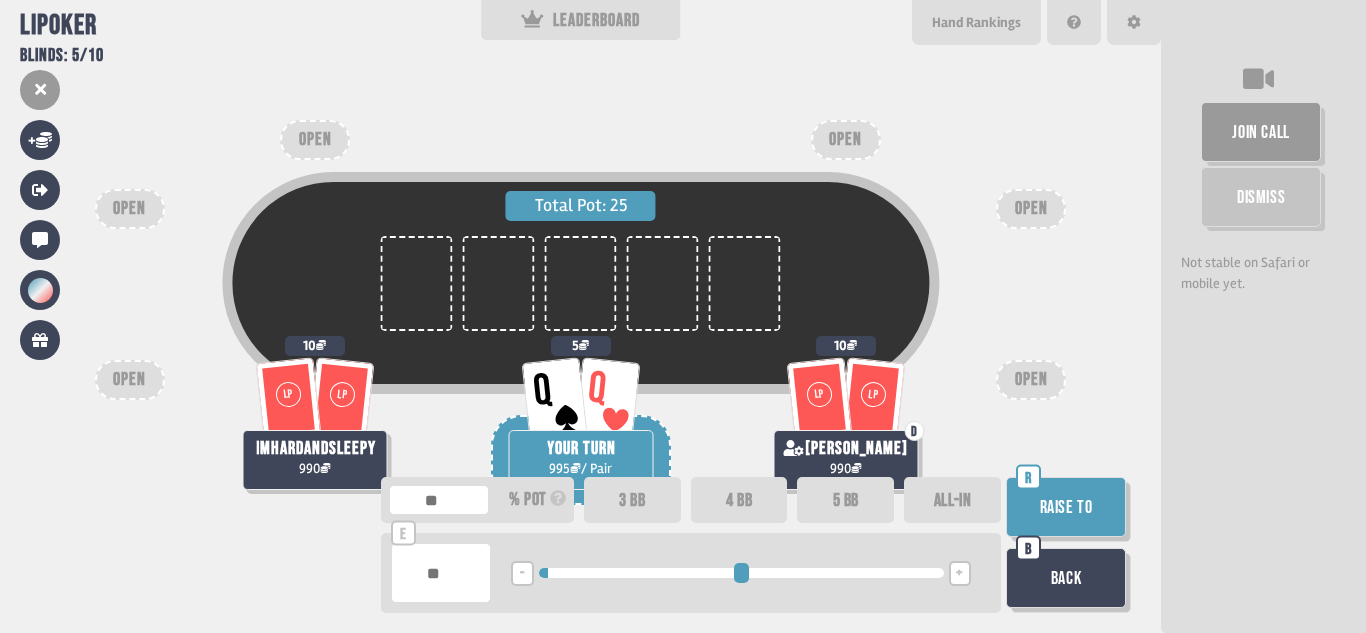 type on "**" 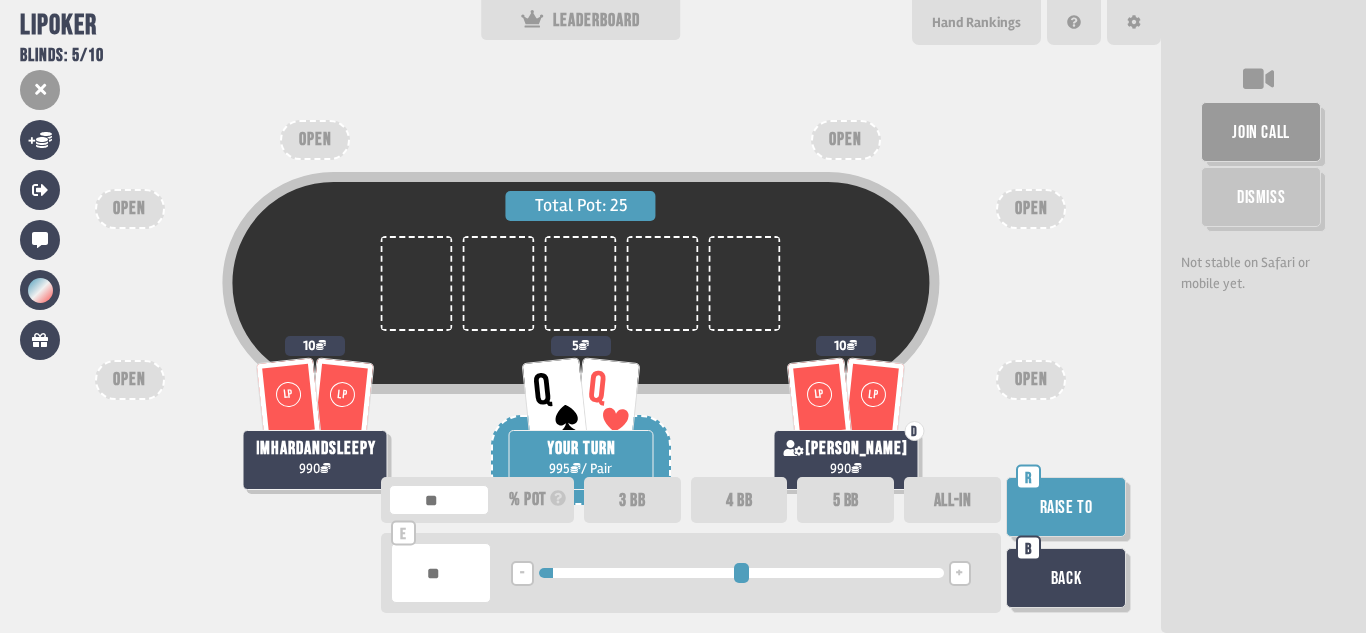 click on "+" at bounding box center (959, 574) 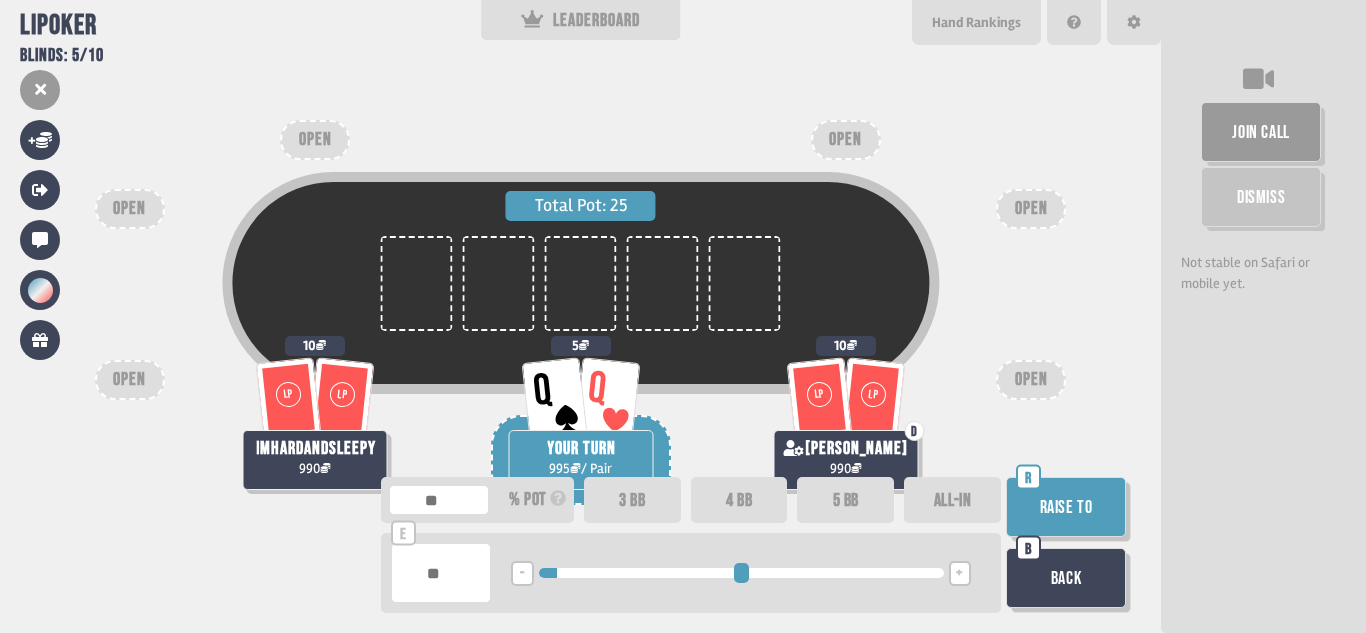 click on "Raise to" at bounding box center (1066, 507) 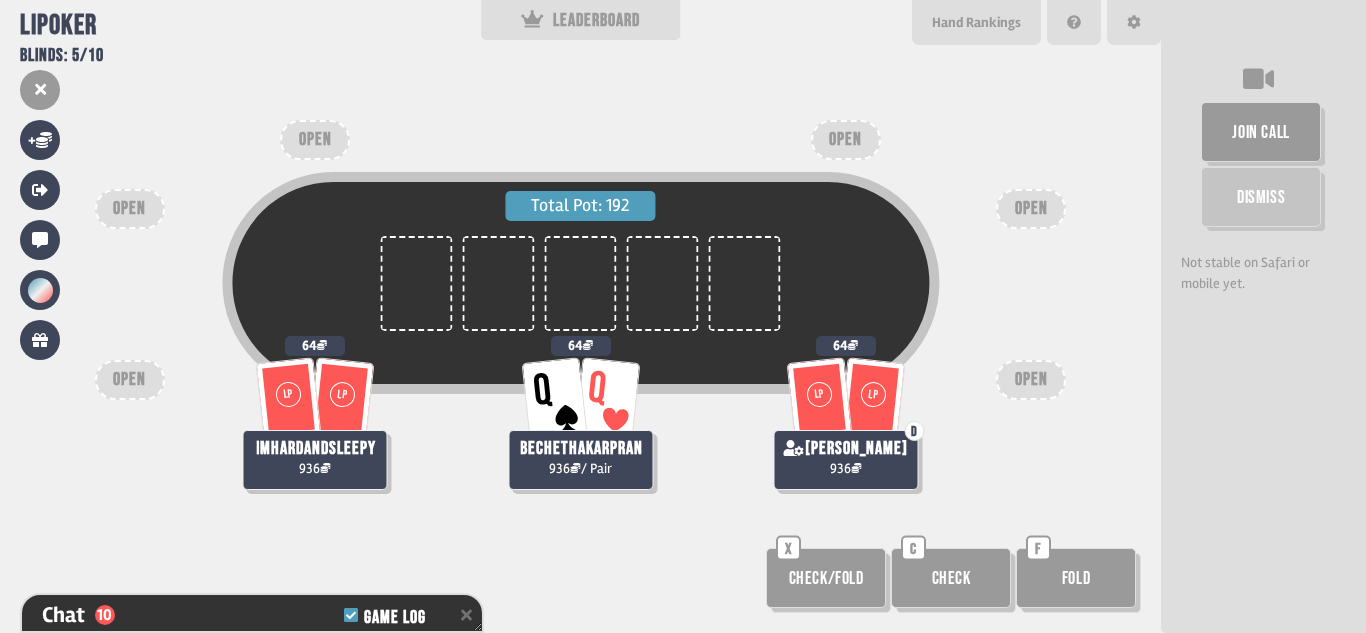 scroll, scrollTop: 469, scrollLeft: 0, axis: vertical 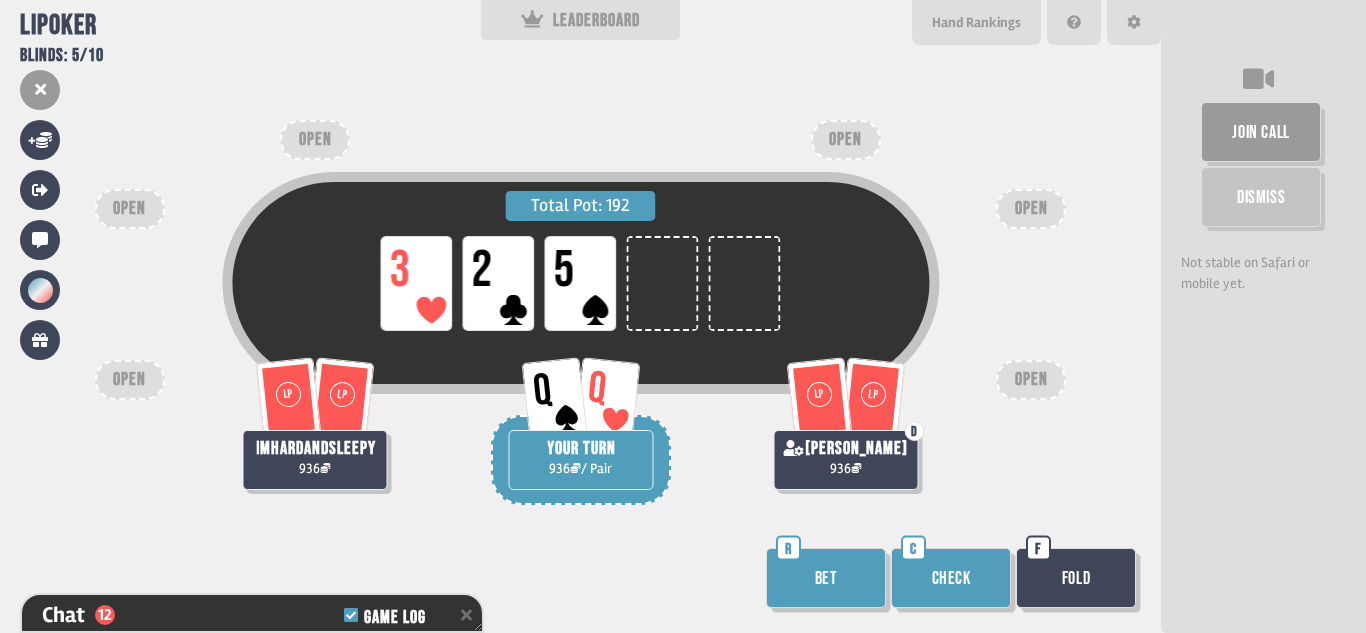 click on "Bet" at bounding box center (826, 578) 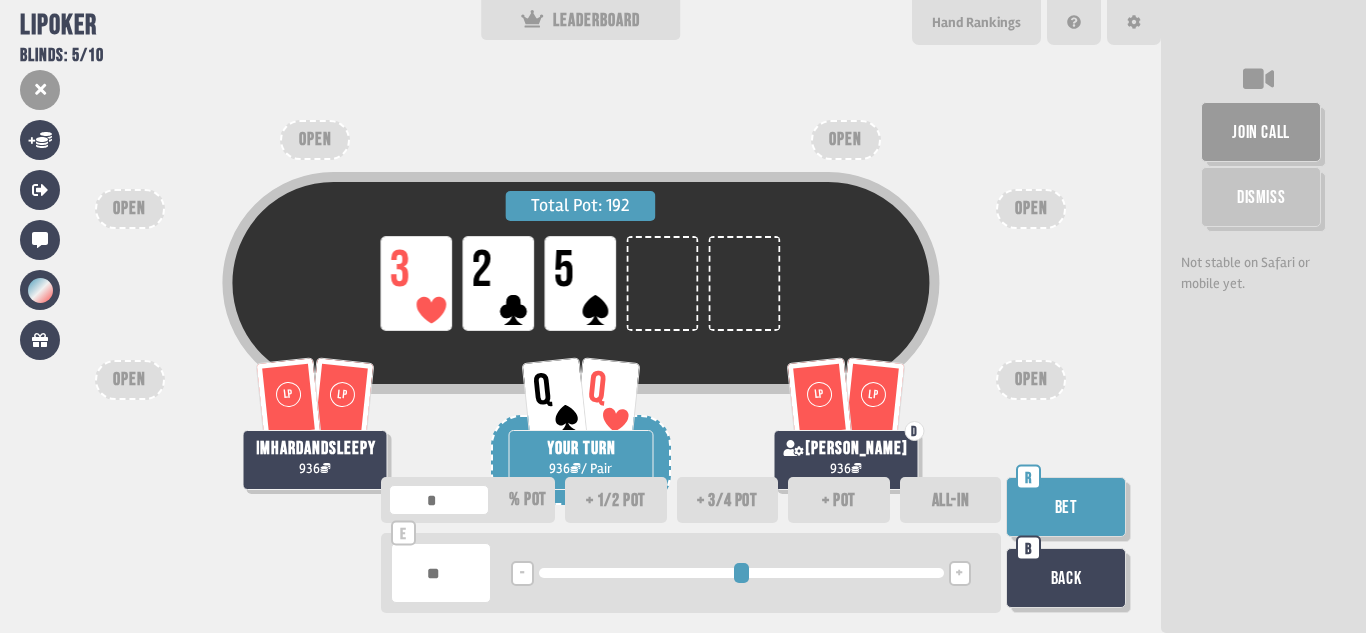 type on "**" 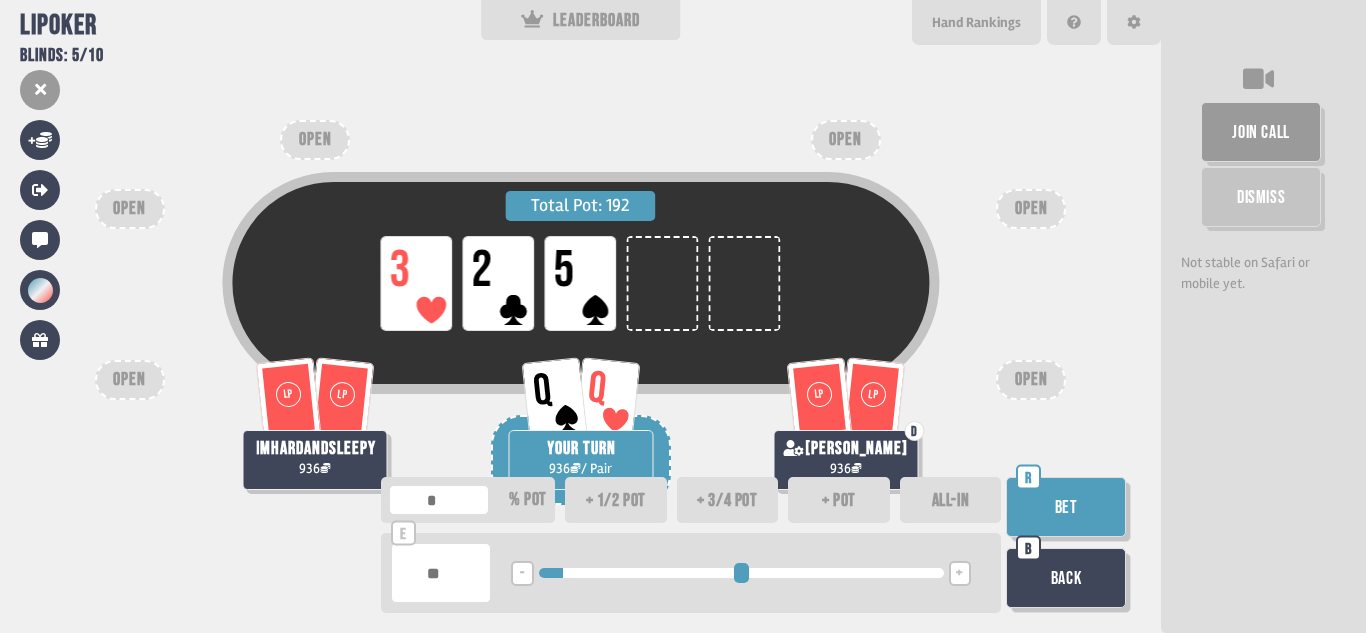 type on "**" 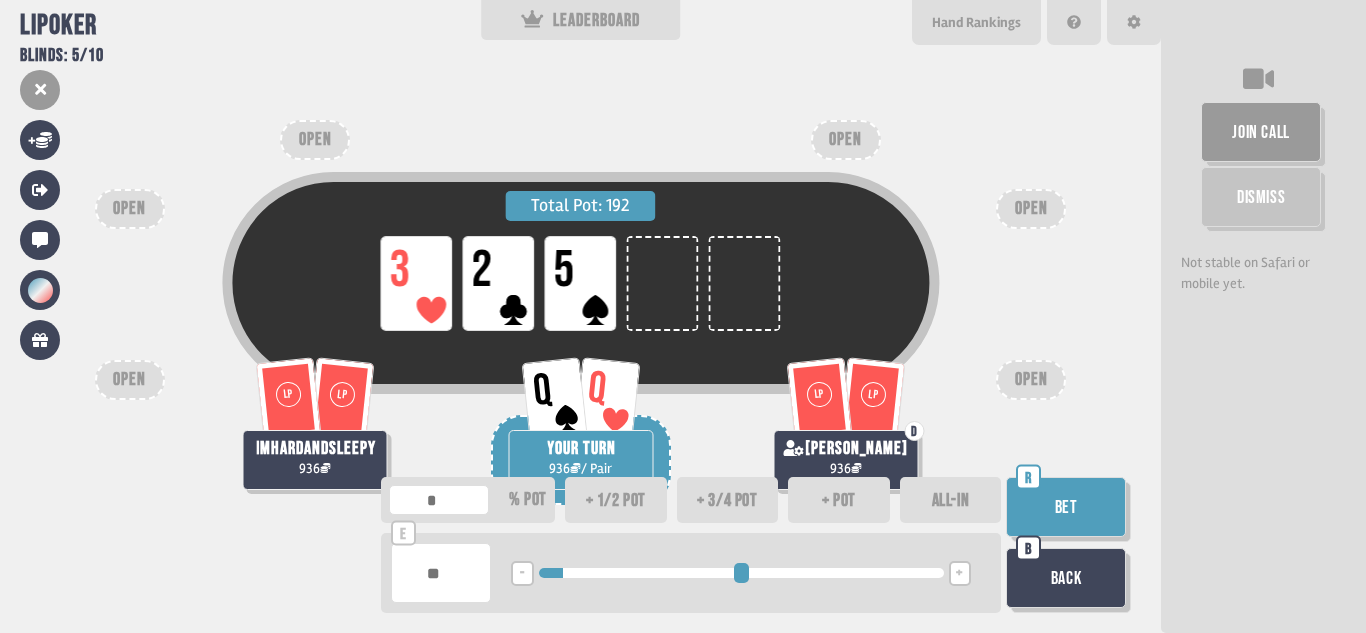 click on "Bet" at bounding box center [1066, 507] 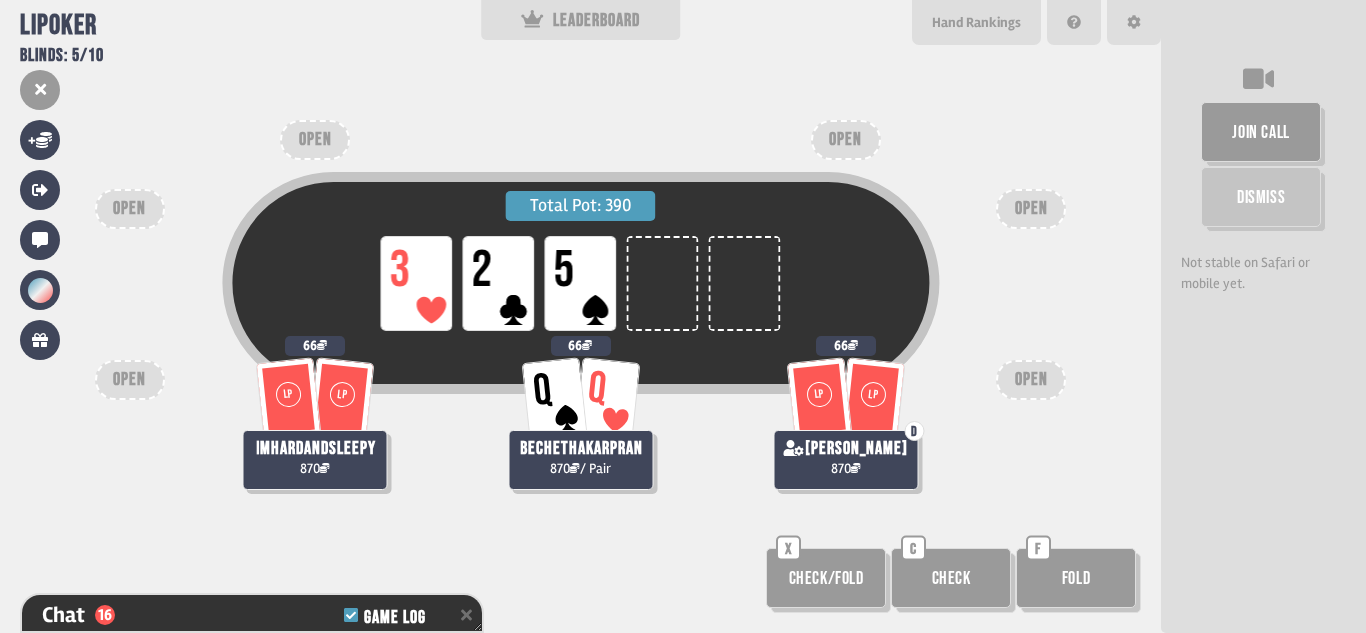 scroll, scrollTop: 614, scrollLeft: 0, axis: vertical 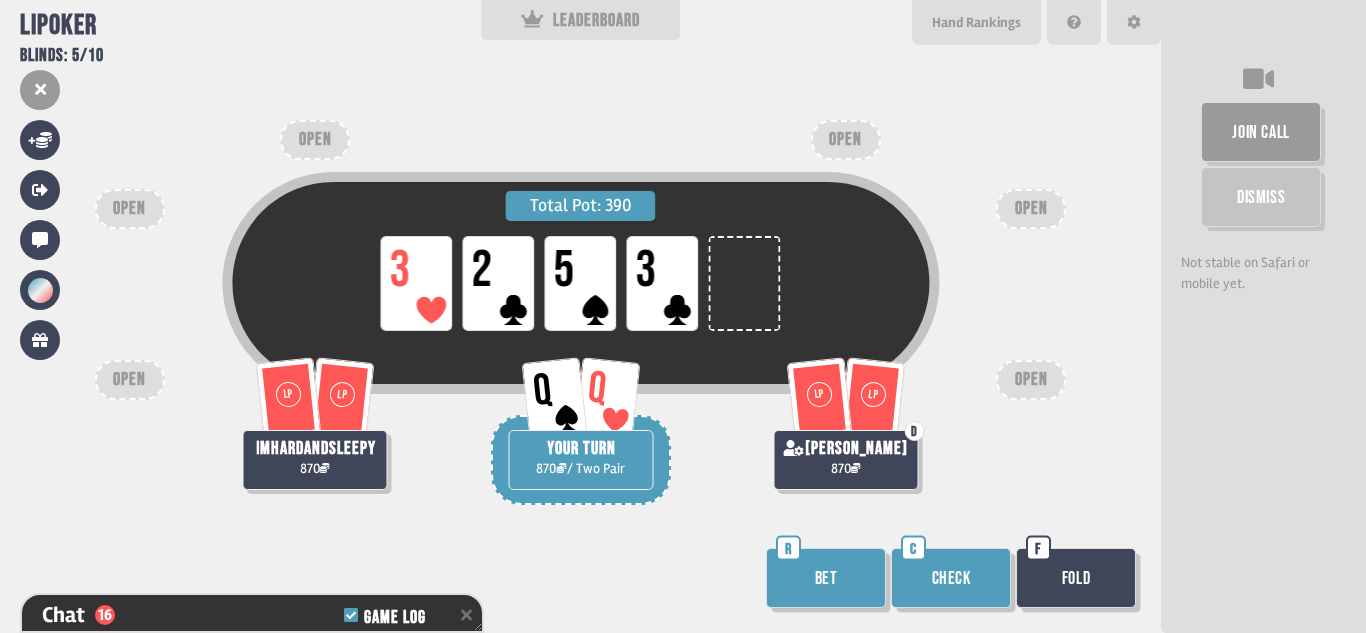 click on "Bet" at bounding box center [826, 578] 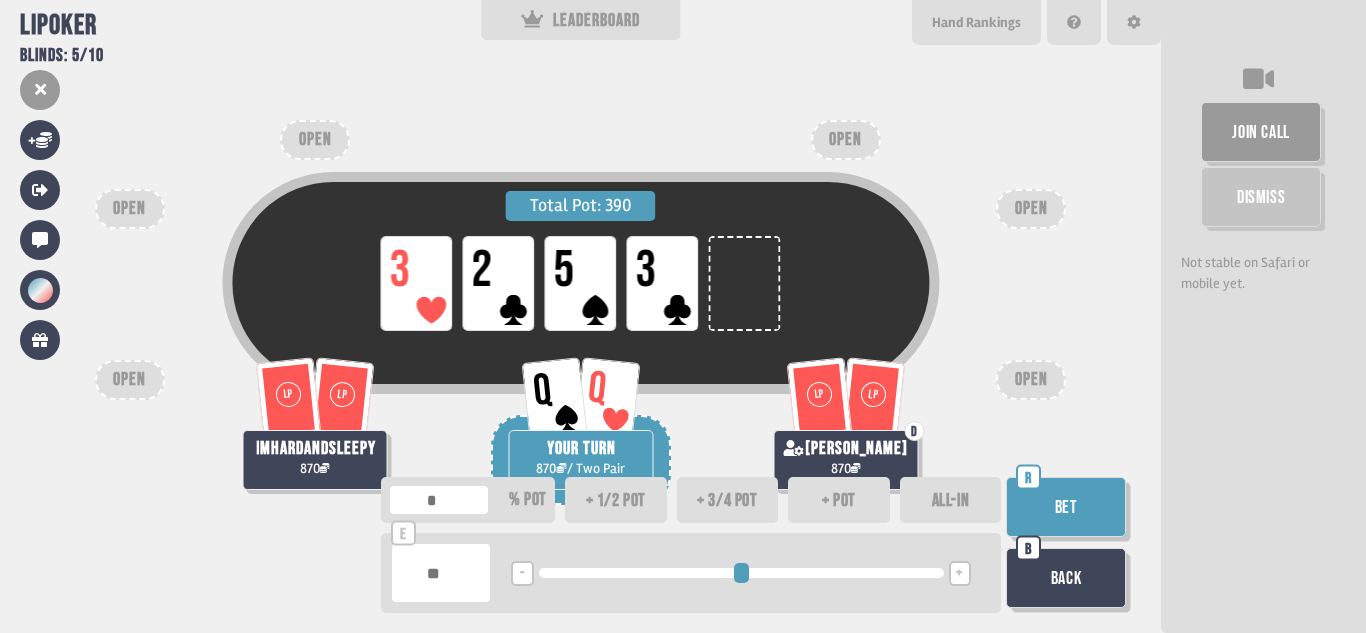 type on "**" 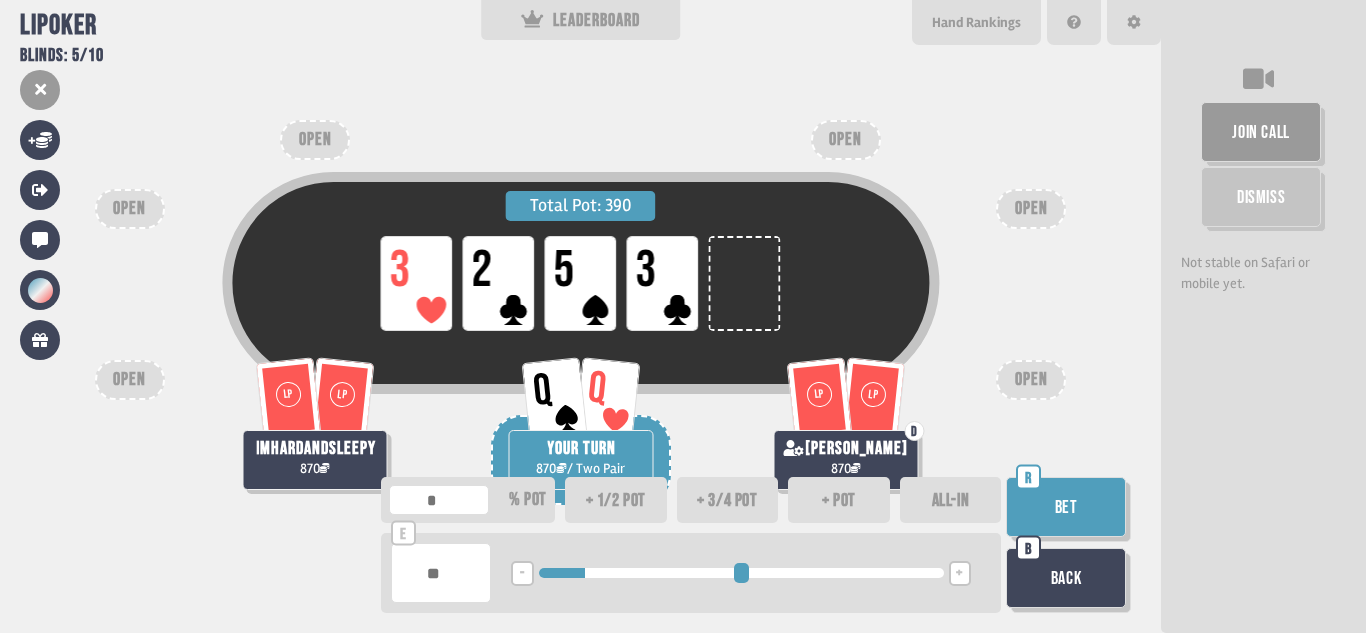 type on "***" 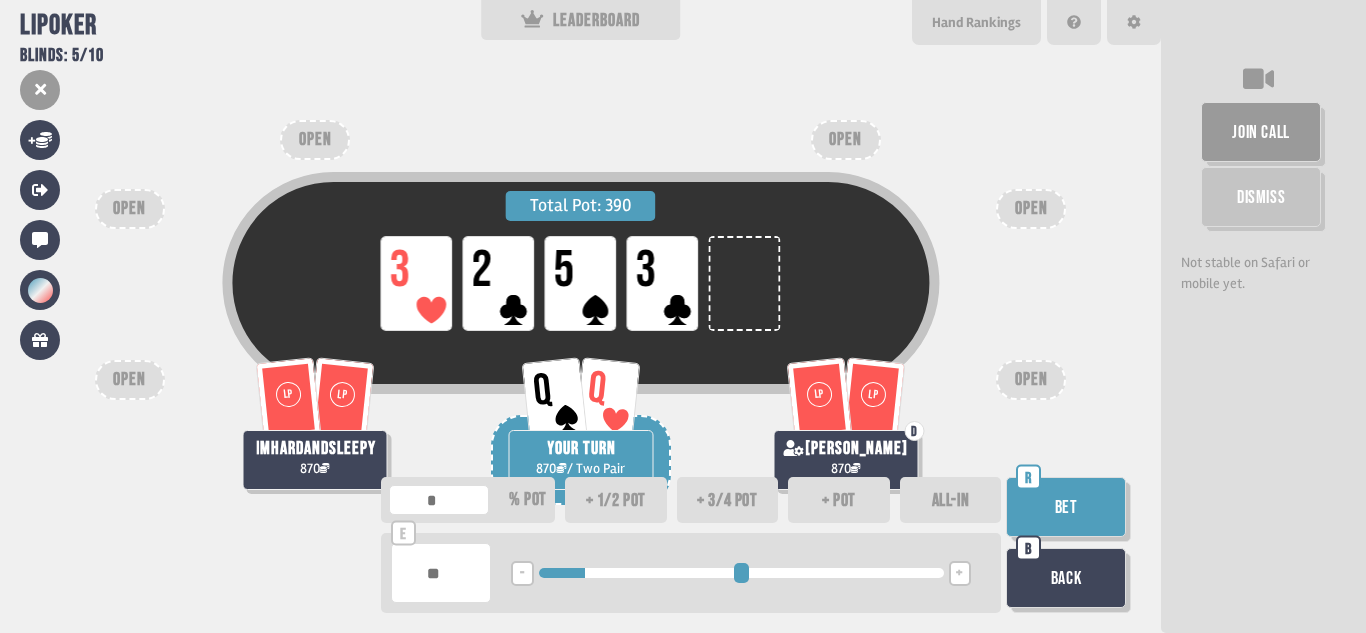 type on "**" 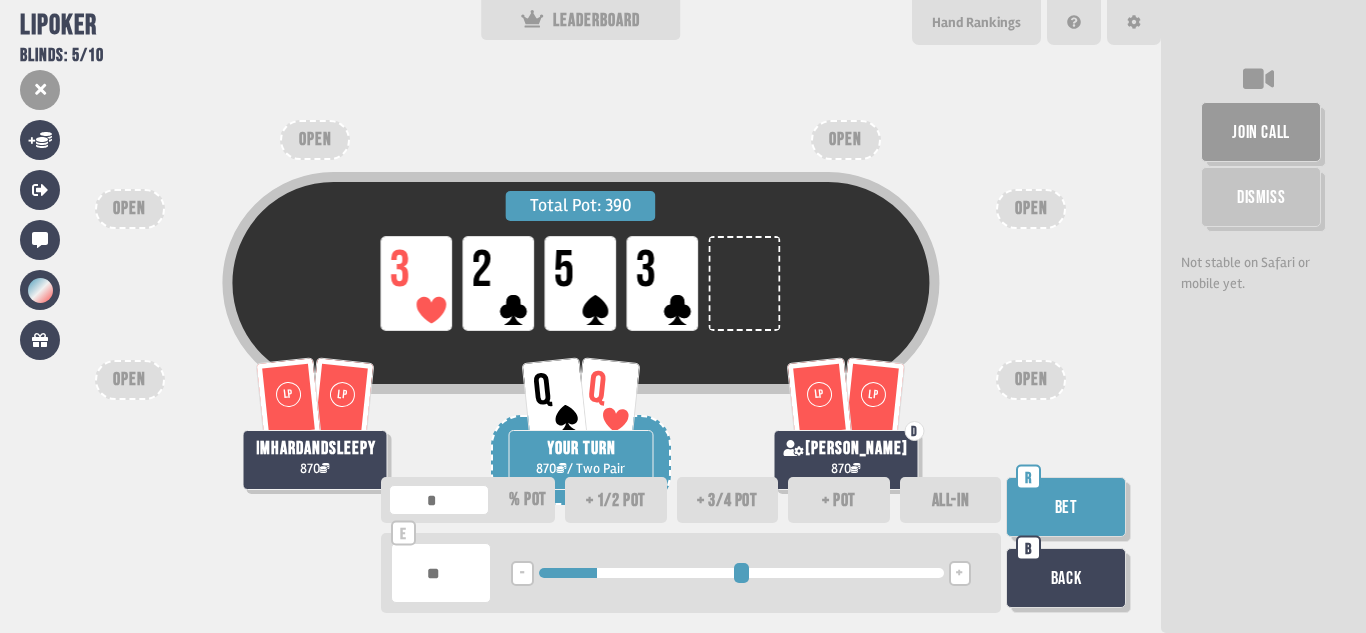type on "**" 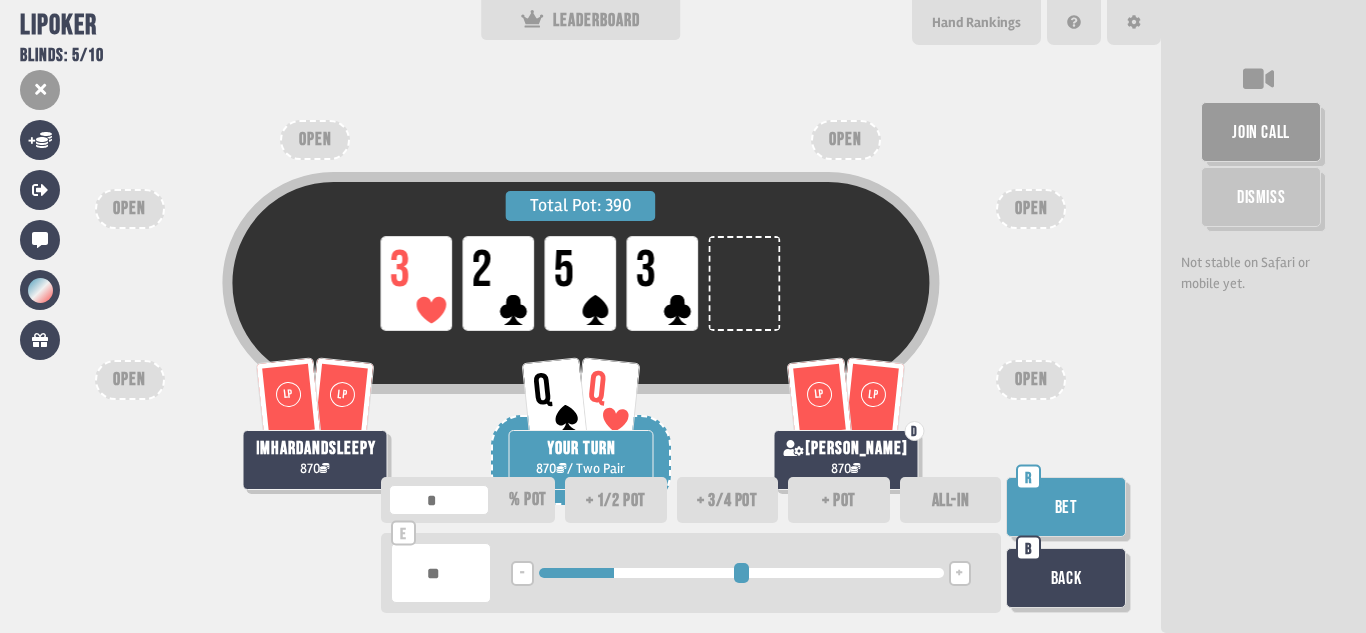 type on "**" 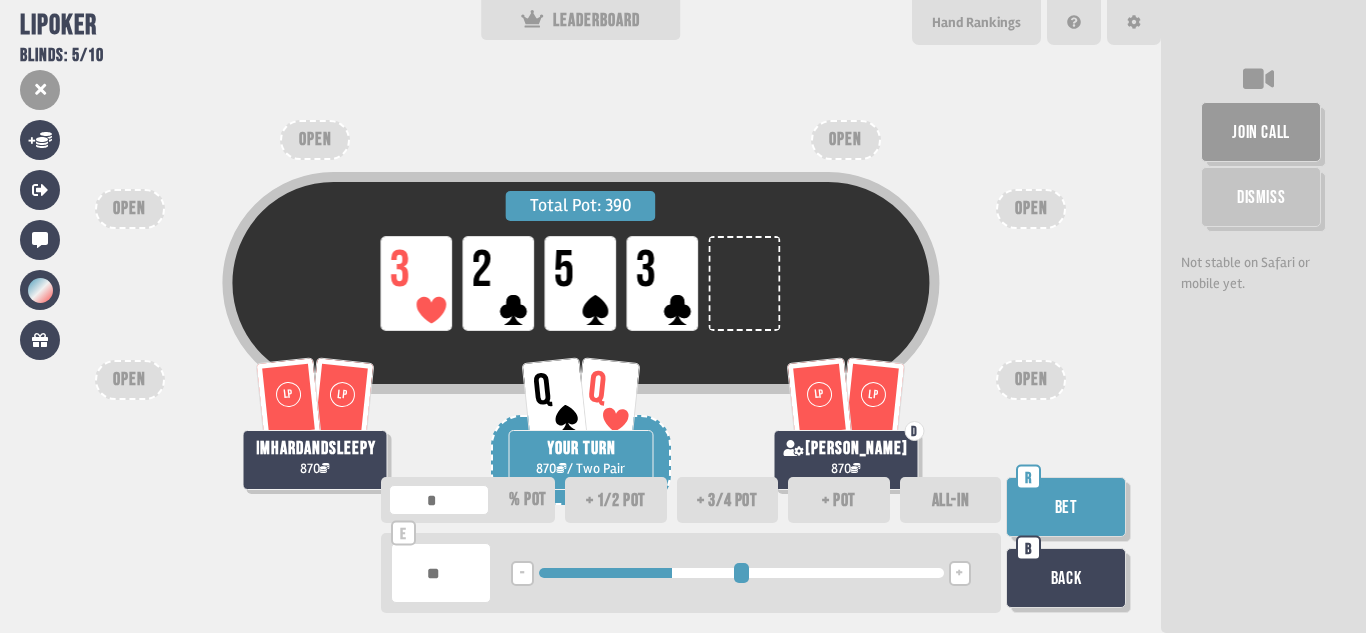 type on "***" 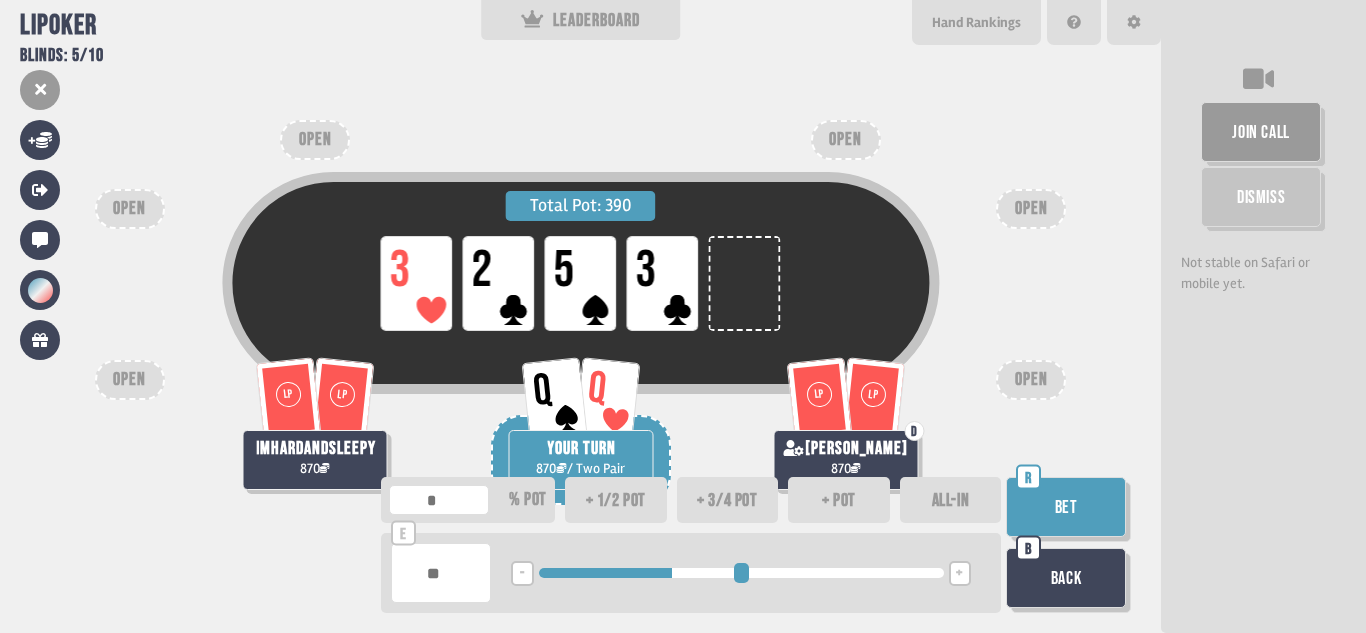 click on "Bet" at bounding box center [1066, 507] 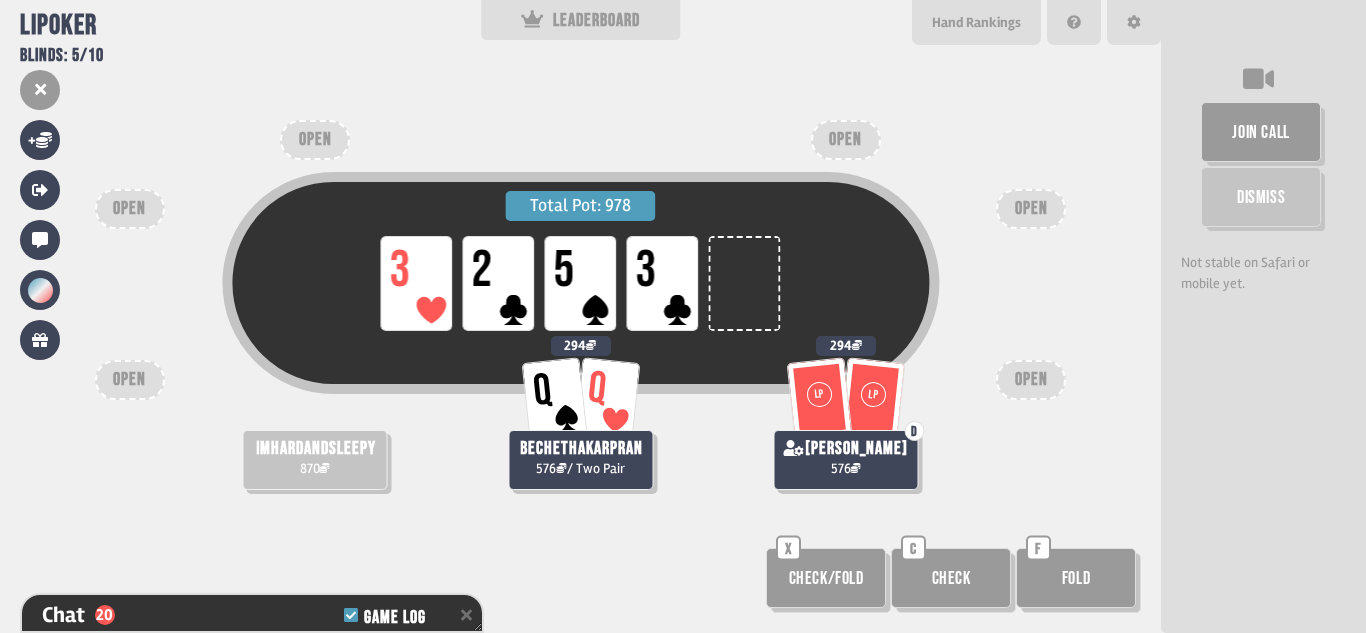 scroll, scrollTop: 759, scrollLeft: 0, axis: vertical 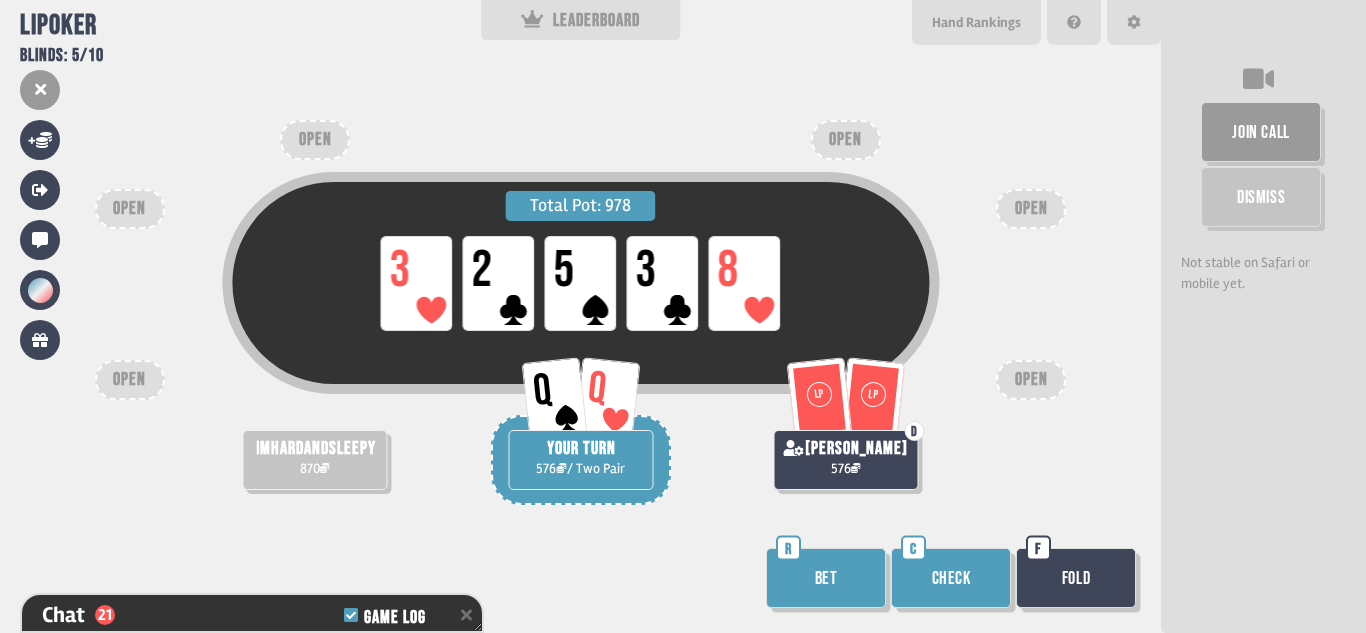 click on "Bet" at bounding box center [826, 578] 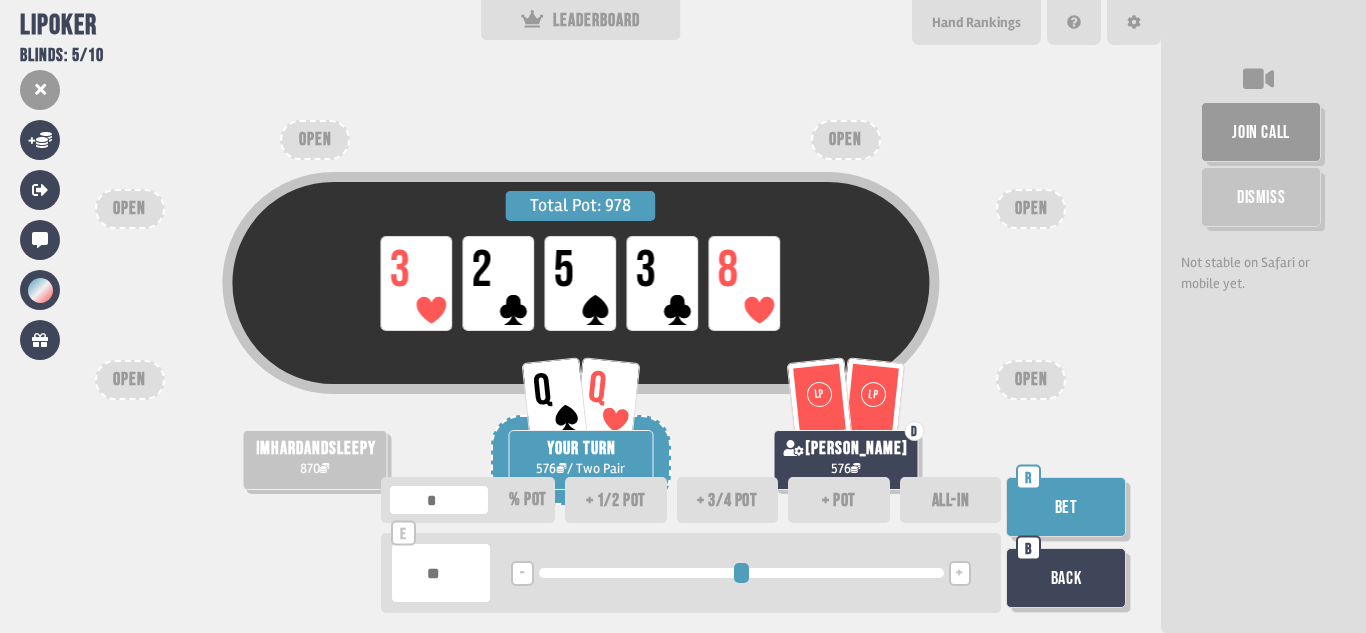 type on "**" 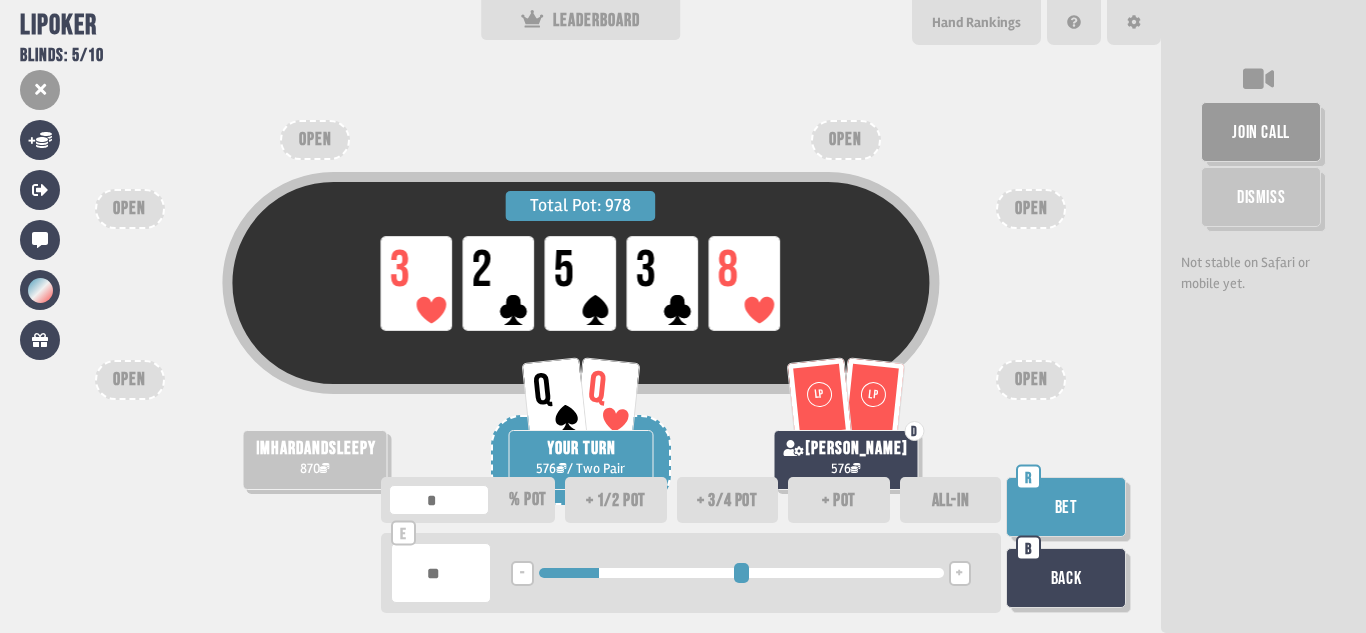 click at bounding box center [741, 573] 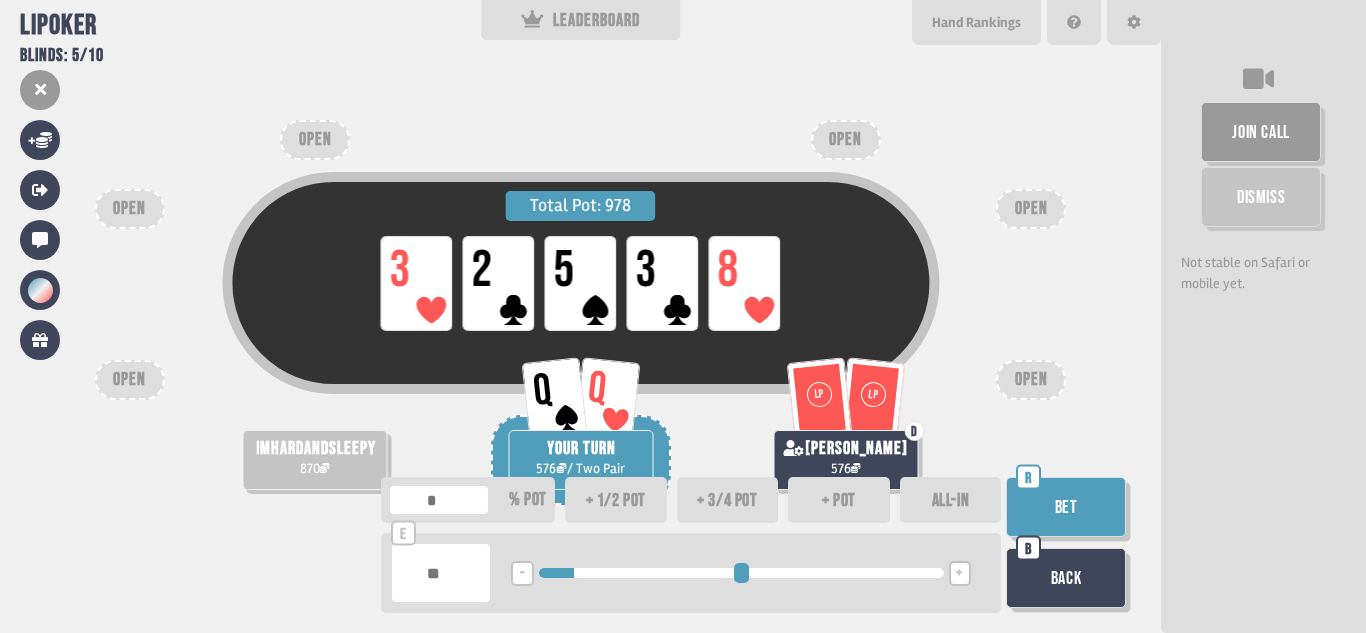 type on "**" 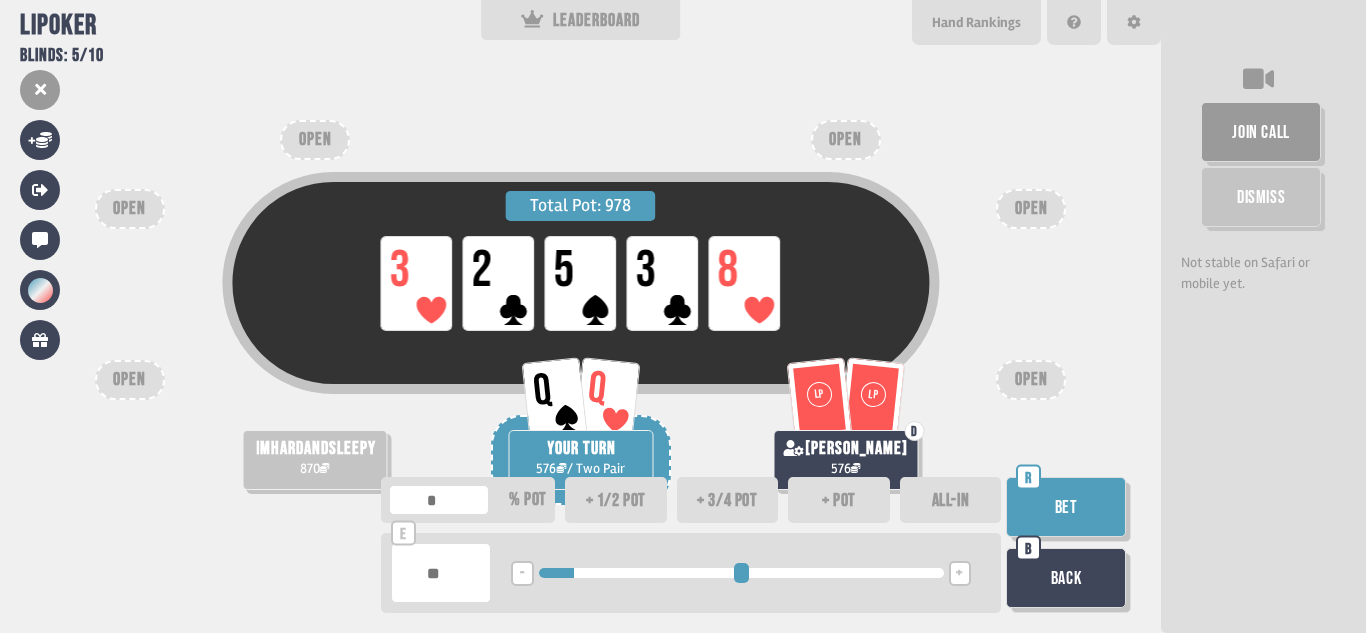 click on "Bet" at bounding box center (1066, 507) 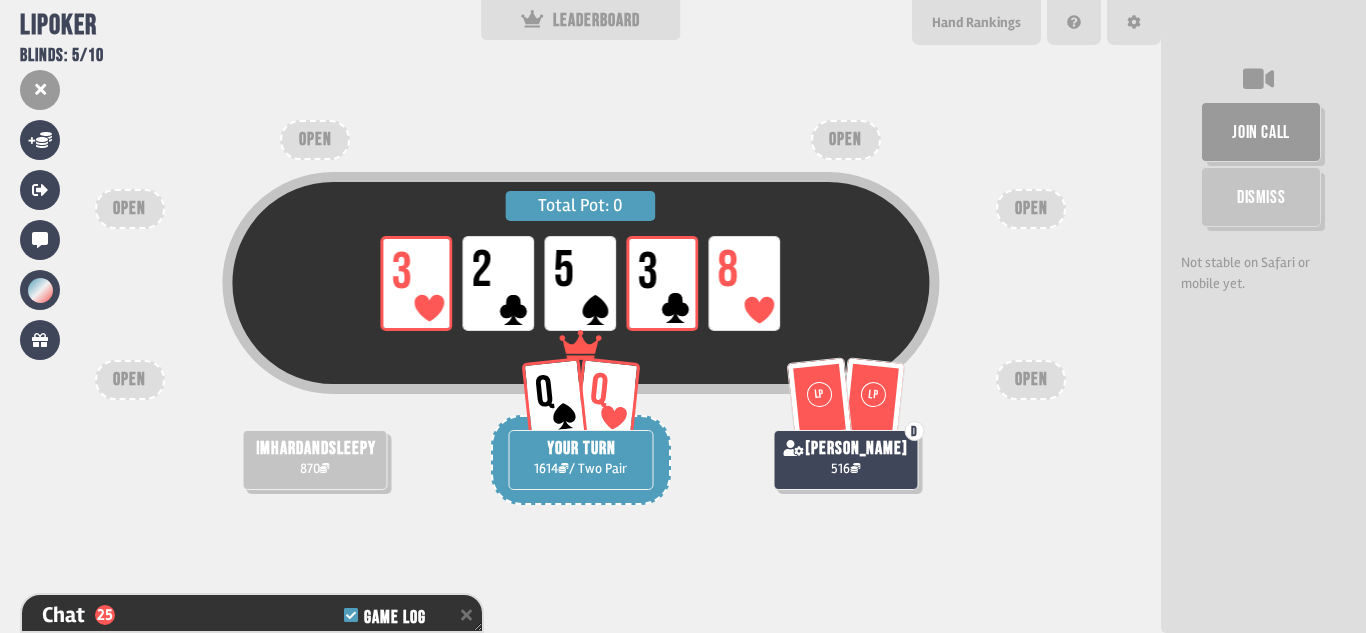 scroll, scrollTop: 962, scrollLeft: 0, axis: vertical 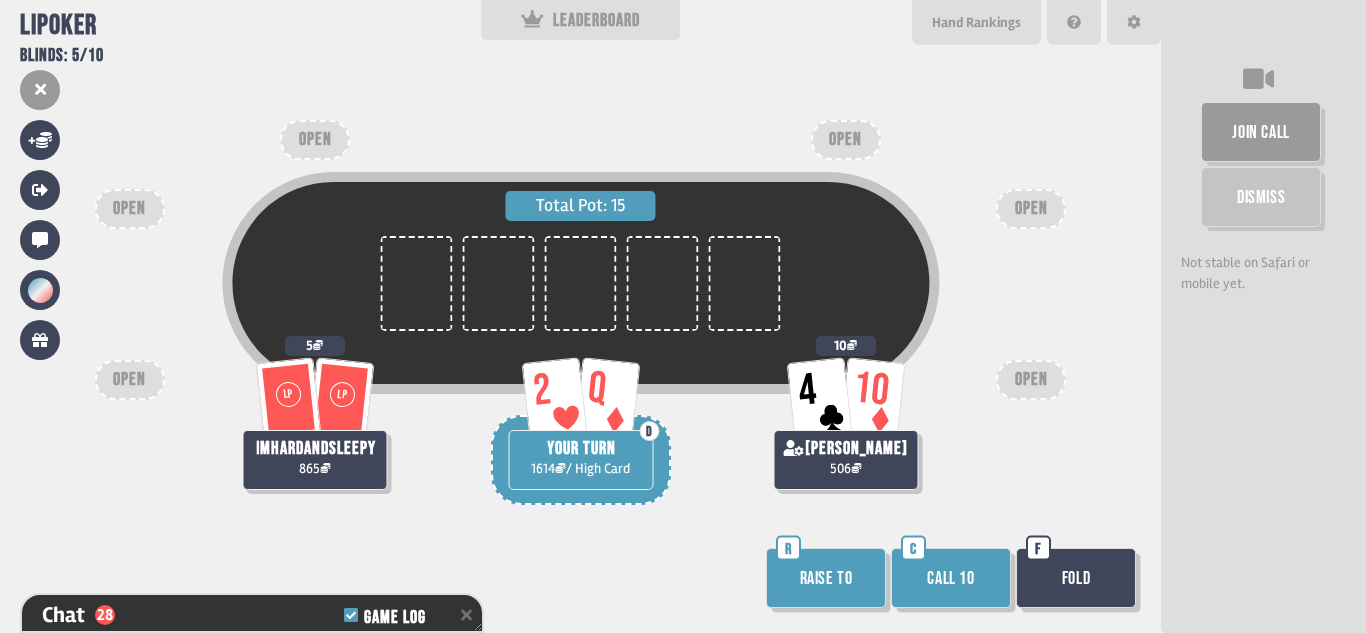 click on "Call 10" at bounding box center (951, 578) 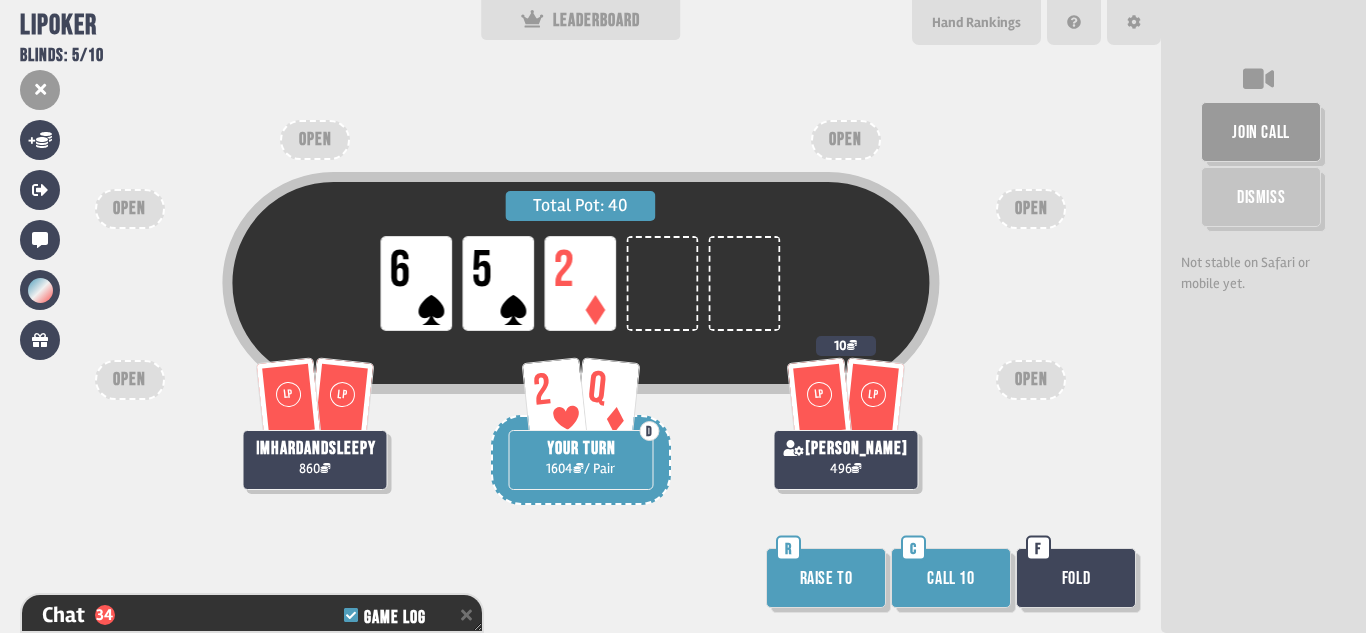 scroll, scrollTop: 1165, scrollLeft: 0, axis: vertical 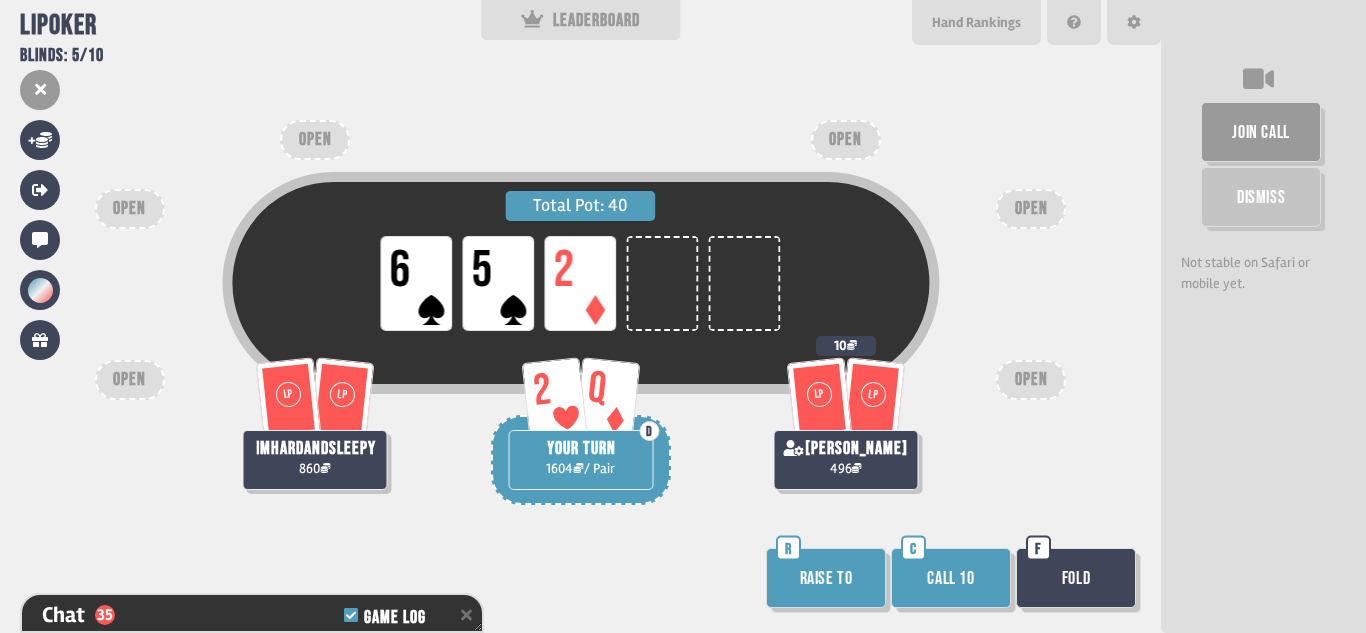click on "Raise to" at bounding box center [826, 578] 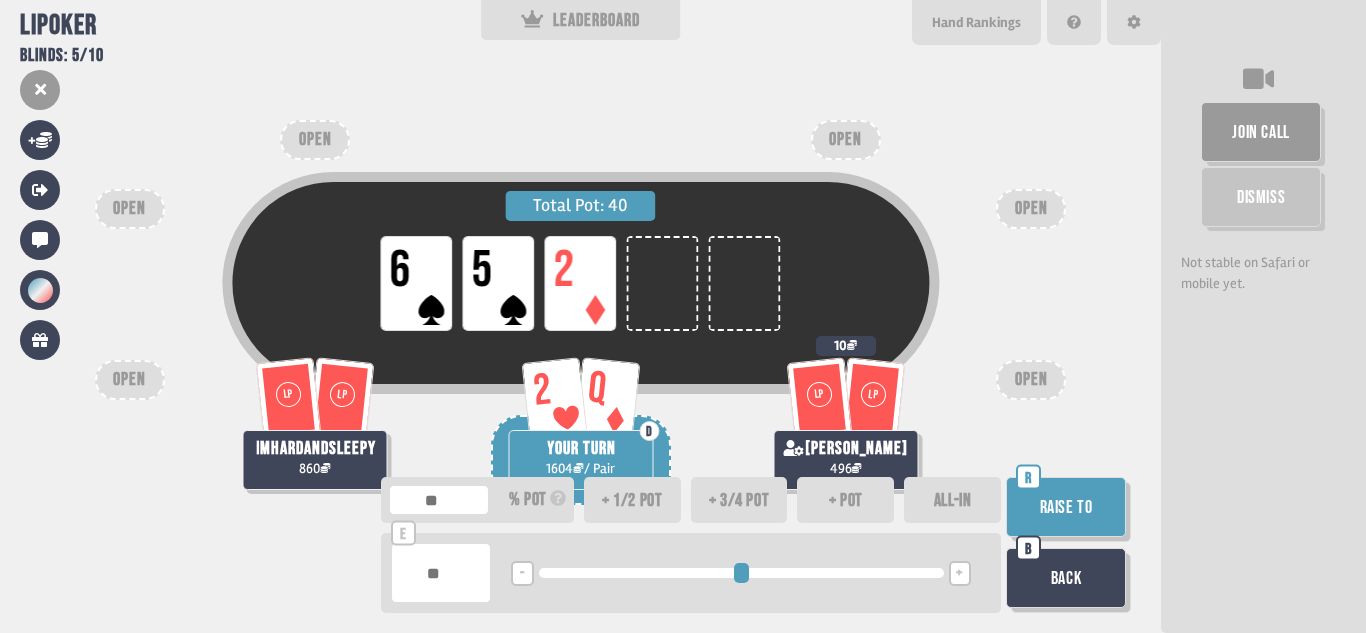 click on "Total Pot: 40   LP 6 LP 5 LP 2" at bounding box center (580, 315) 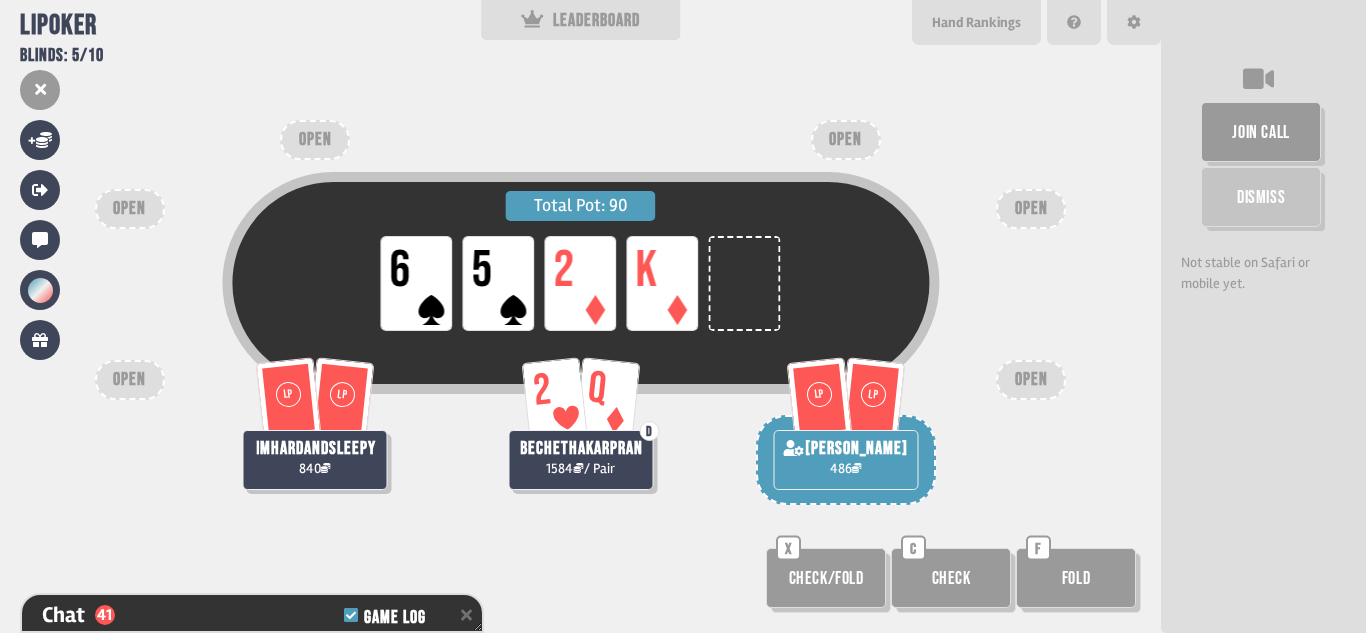 scroll, scrollTop: 1339, scrollLeft: 0, axis: vertical 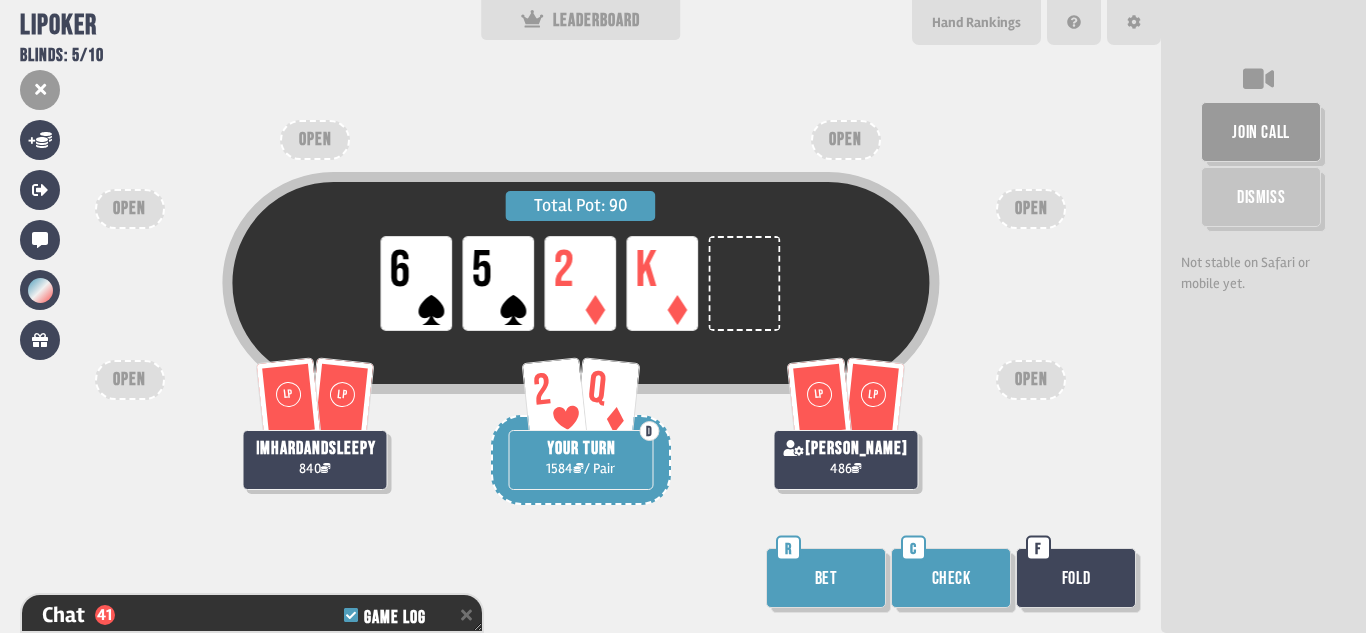 click on "Bet" at bounding box center [826, 578] 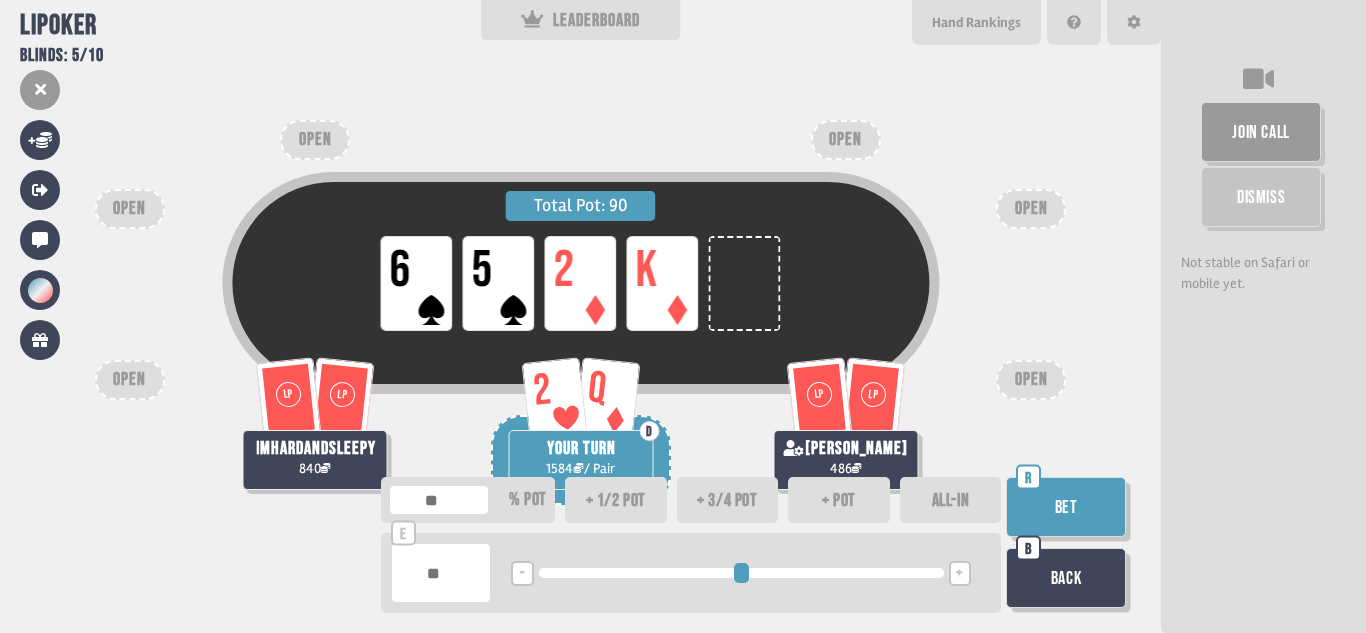 type on "***" 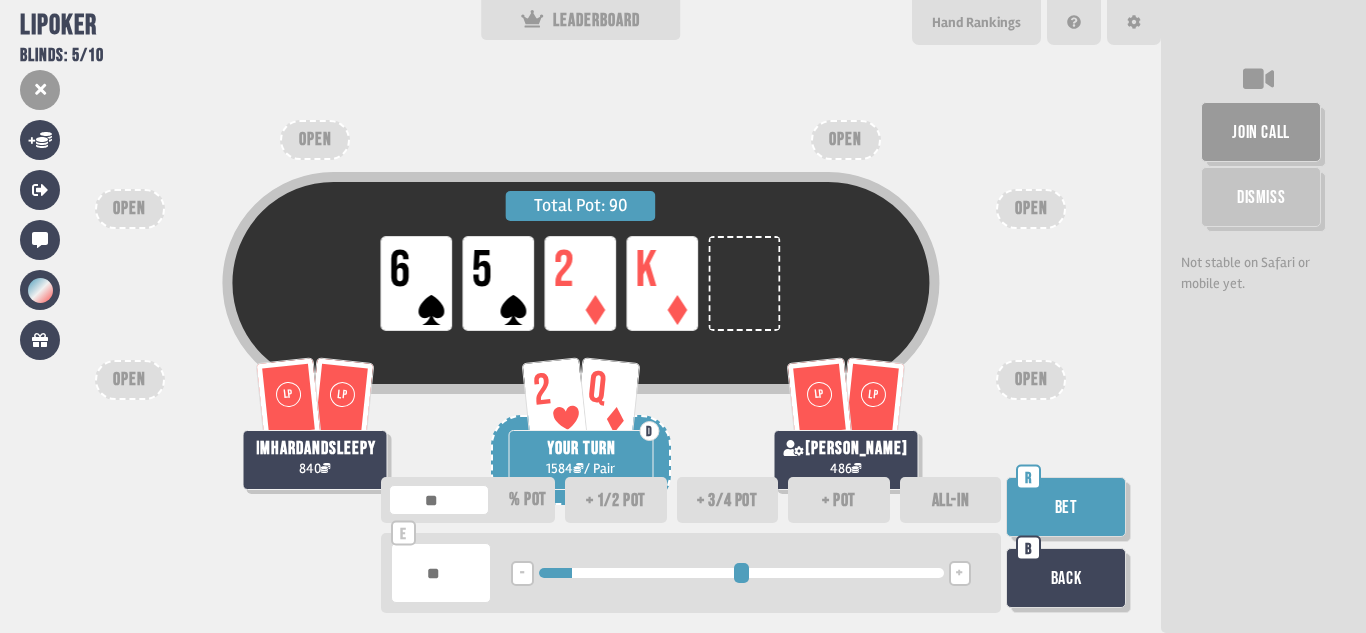 type on "***" 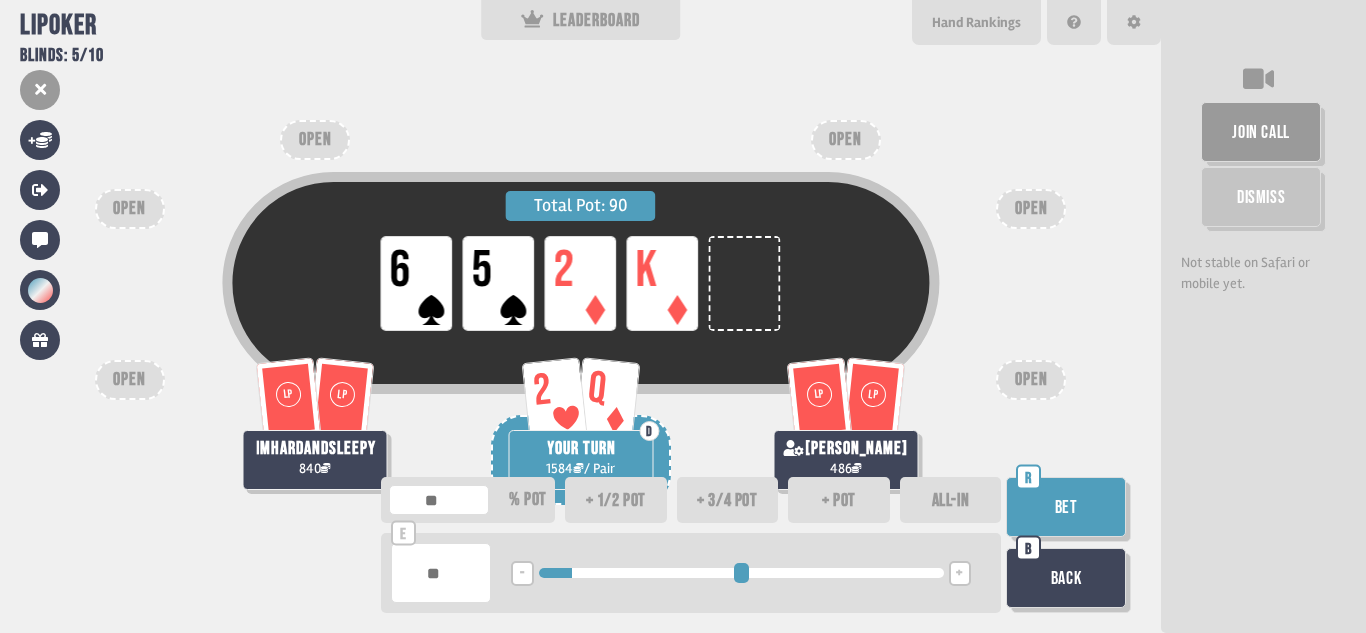 type on "***" 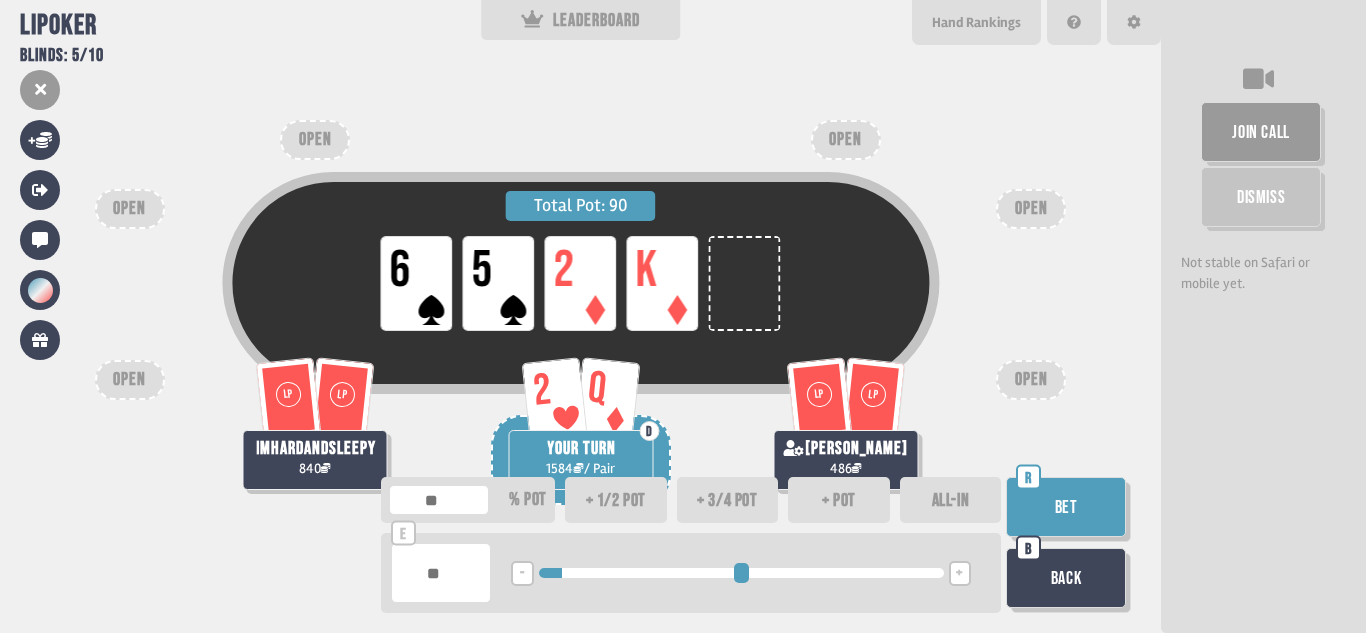 type on "***" 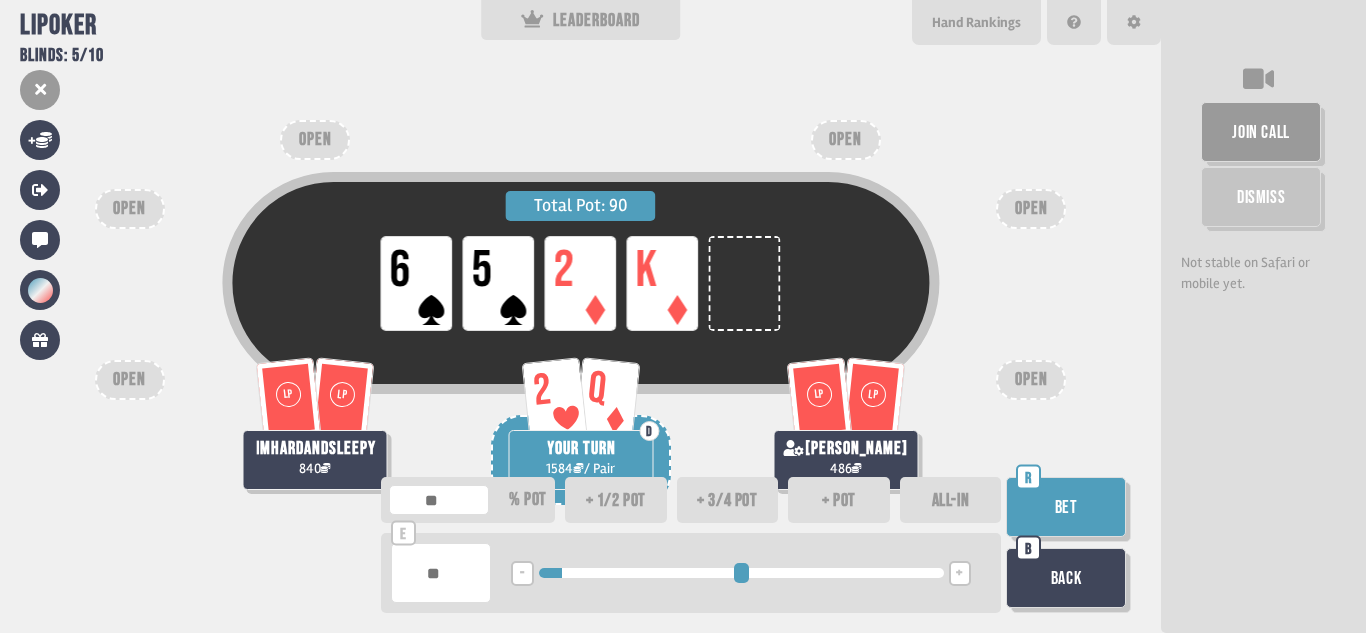 click on "Bet" at bounding box center [1066, 507] 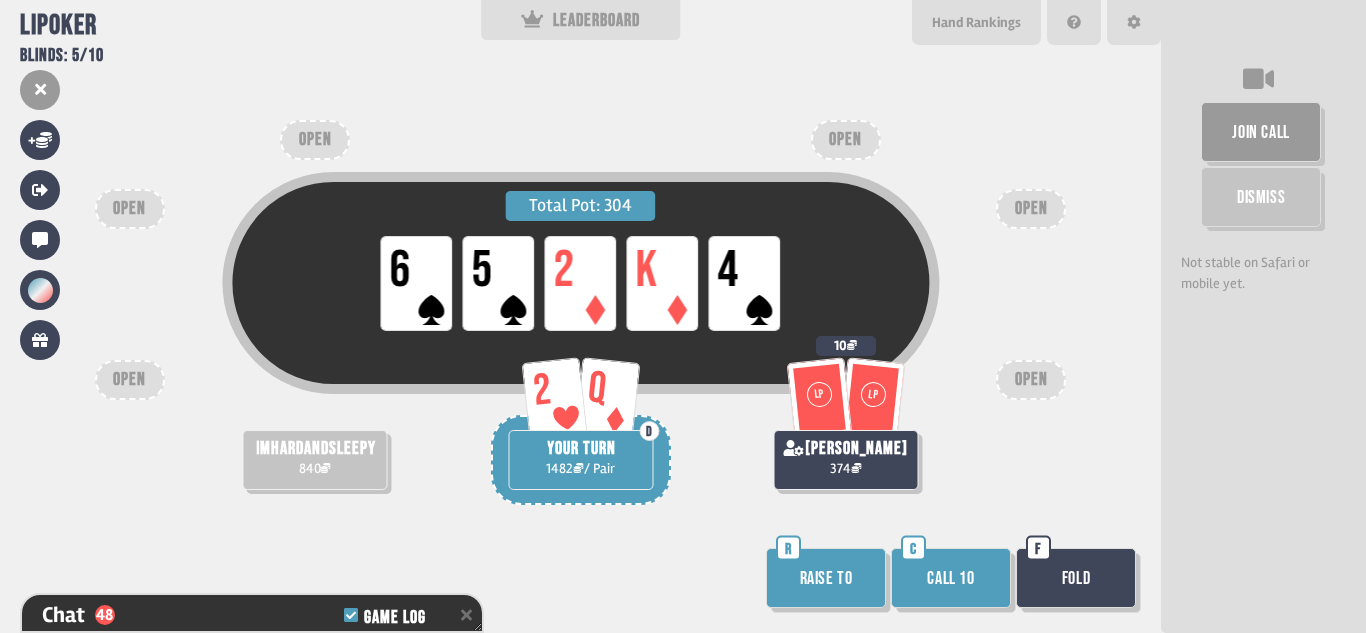 scroll, scrollTop: 1542, scrollLeft: 0, axis: vertical 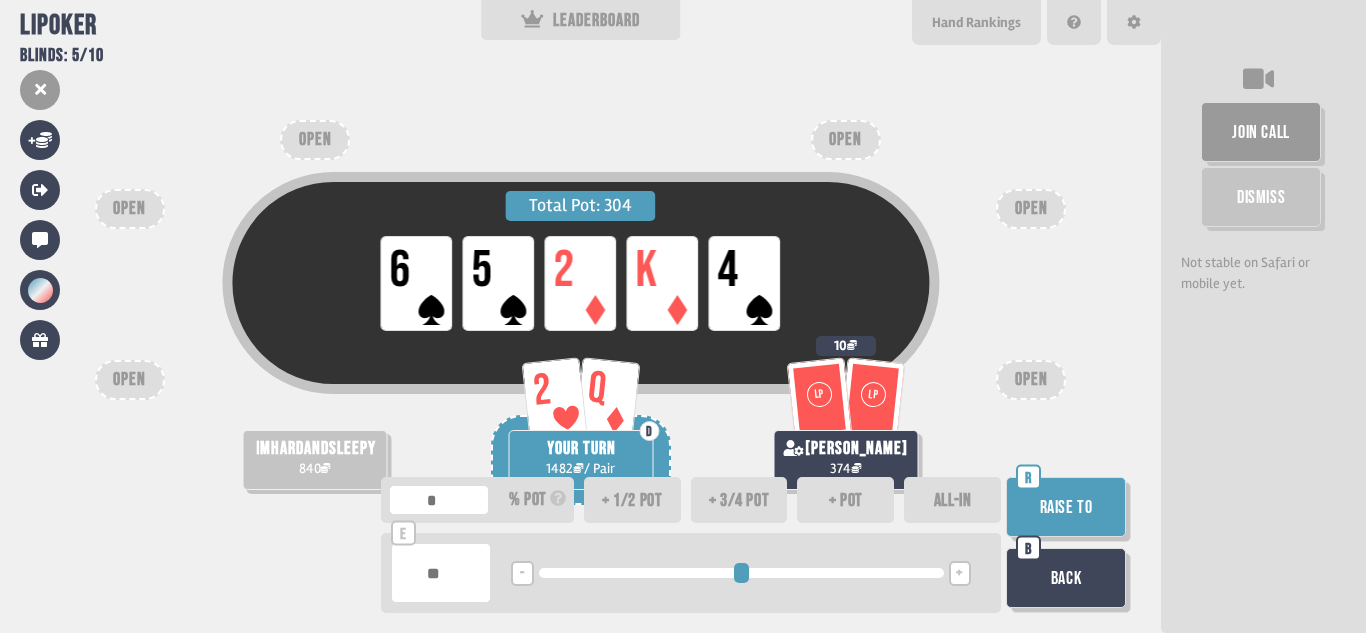 type on "**" 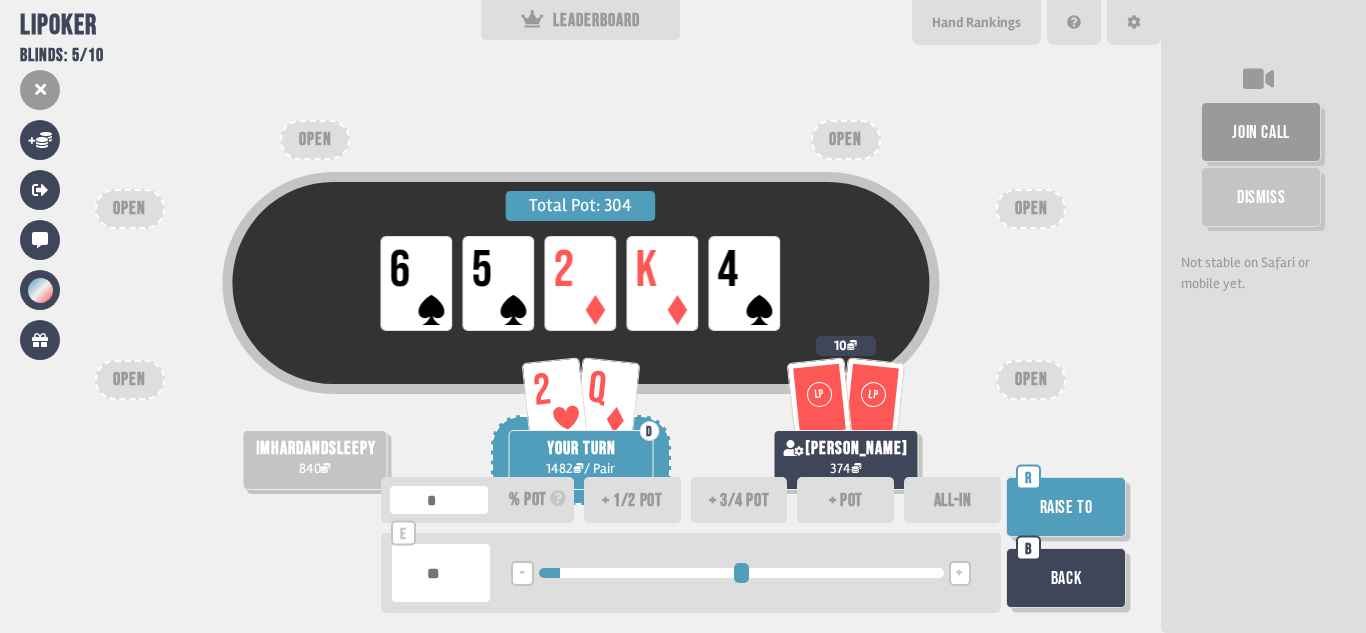 type on "**" 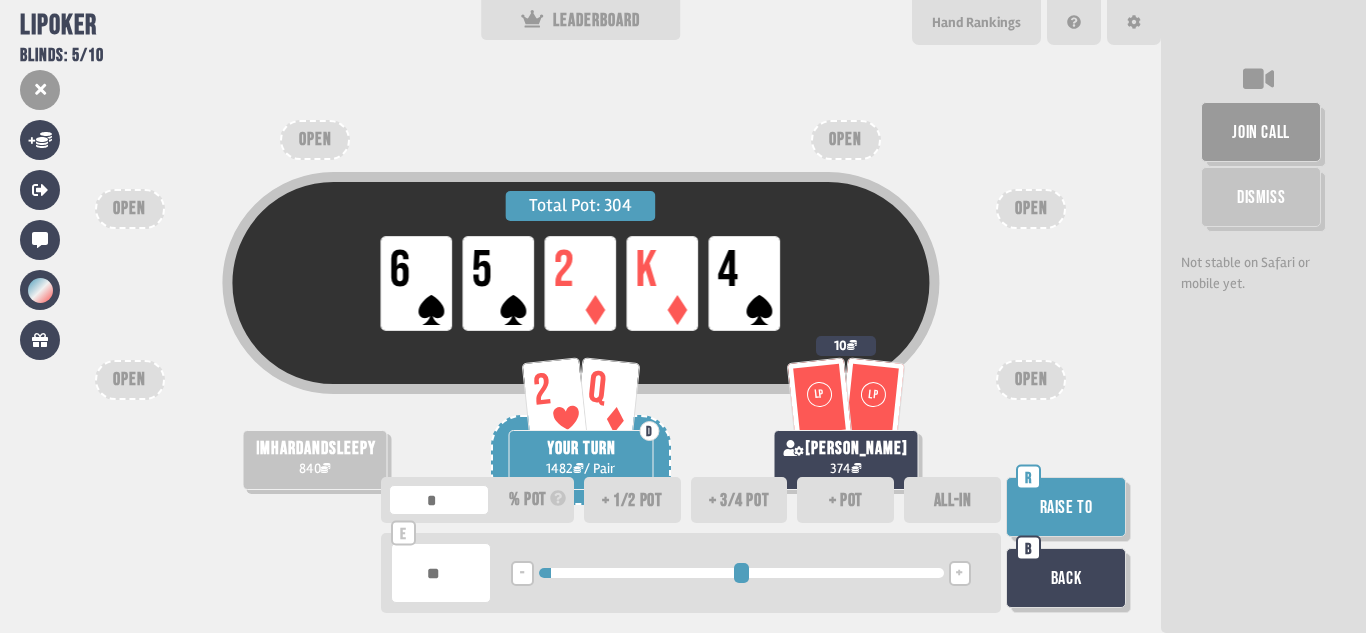 type on "**" 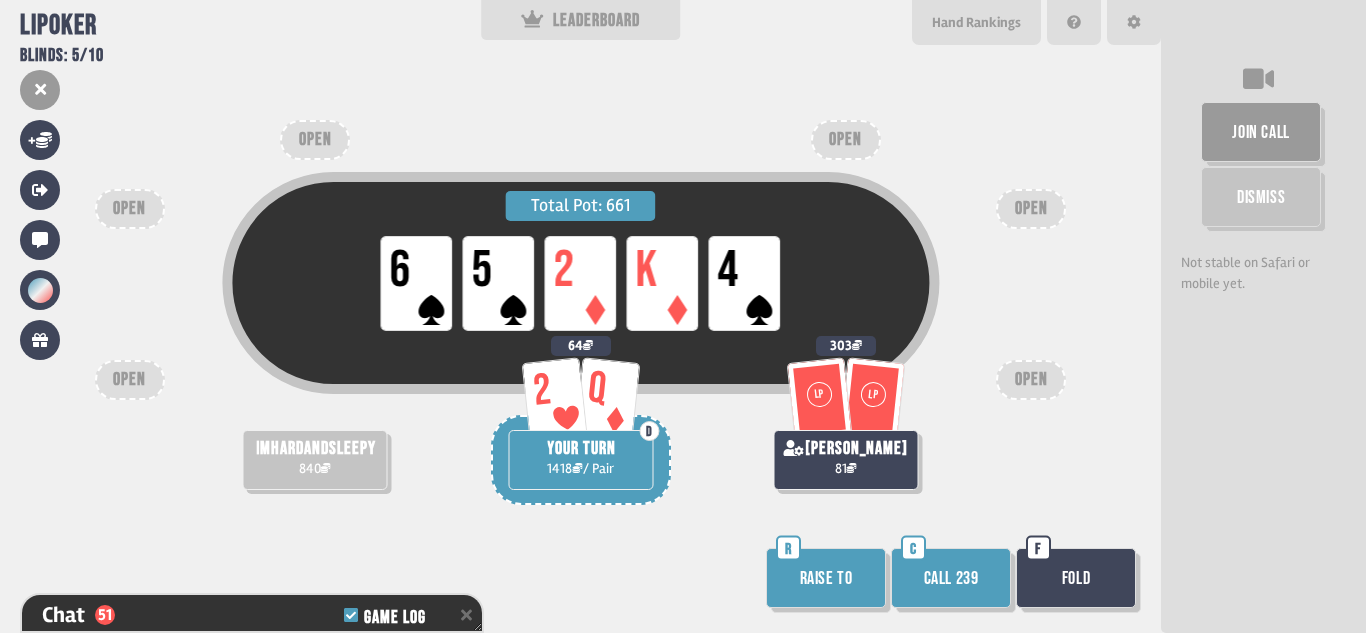 scroll, scrollTop: 1629, scrollLeft: 0, axis: vertical 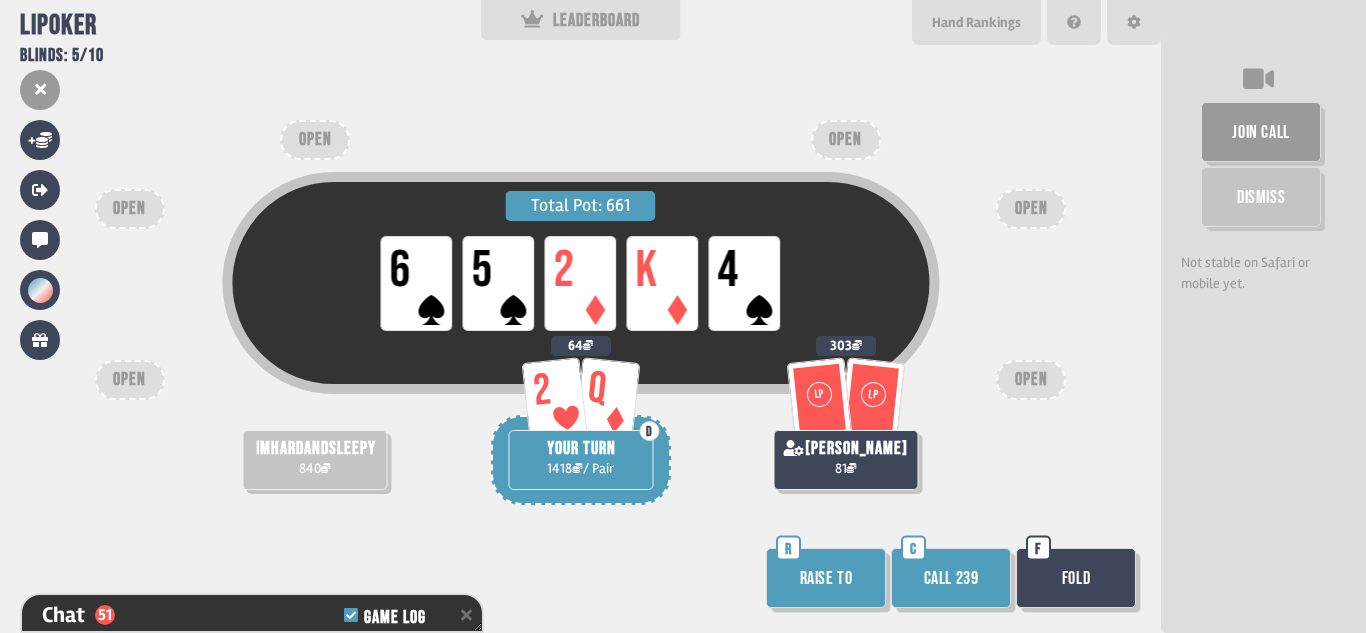 click on "Call 239" at bounding box center [951, 578] 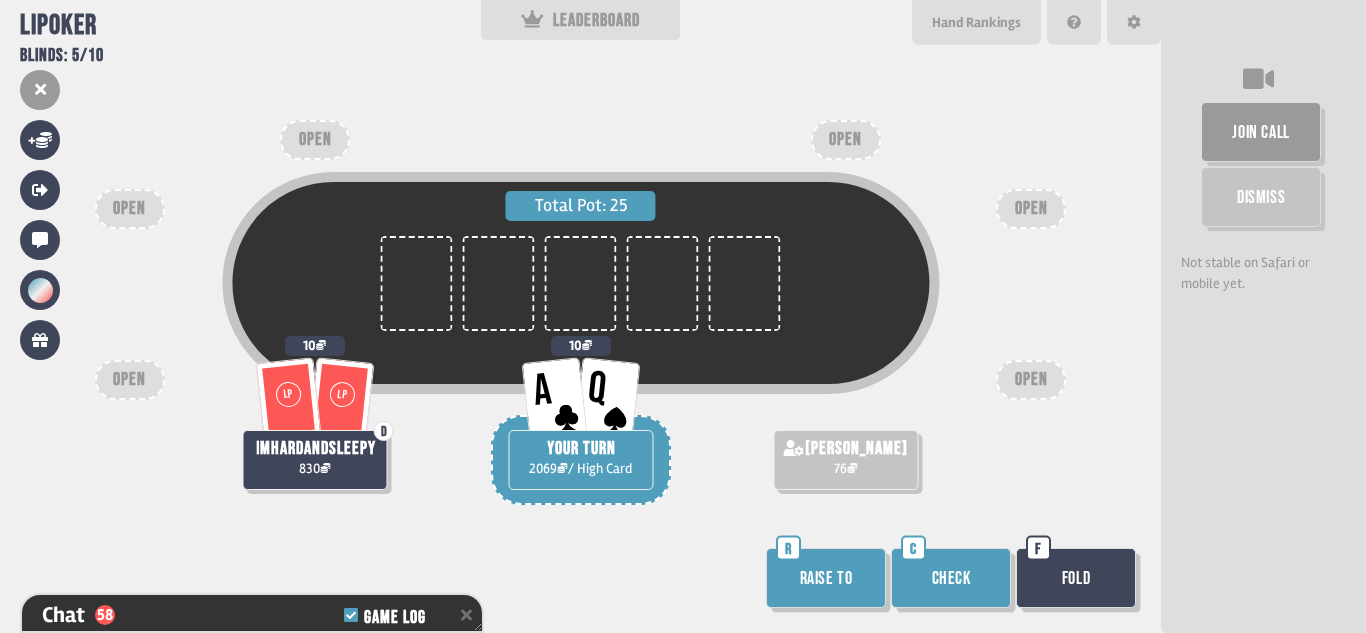 scroll, scrollTop: 1832, scrollLeft: 0, axis: vertical 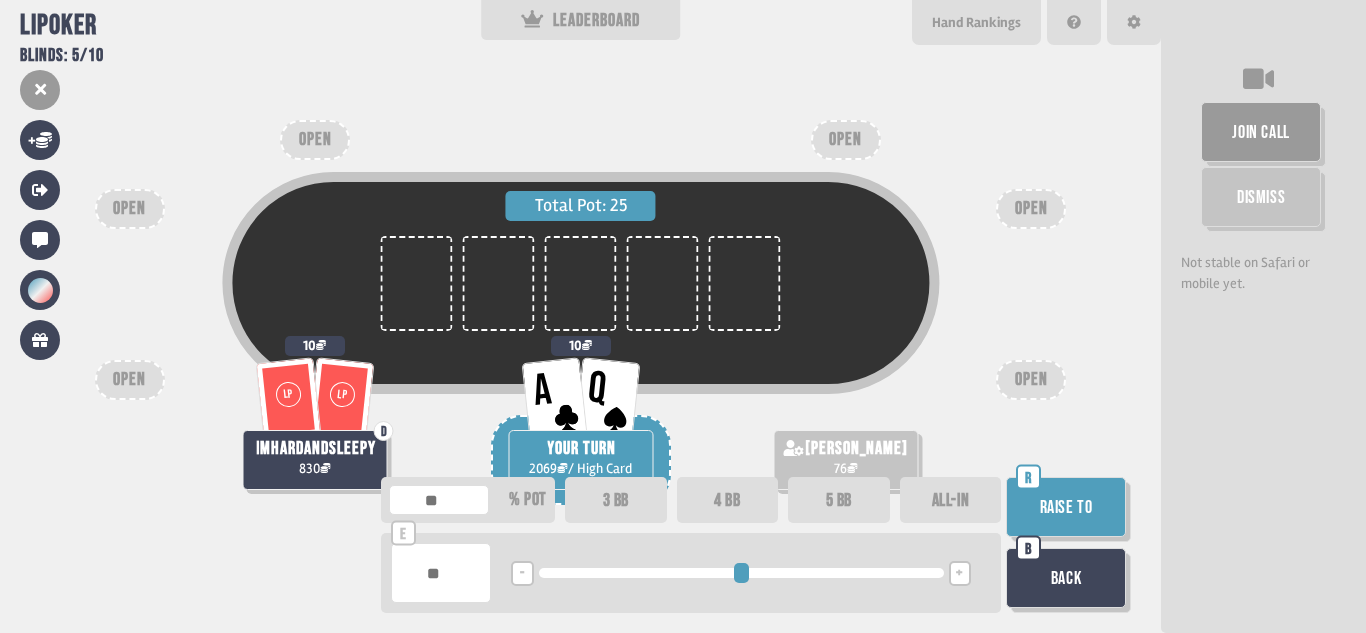 type on "****" 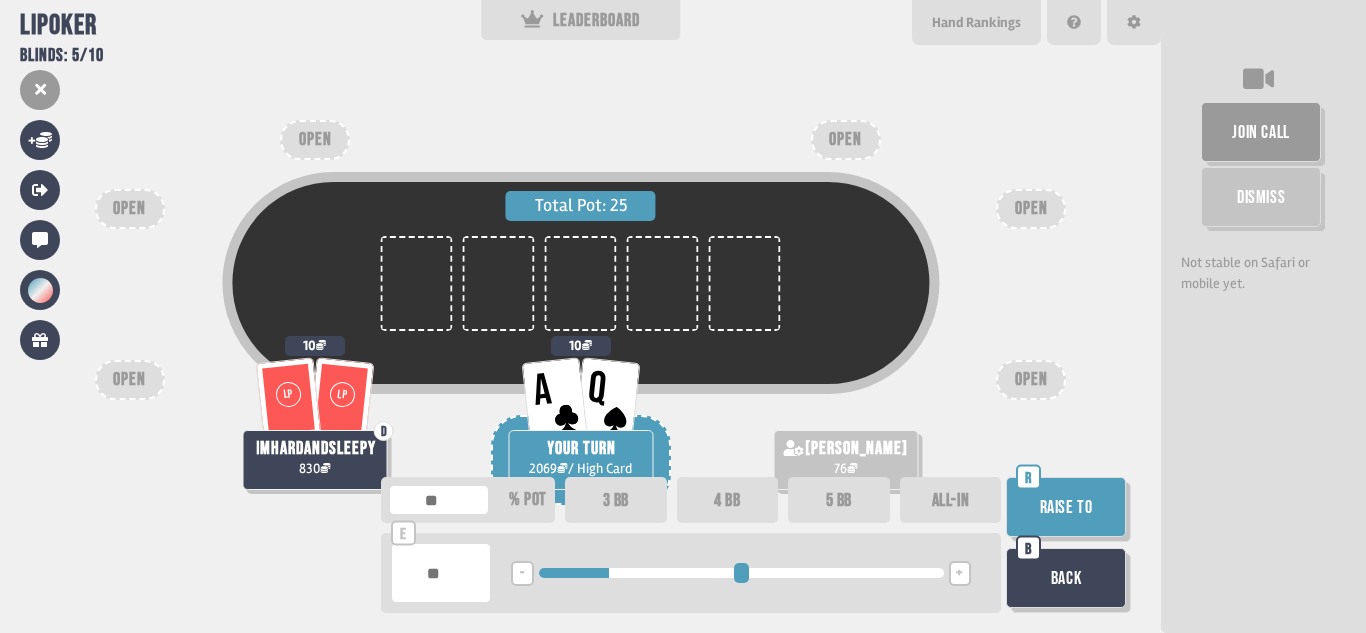 type on "***" 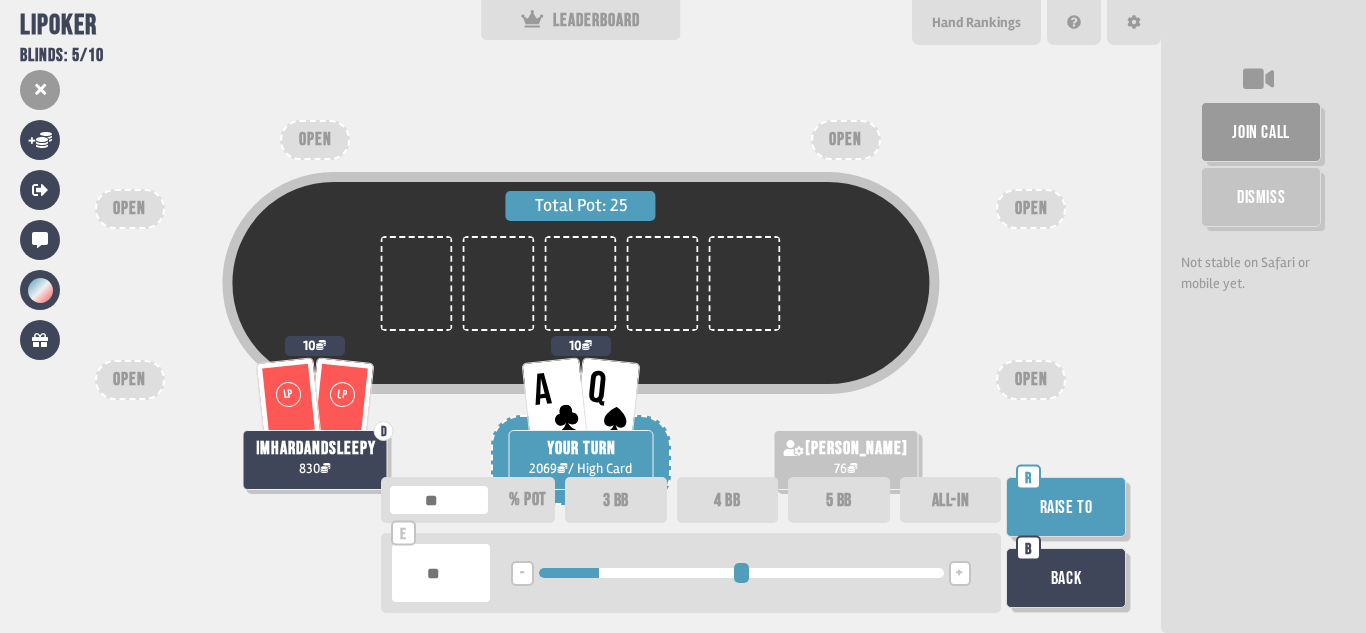 click on "+" at bounding box center [959, 574] 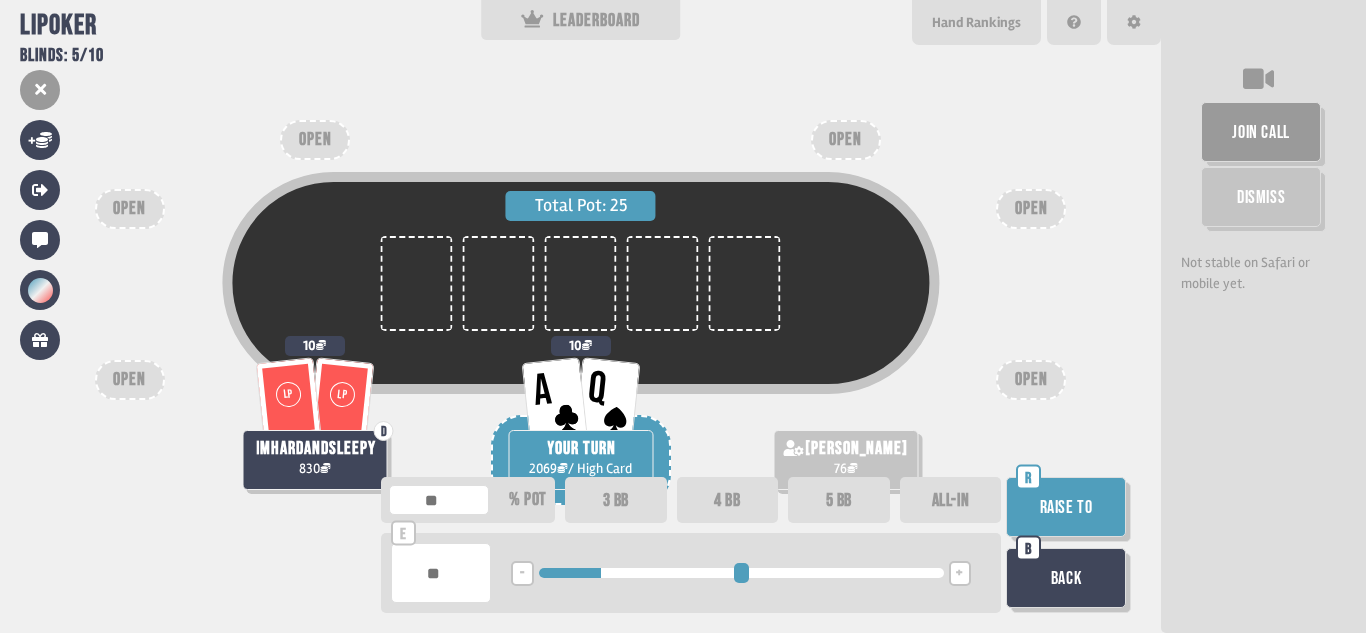 click on "+" at bounding box center [959, 574] 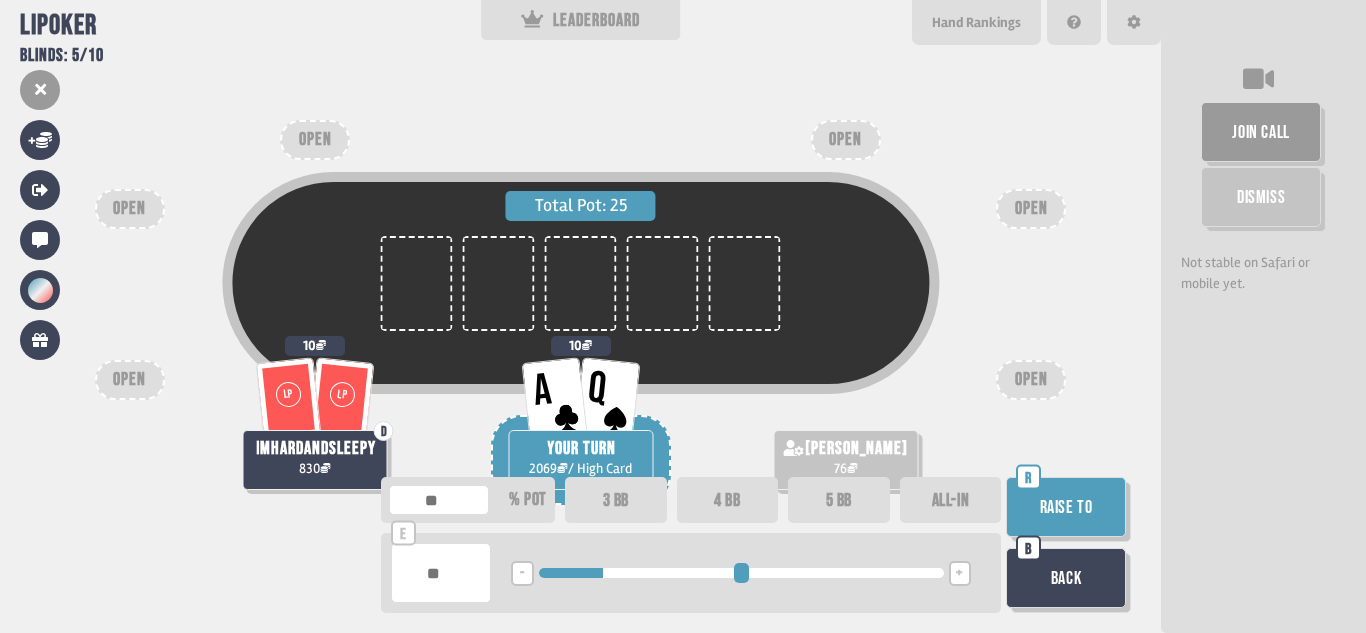 click on "+" at bounding box center [959, 574] 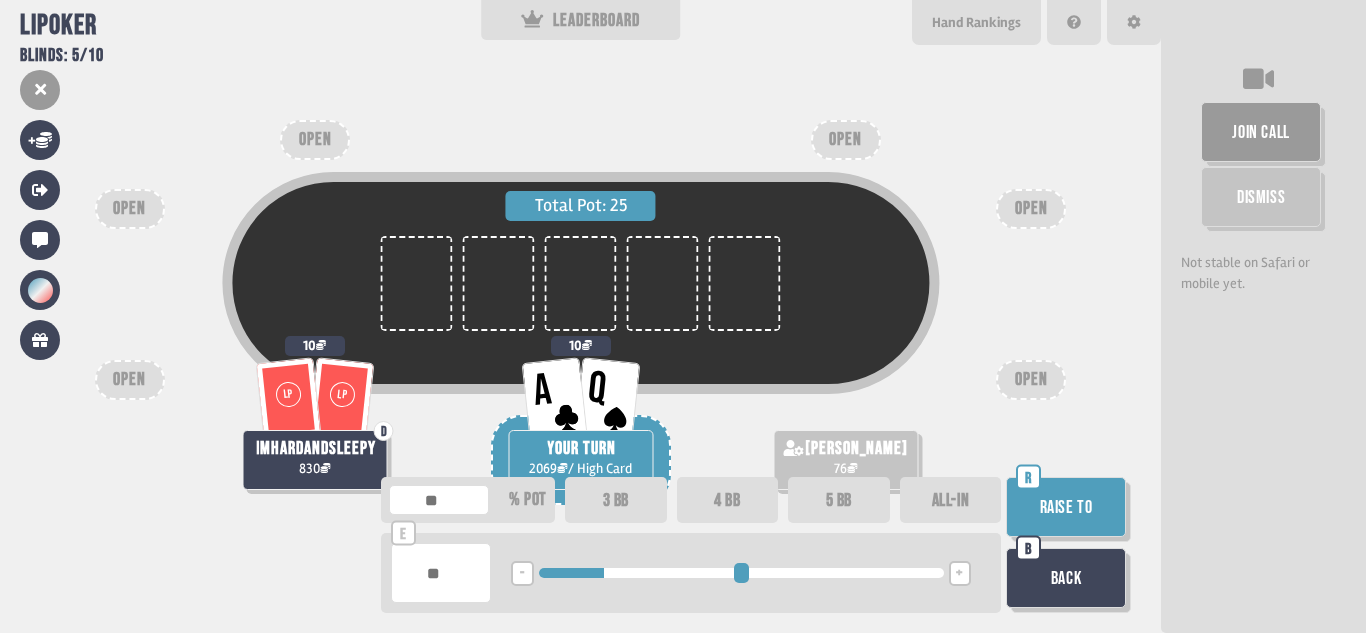 click on "+" at bounding box center [959, 574] 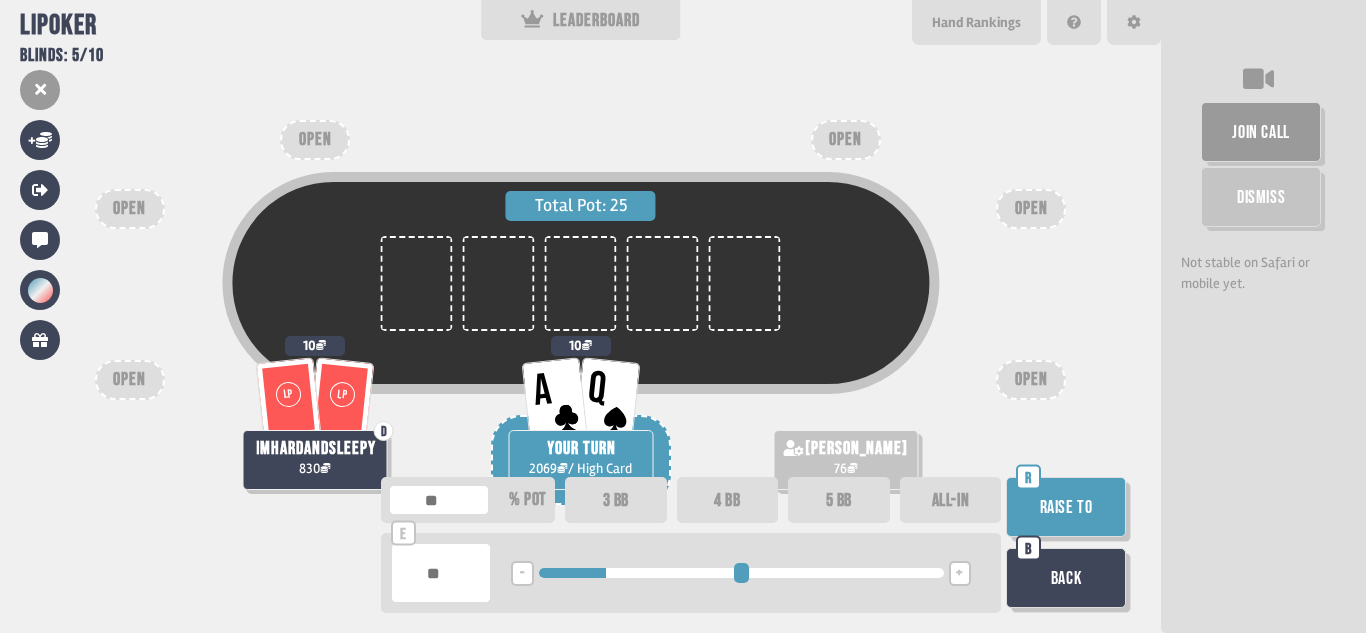 click on "Raise to" at bounding box center (1066, 507) 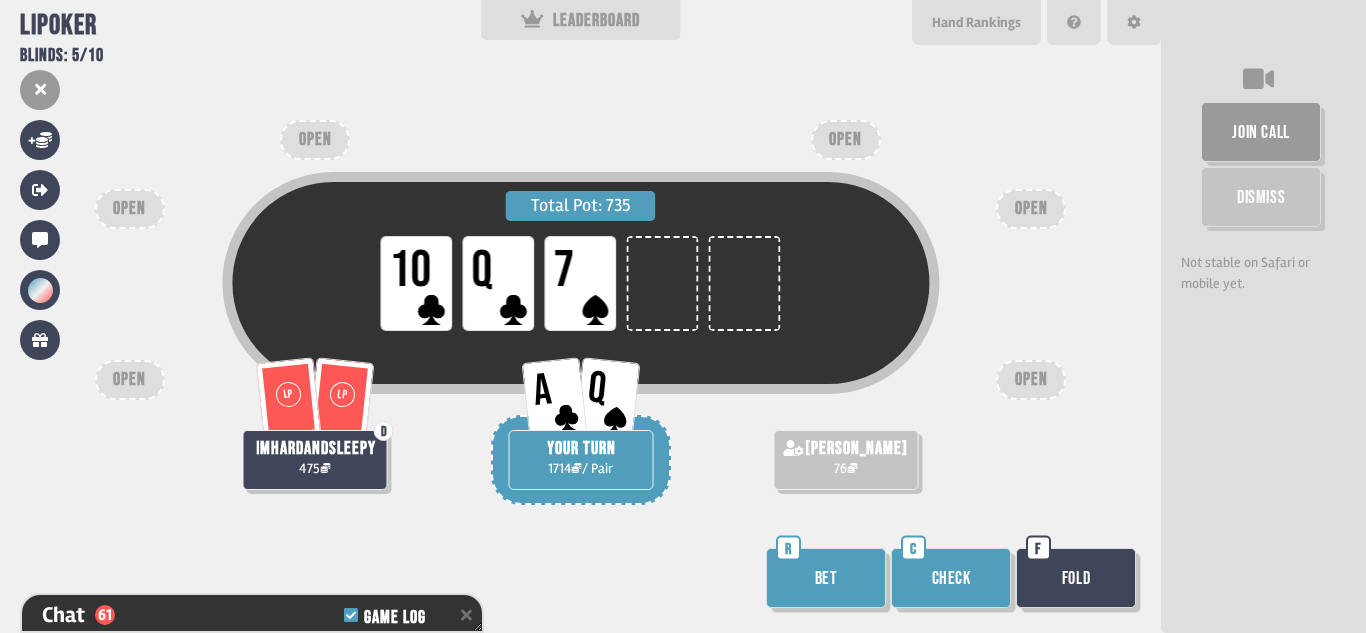 scroll, scrollTop: 1948, scrollLeft: 0, axis: vertical 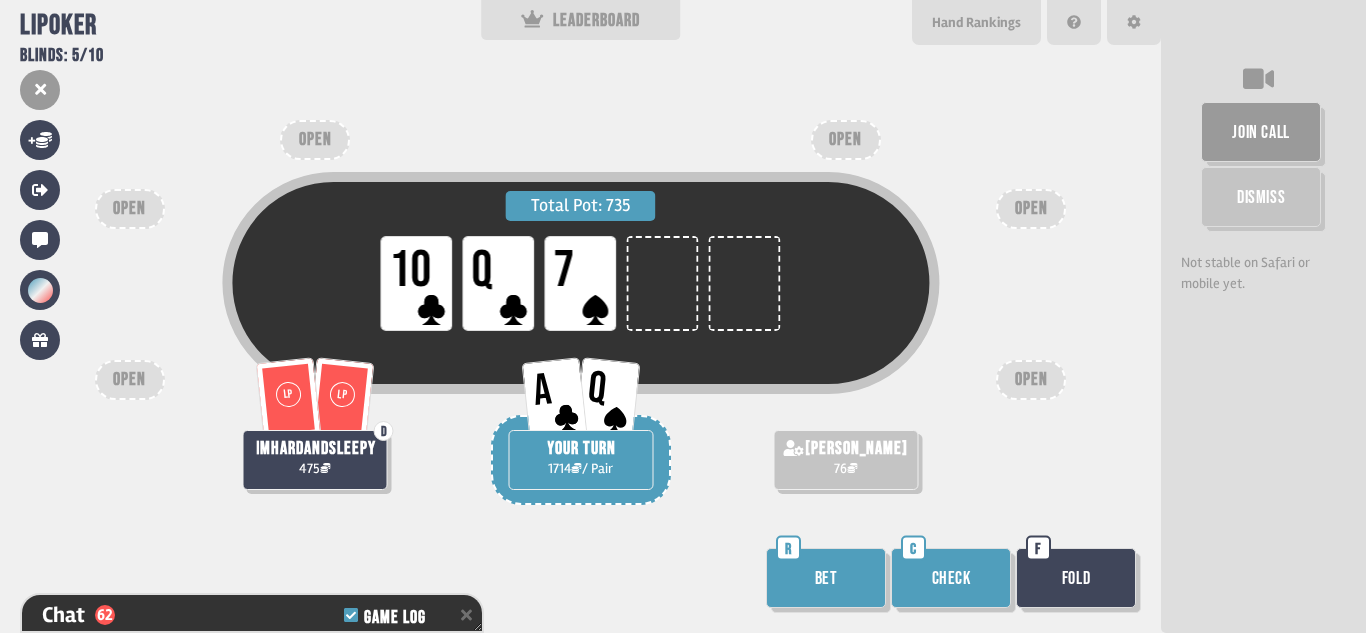 click on "Bet" at bounding box center [826, 578] 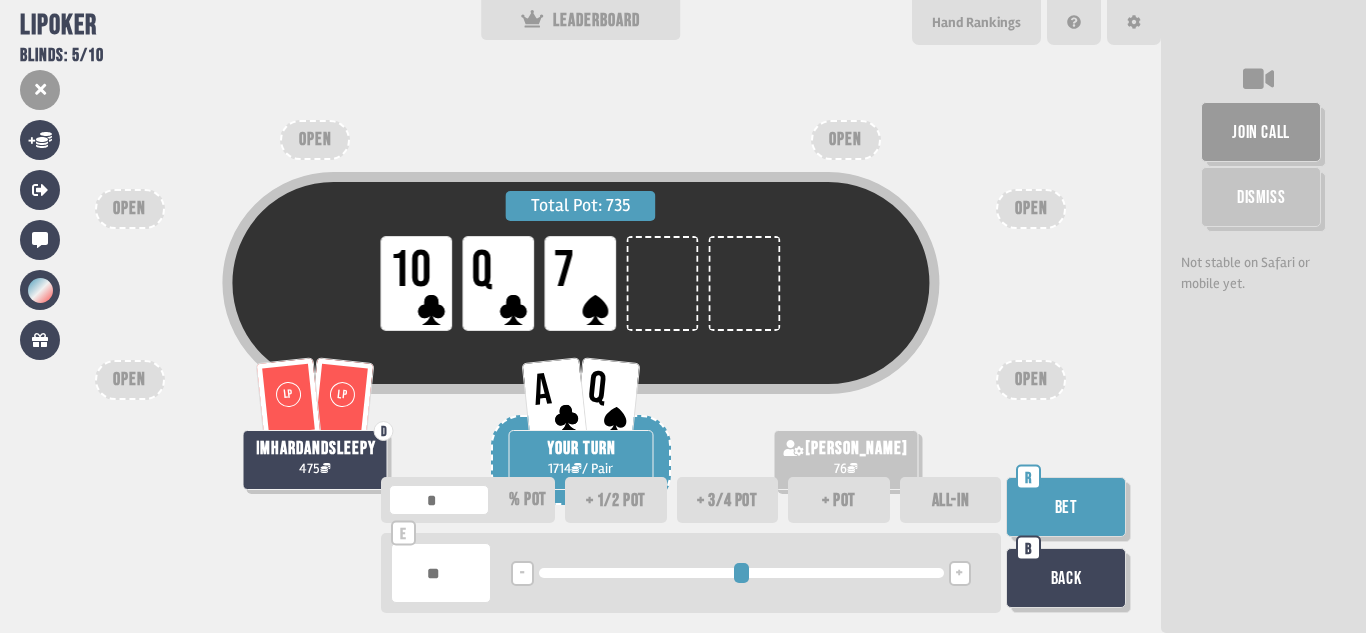 type on "**" 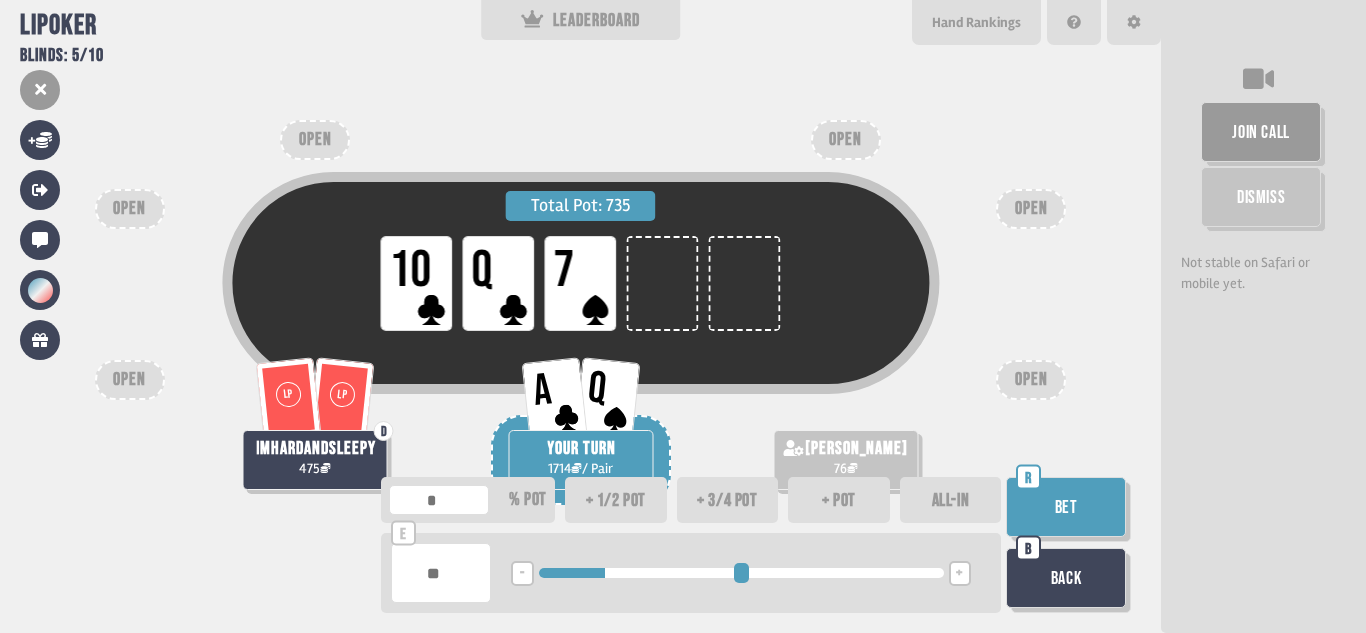 type on "**" 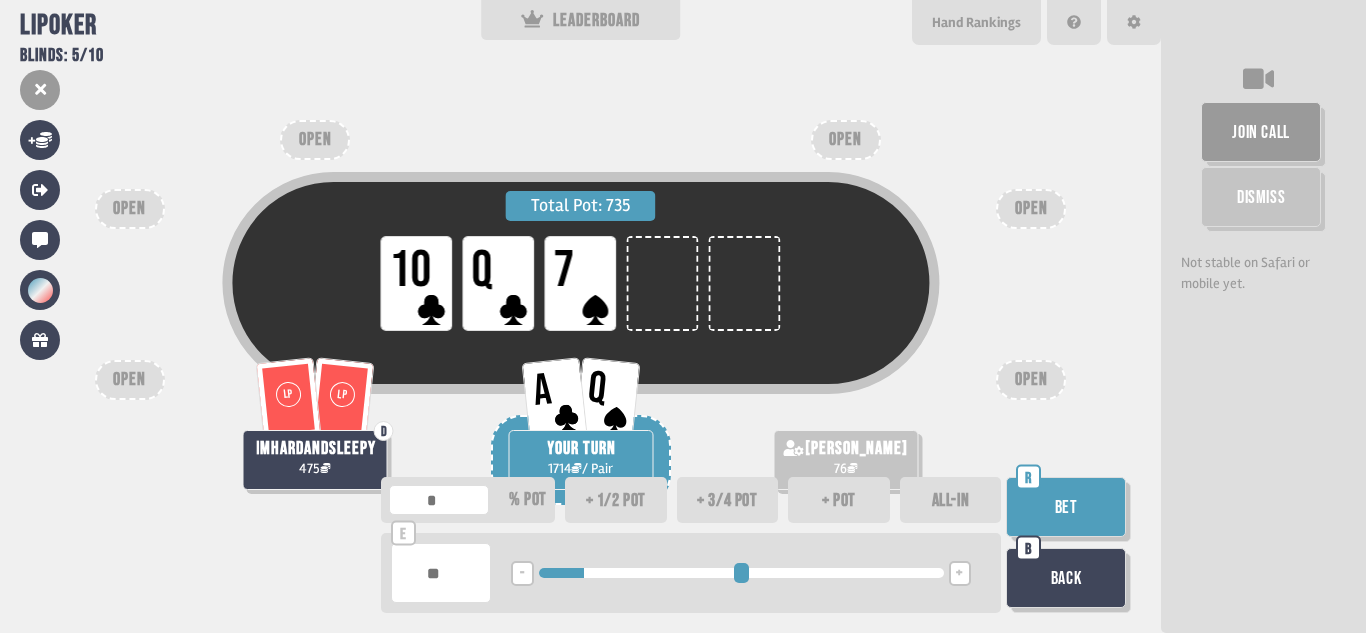 type on "***" 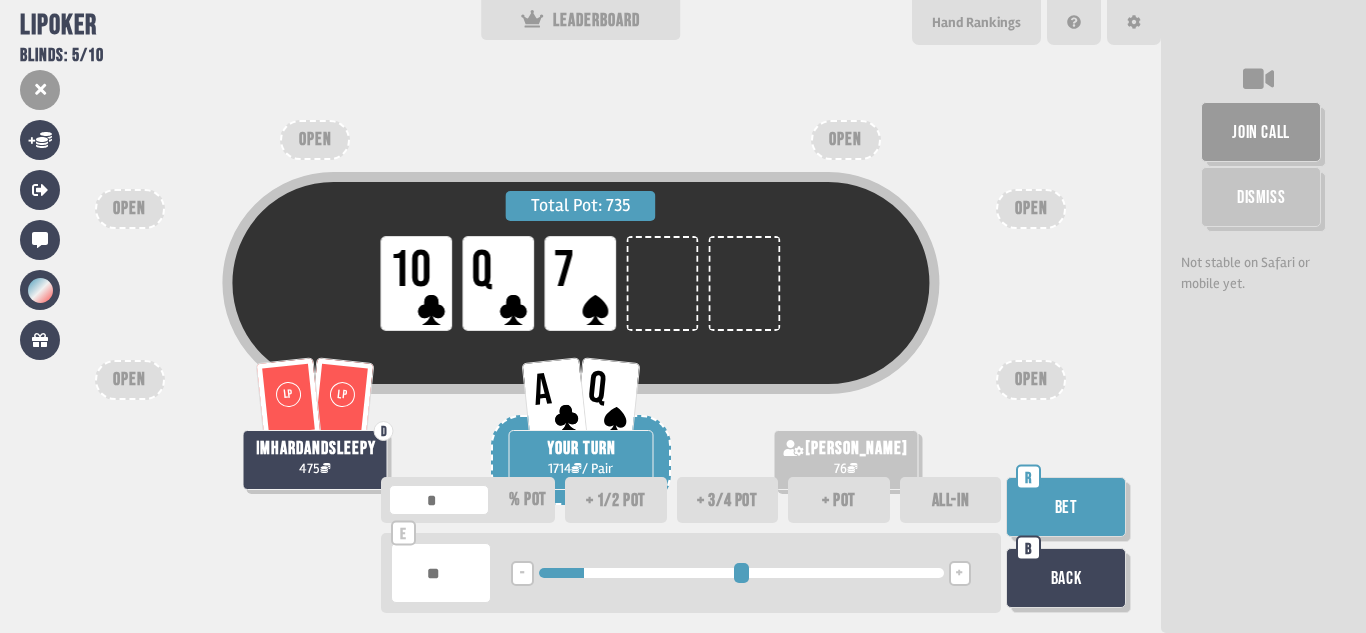 click on "Bet" at bounding box center [1066, 507] 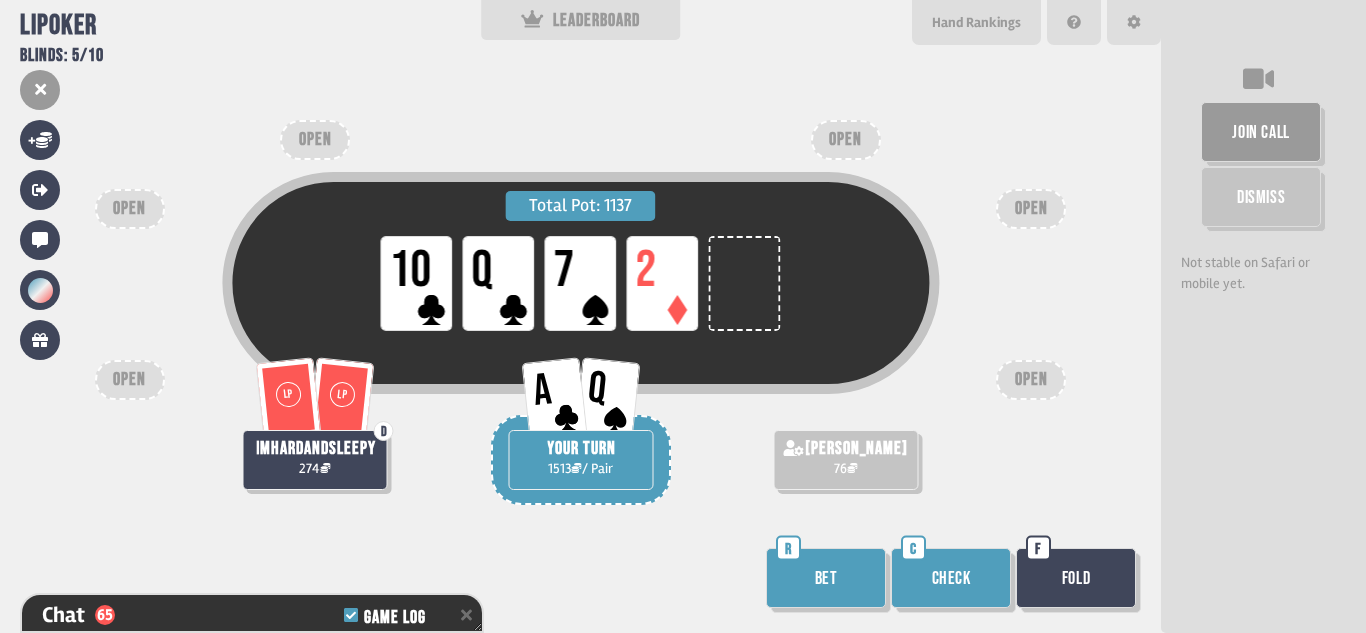 scroll, scrollTop: 2064, scrollLeft: 0, axis: vertical 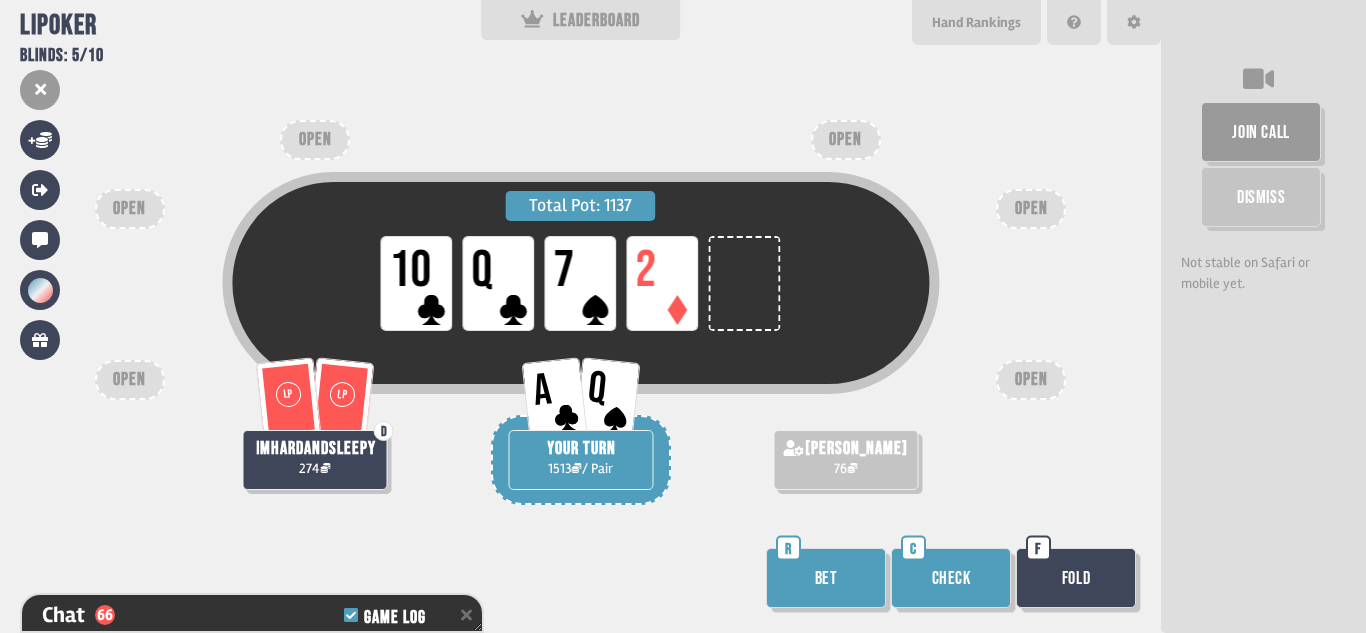 click on "Bet" at bounding box center (826, 578) 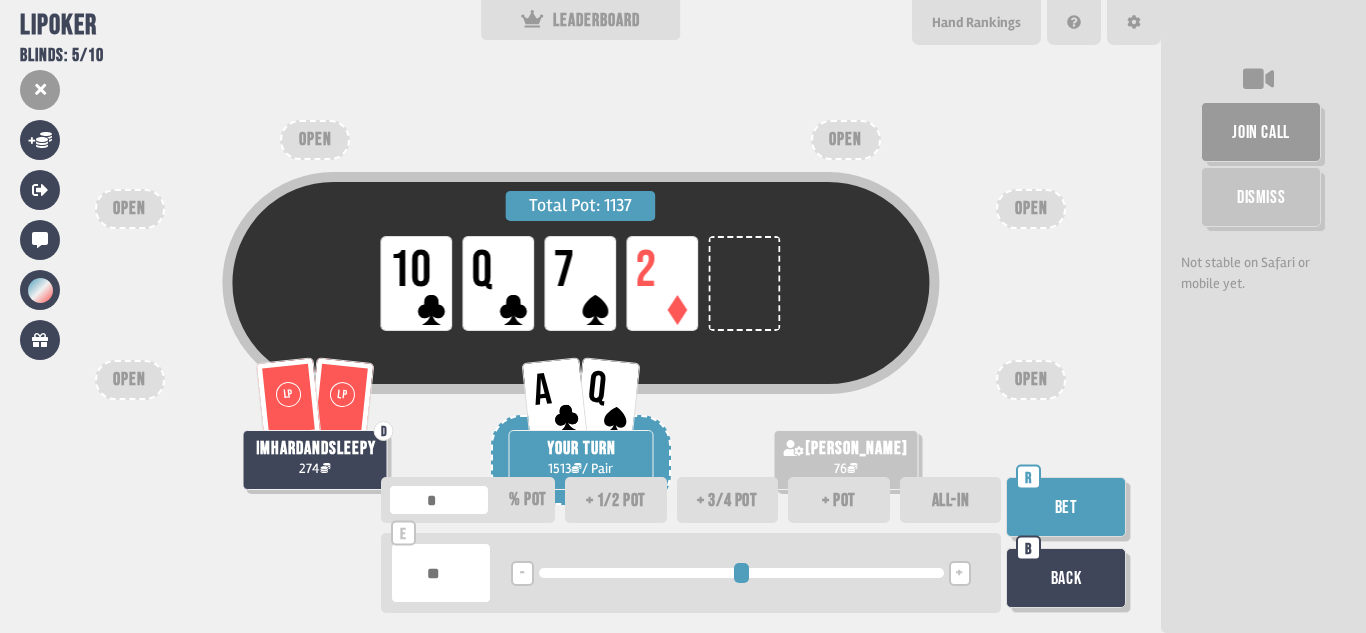 click on "OPEN" at bounding box center [1031, 380] 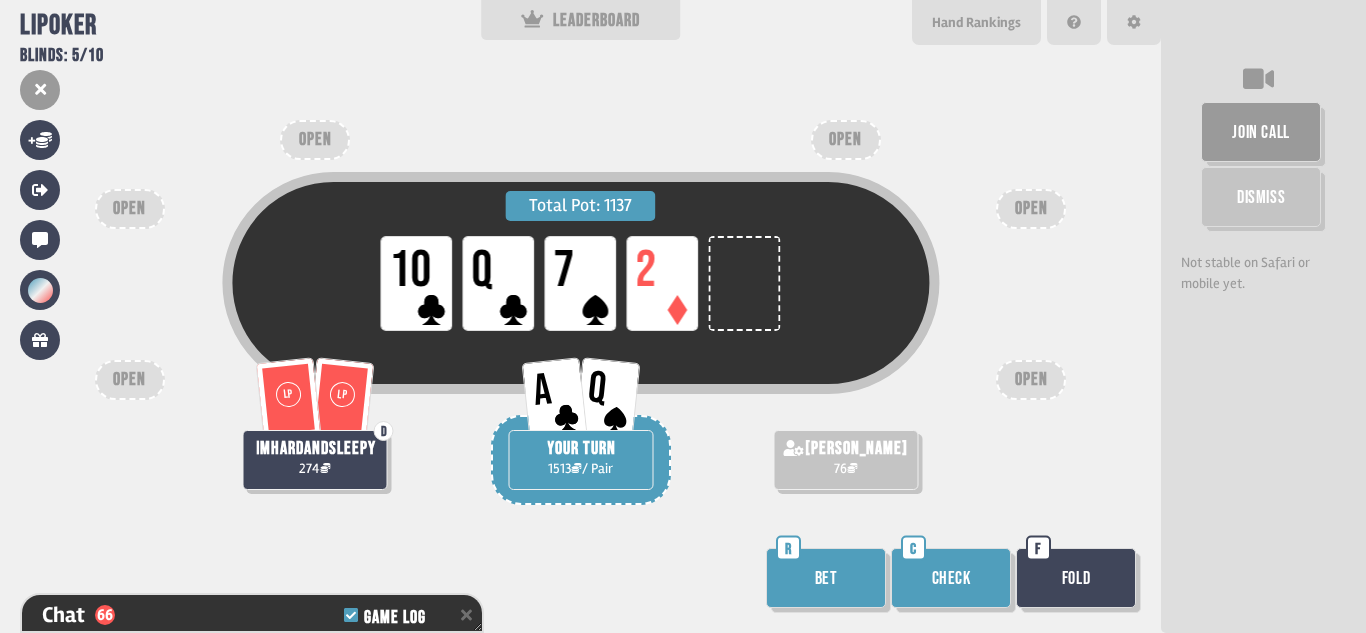 scroll, scrollTop: 2064, scrollLeft: 0, axis: vertical 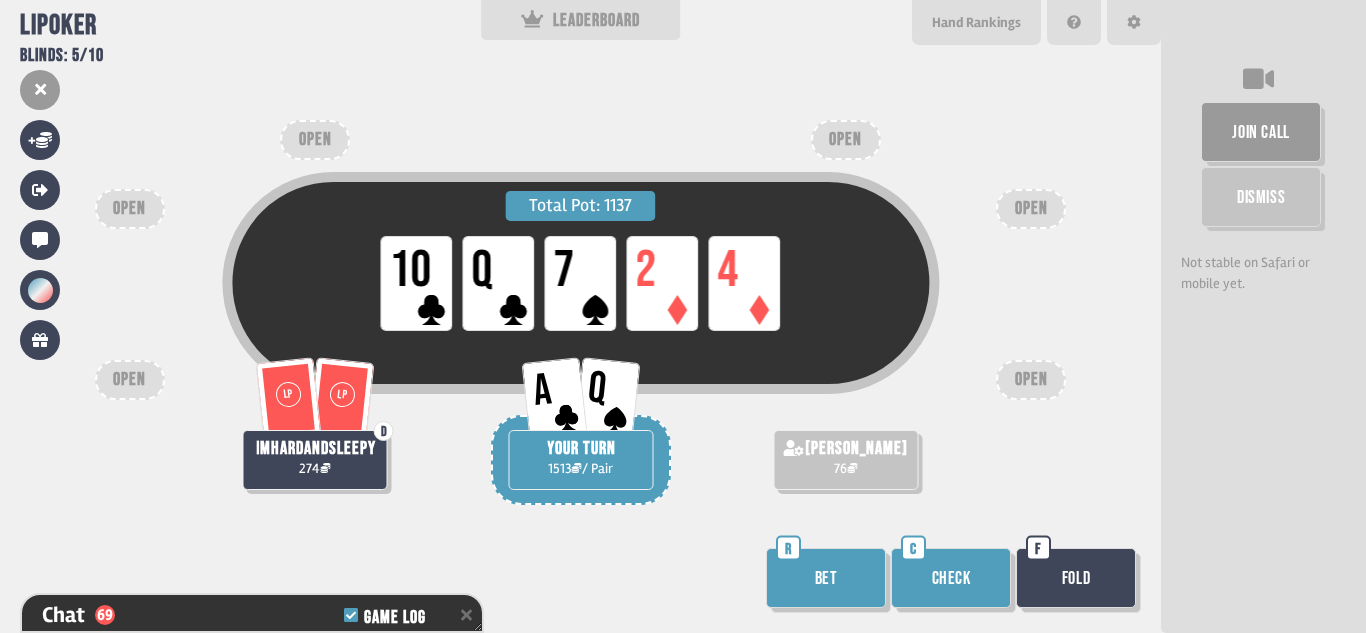 click on "Bet" at bounding box center (826, 578) 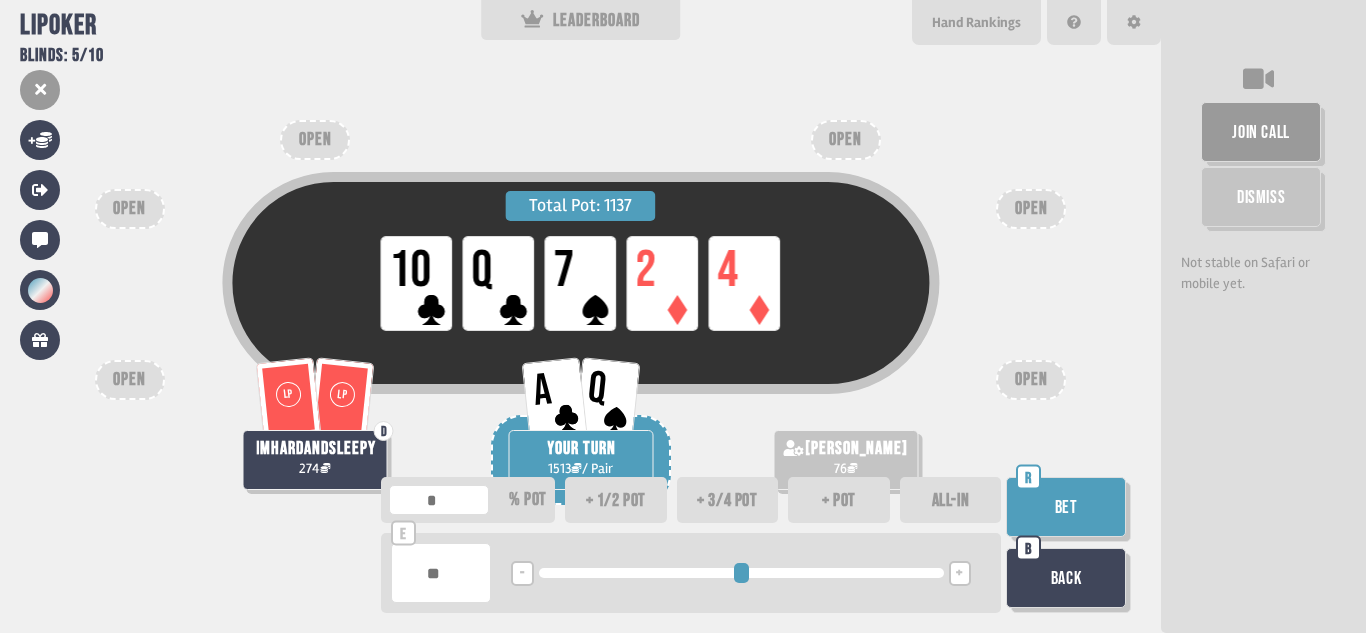 click on "Total Pot: 1137   LP 10 LP Q LP 7 LP 2 LP 4" at bounding box center [580, 315] 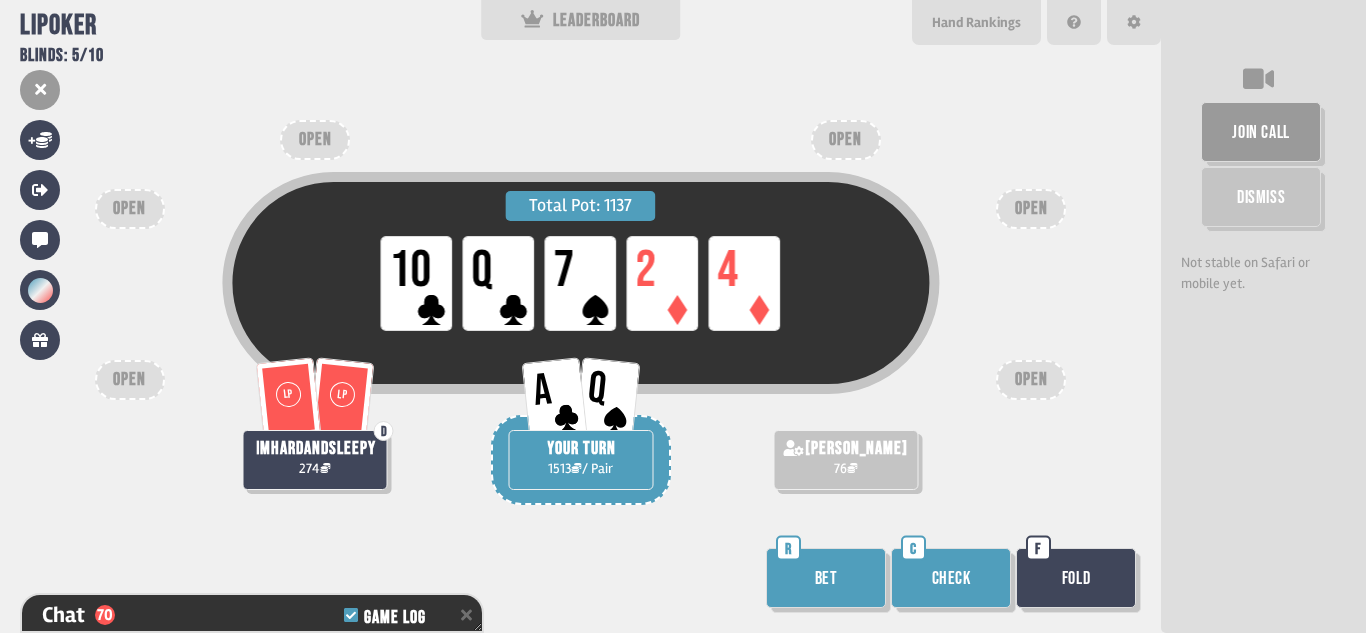 scroll, scrollTop: 2180, scrollLeft: 0, axis: vertical 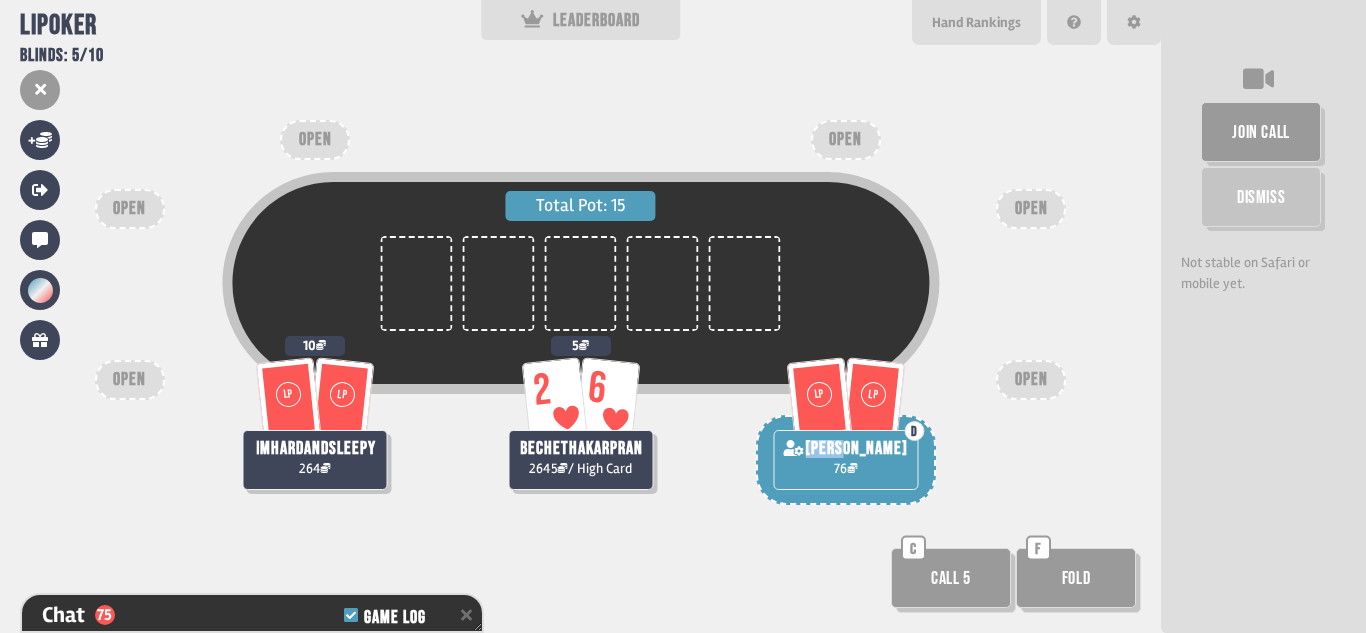 drag, startPoint x: 920, startPoint y: 431, endPoint x: 892, endPoint y: 430, distance: 28.01785 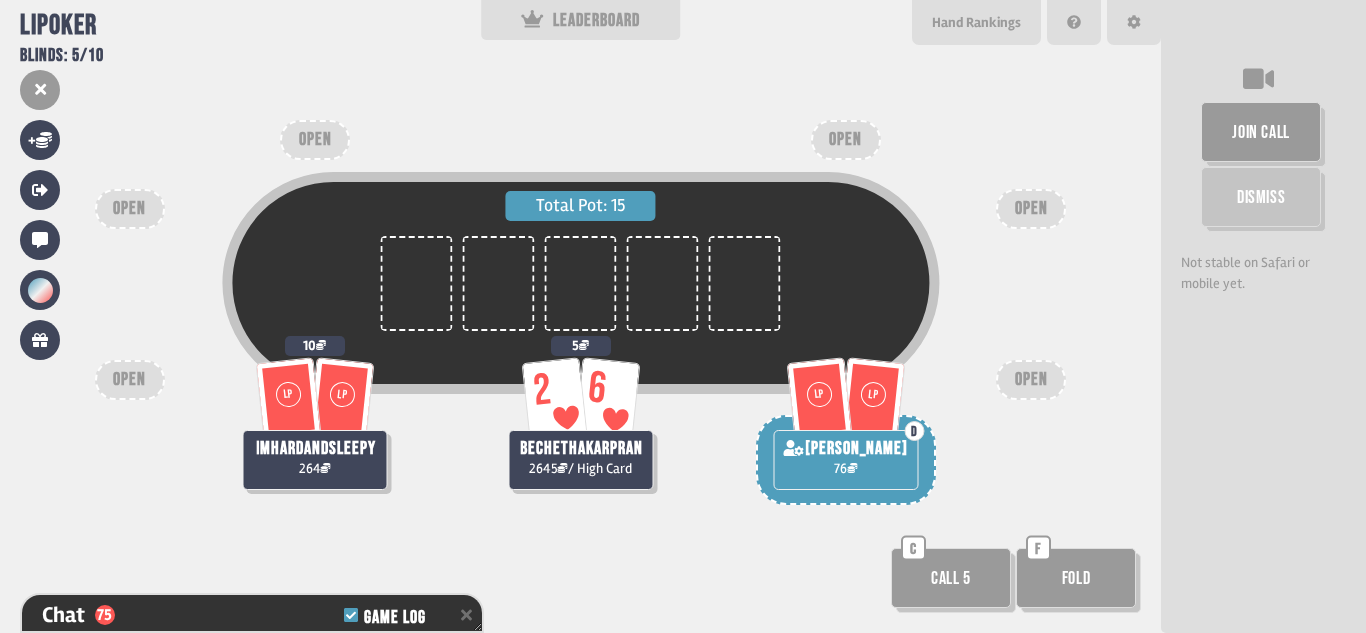 click on "Total Pot: 15   LP LP imhardandsleepy 264  10  2 6 bechethakarpran 2645   / High Card 5  LP LP D rahil 76  OPEN OPEN OPEN OPEN OPEN OPEN Call 5 C Fold F" at bounding box center [580, 316] 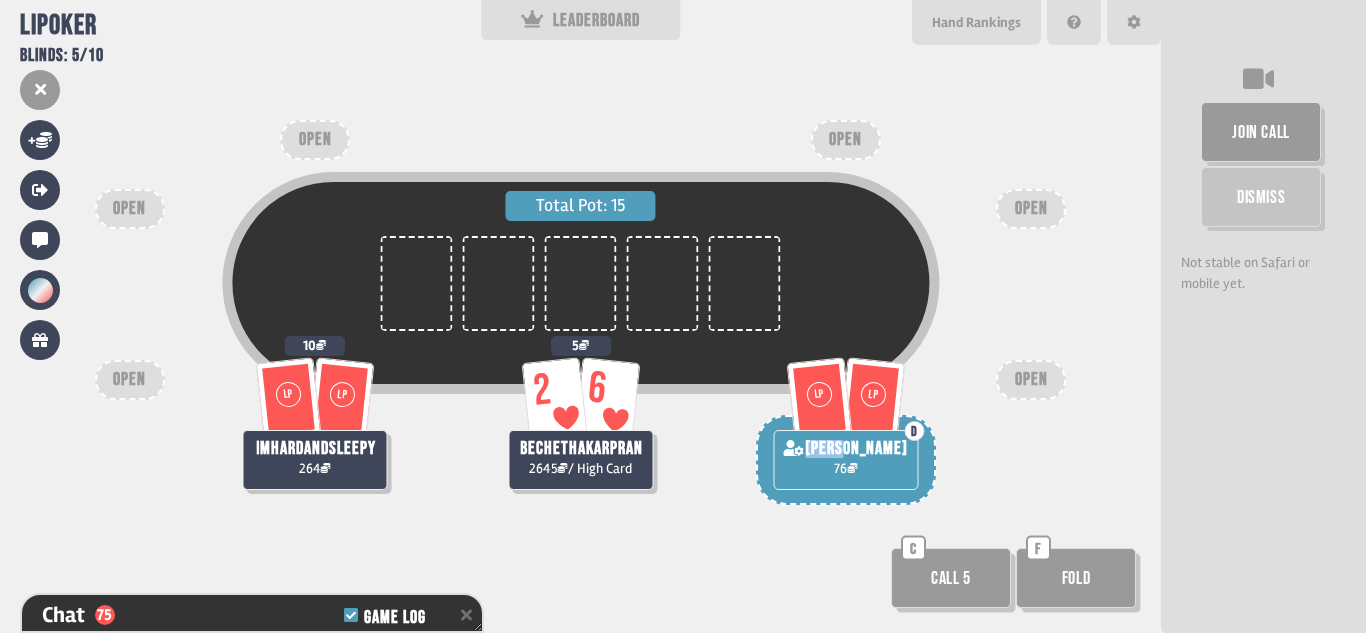 drag, startPoint x: 886, startPoint y: 446, endPoint x: 805, endPoint y: 443, distance: 81.055534 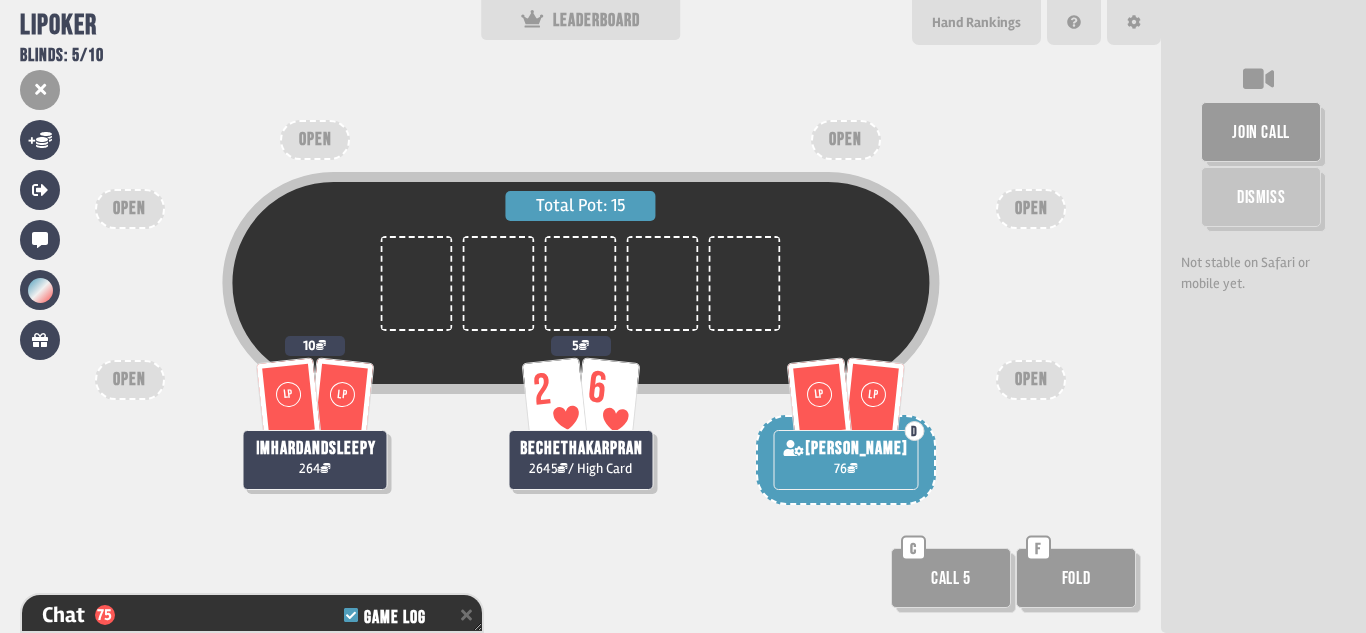 click on "Total Pot: 15   LP LP imhardandsleepy 264  10  2 6 bechethakarpran 2645   / High Card 5  LP LP D rahil 76  OPEN OPEN OPEN OPEN OPEN OPEN Call 5 C Fold F" at bounding box center (580, 316) 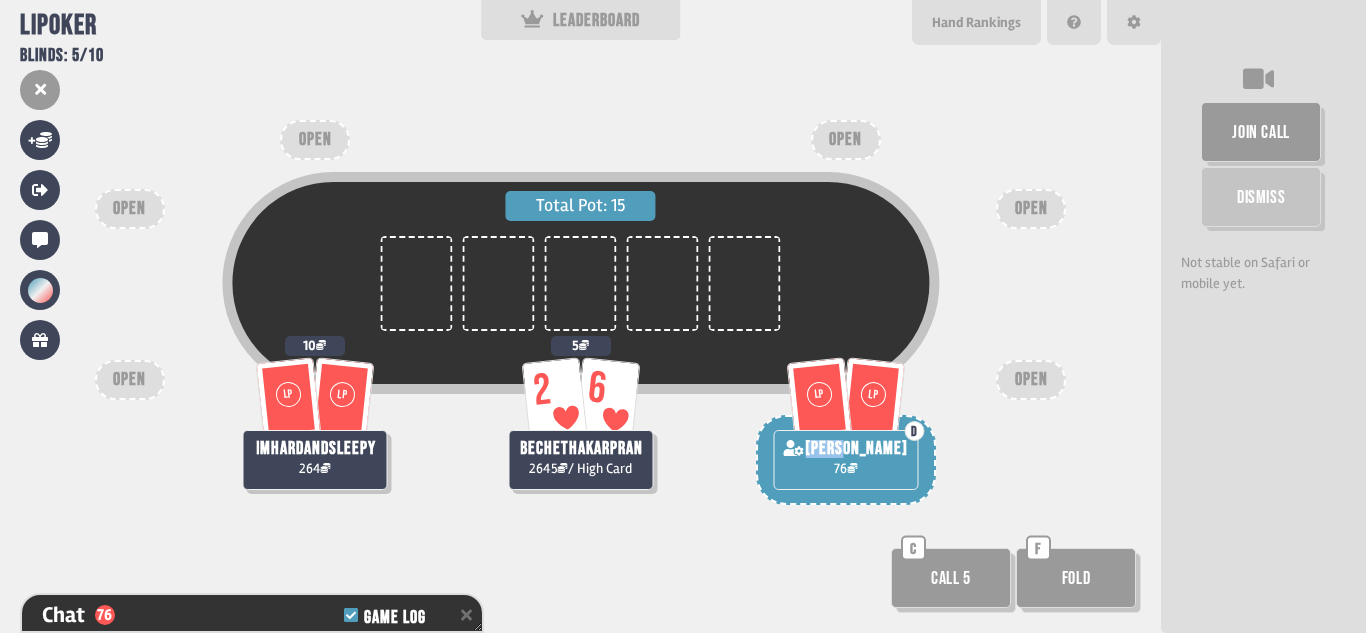 drag, startPoint x: 883, startPoint y: 446, endPoint x: 804, endPoint y: 468, distance: 82.006096 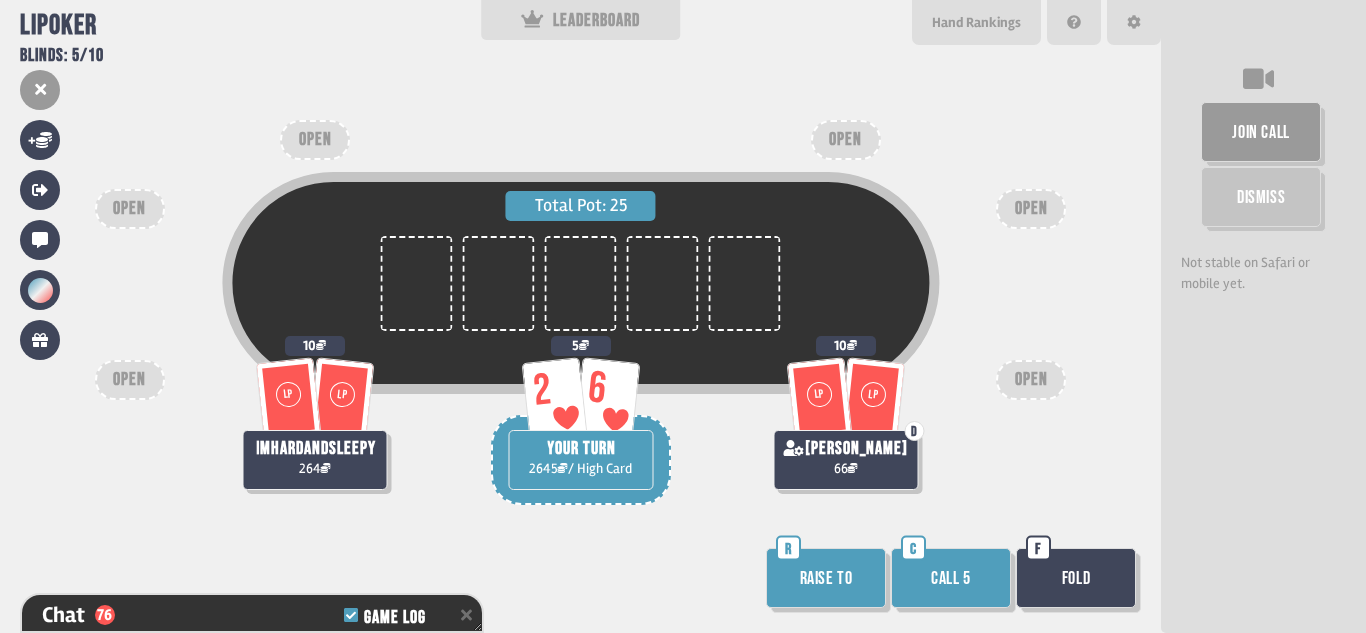 click on "Total Pot: 25   LP LP imhardandsleepy 264  10  2 6 YOUR TURN 2645   / High Card 5  LP LP D rahil 66  10  OPEN OPEN OPEN OPEN OPEN OPEN Raise to R Call 5 C Fold F" at bounding box center (580, 316) 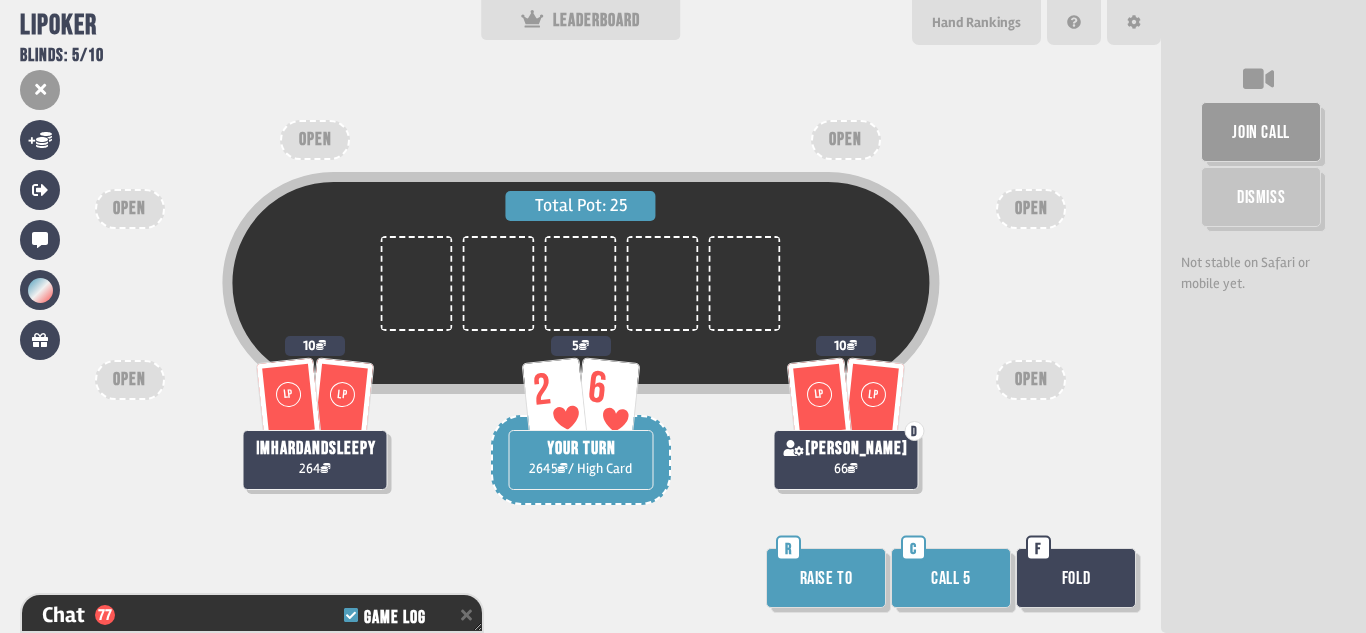 scroll, scrollTop: 2383, scrollLeft: 0, axis: vertical 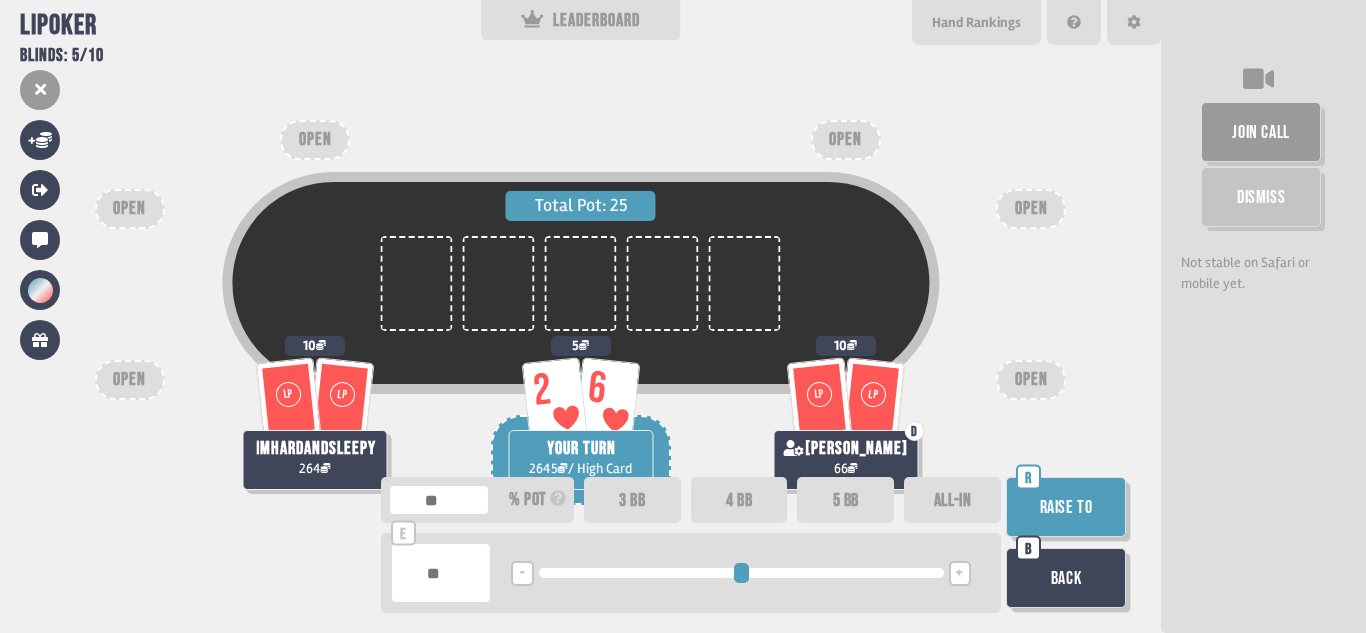 type on "***" 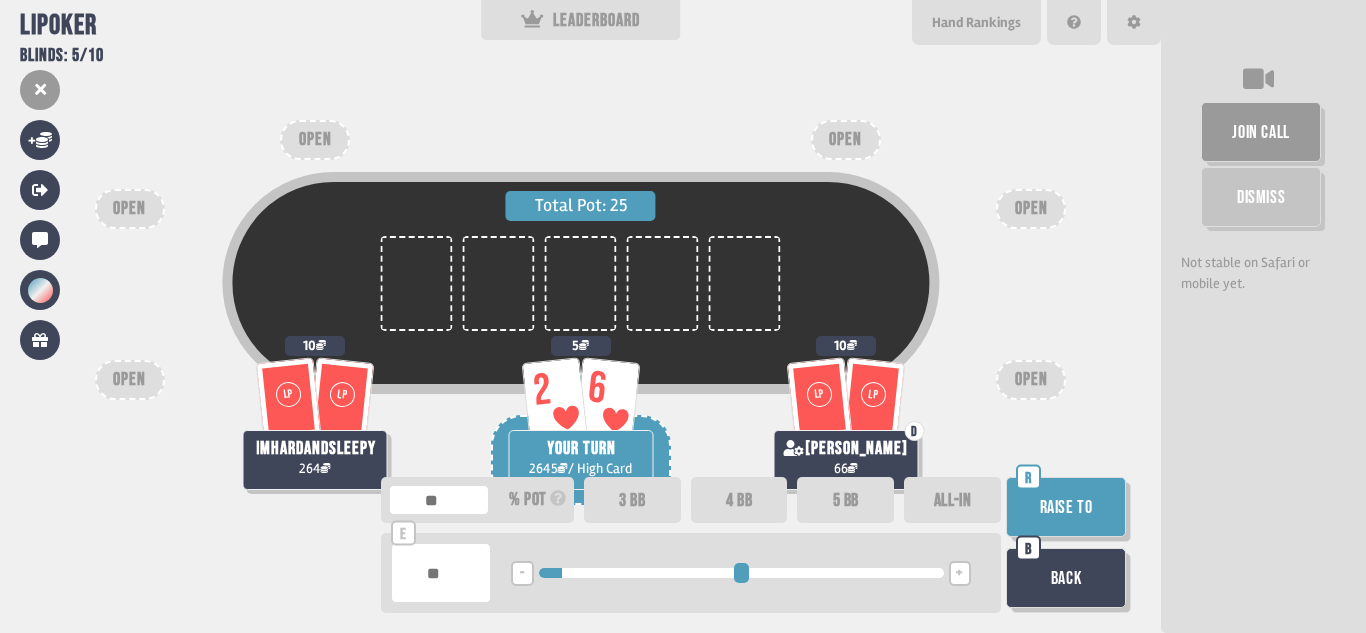 type on "***" 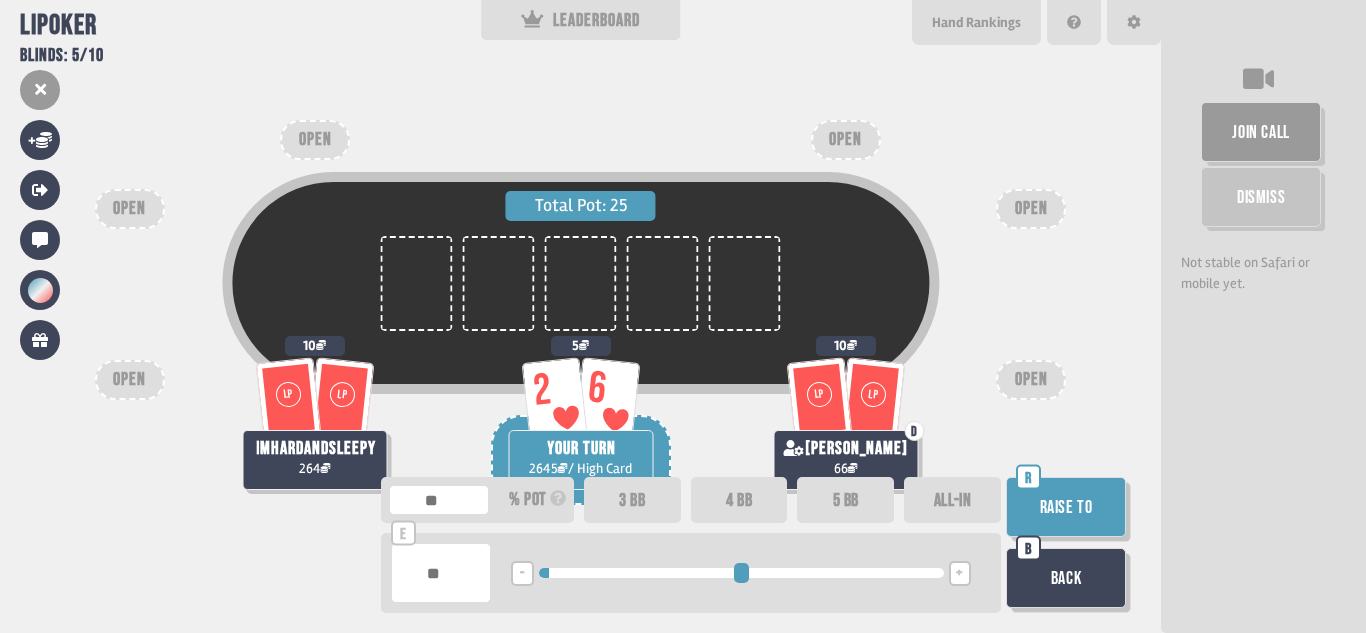 click on "-" at bounding box center [522, 574] 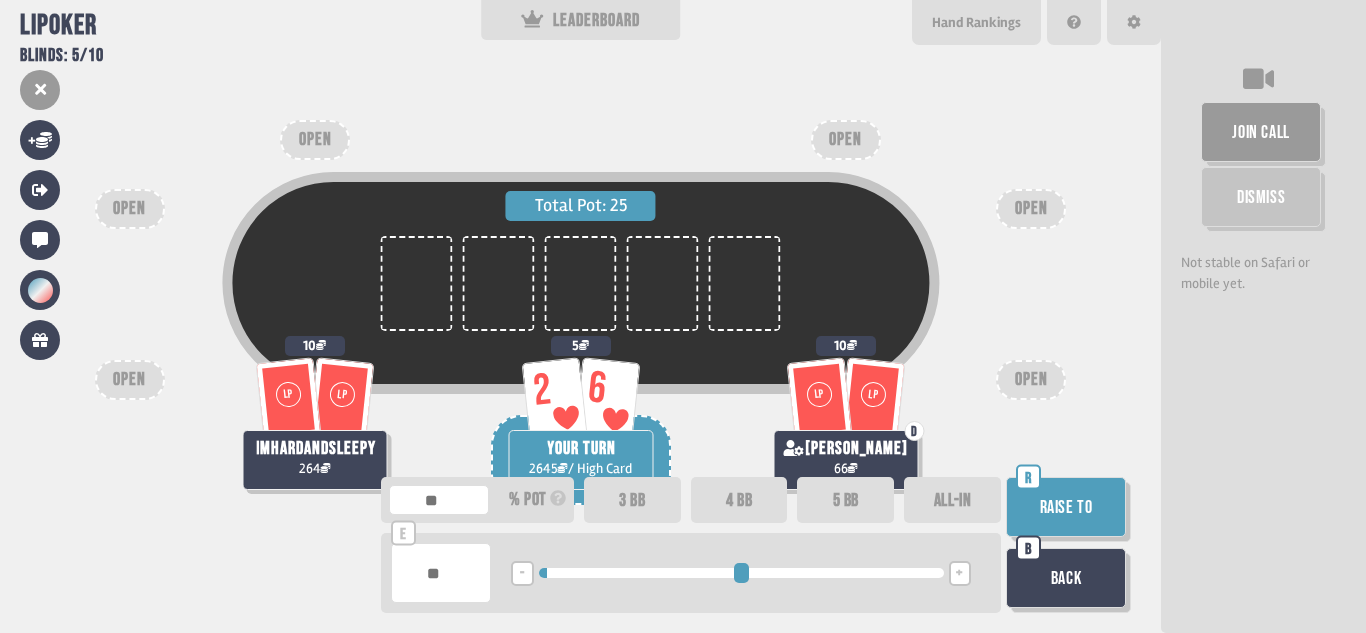 click on "-" at bounding box center [522, 573] 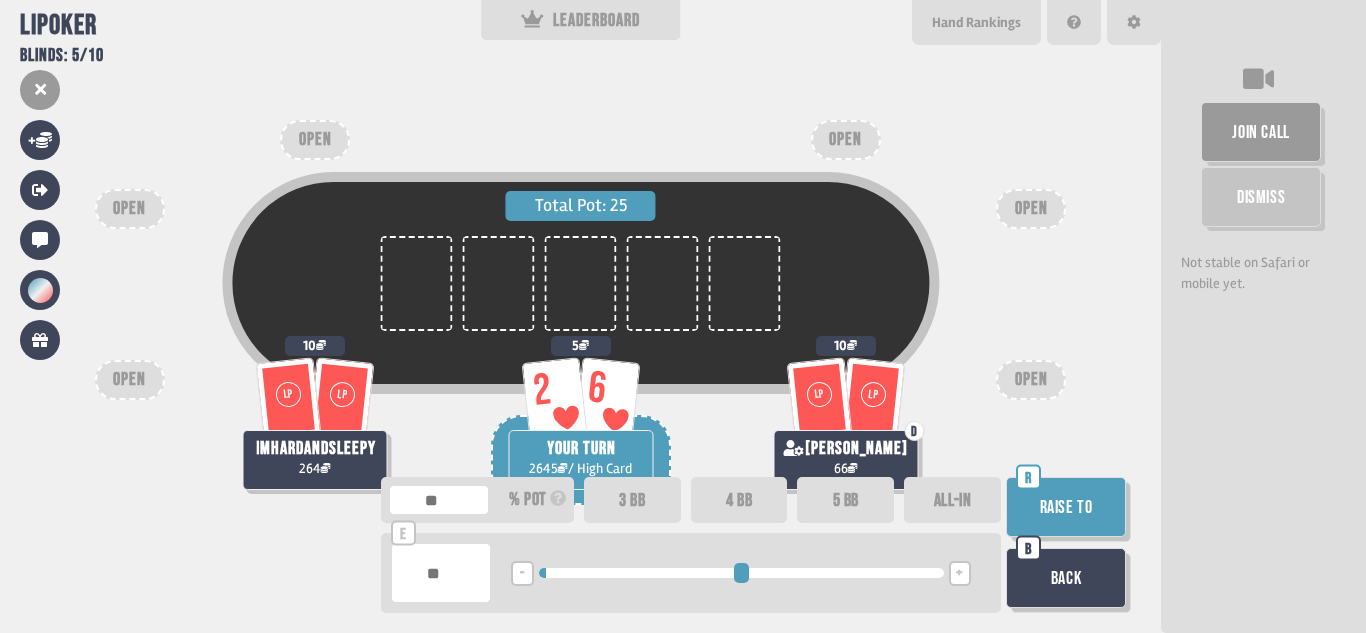 click on "Raise to" at bounding box center (1066, 507) 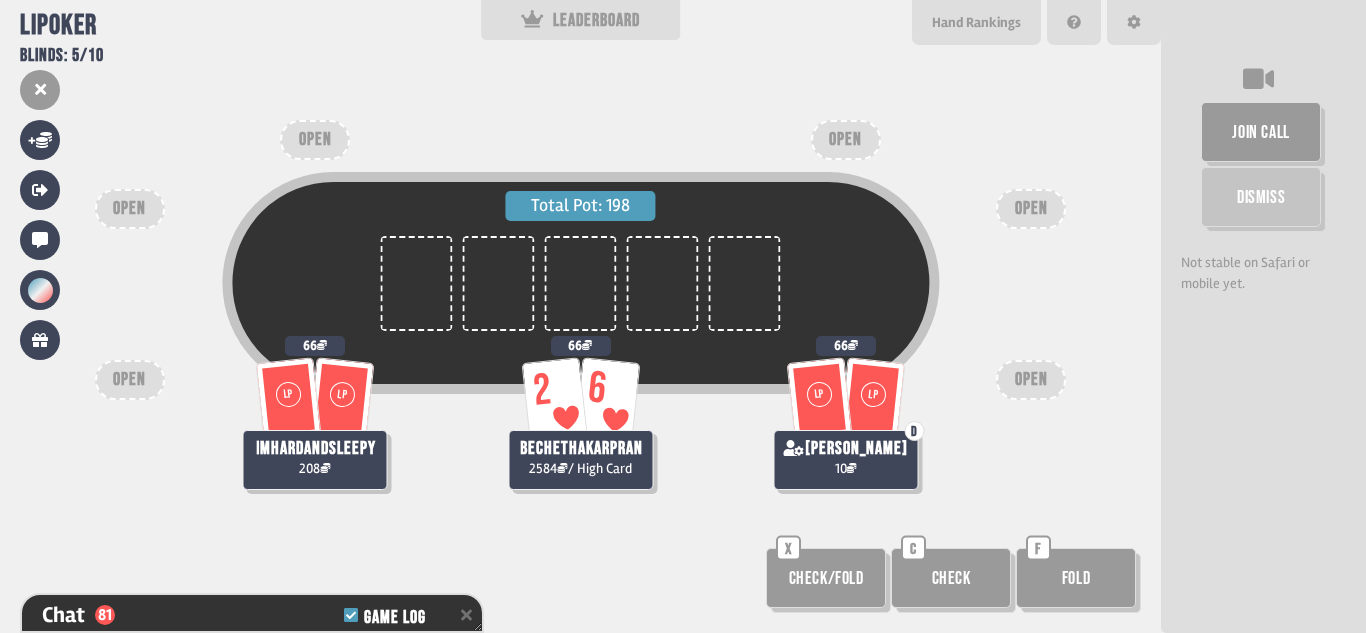 scroll, scrollTop: 2499, scrollLeft: 0, axis: vertical 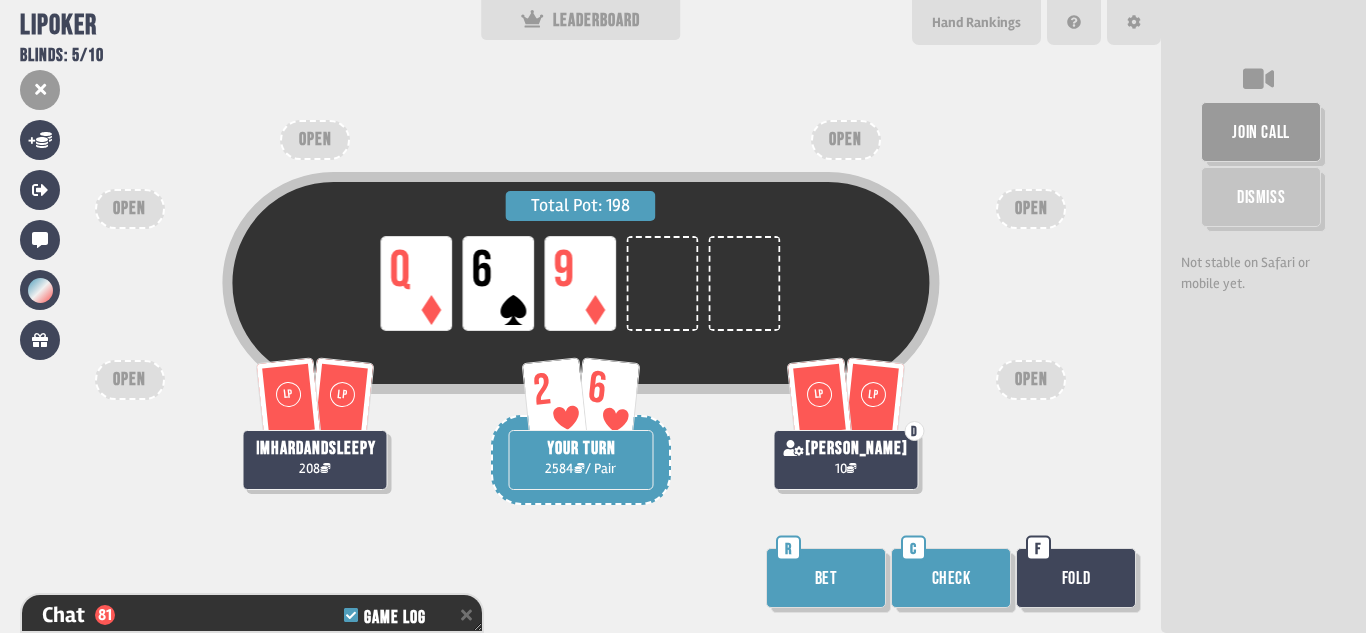 click on "Total Pot: 198   LP Q LP 6 LP 9 LP LP imhardandsleepy 208  2 6 YOUR TURN 2584   / Pair LP LP D rahil 10  OPEN OPEN OPEN OPEN OPEN OPEN Bet R Check C Fold F" at bounding box center (580, 316) 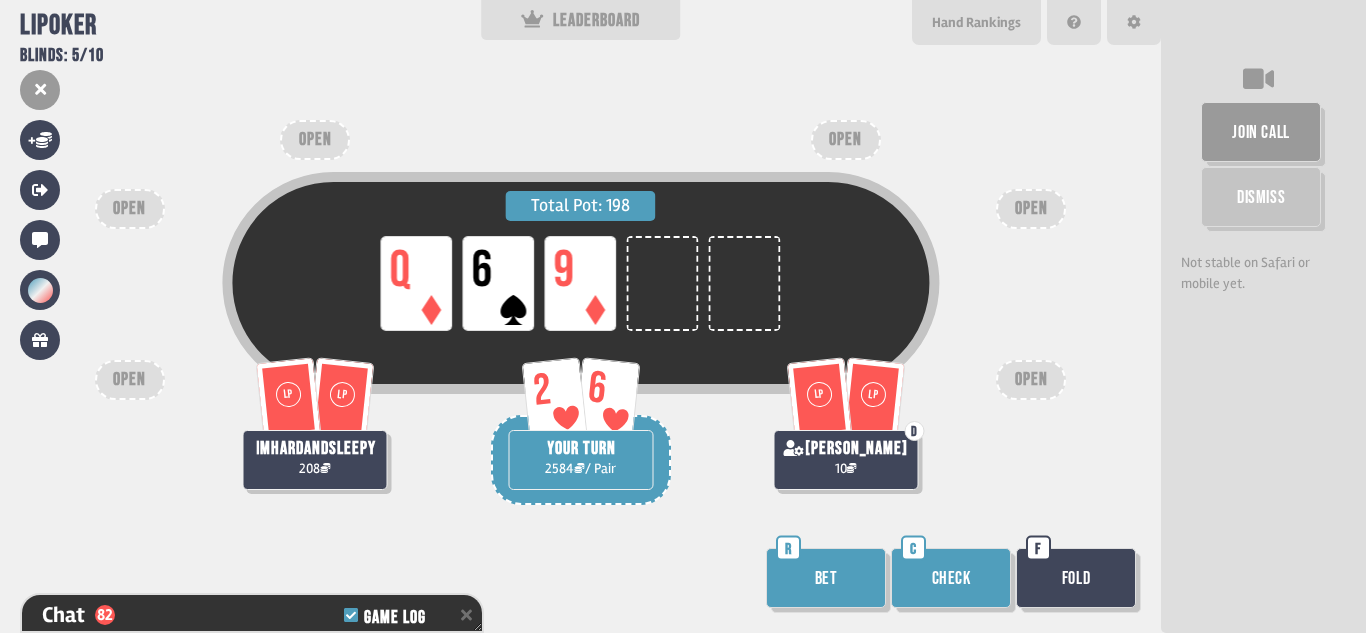 click on "Bet" at bounding box center (826, 578) 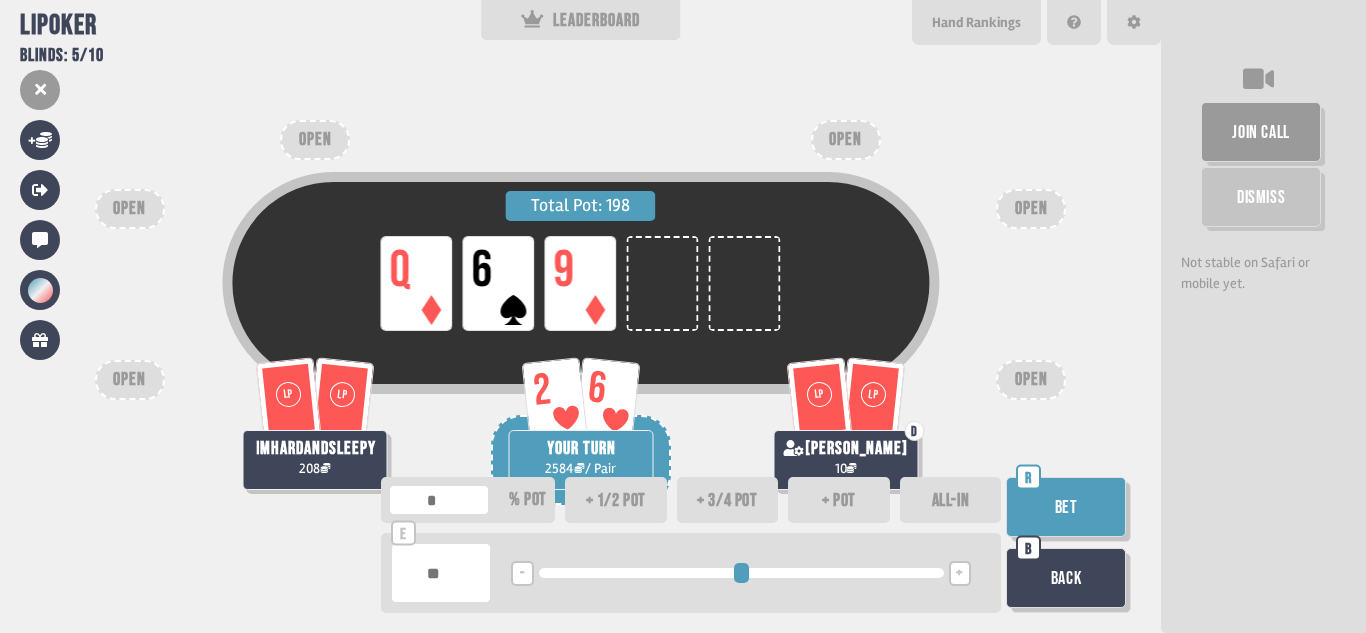 type on "**" 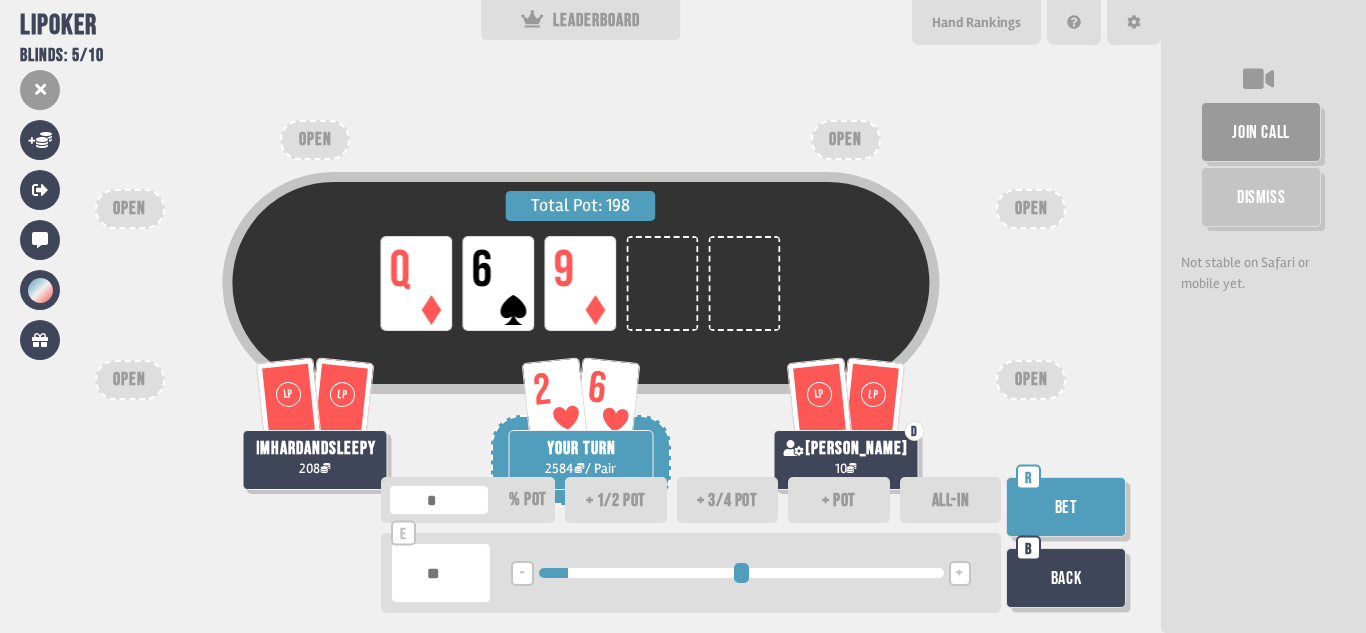 type on "***" 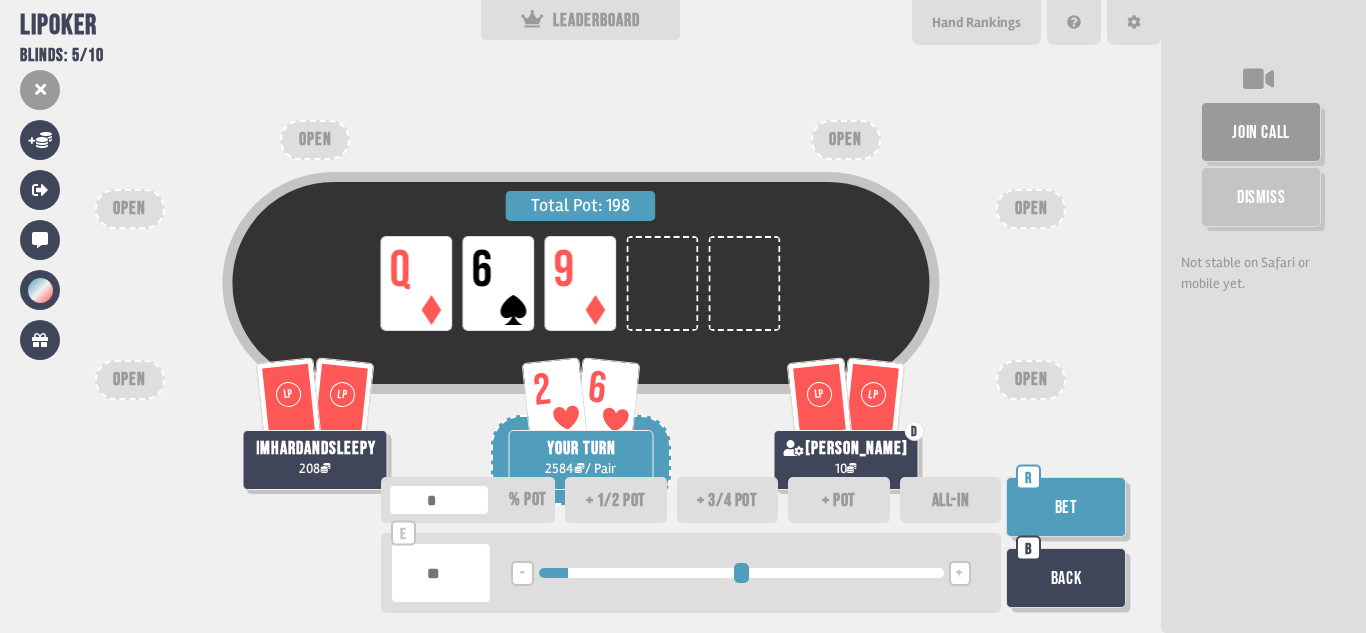 type on "***" 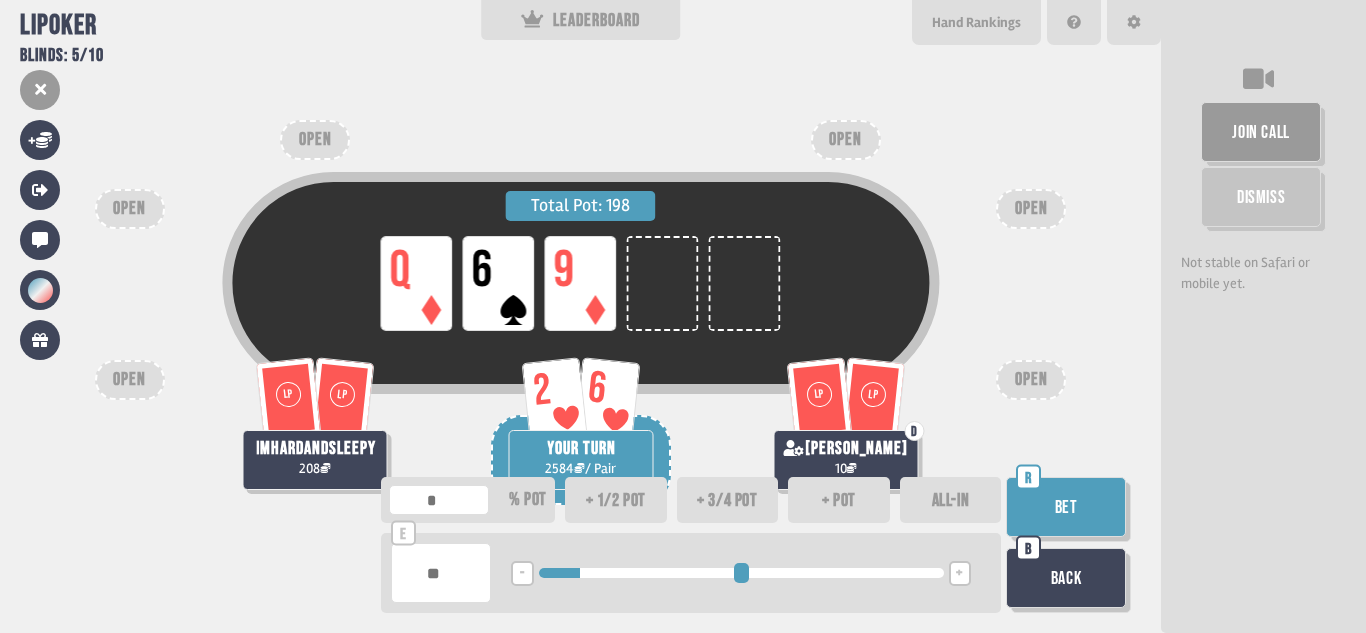 type on "***" 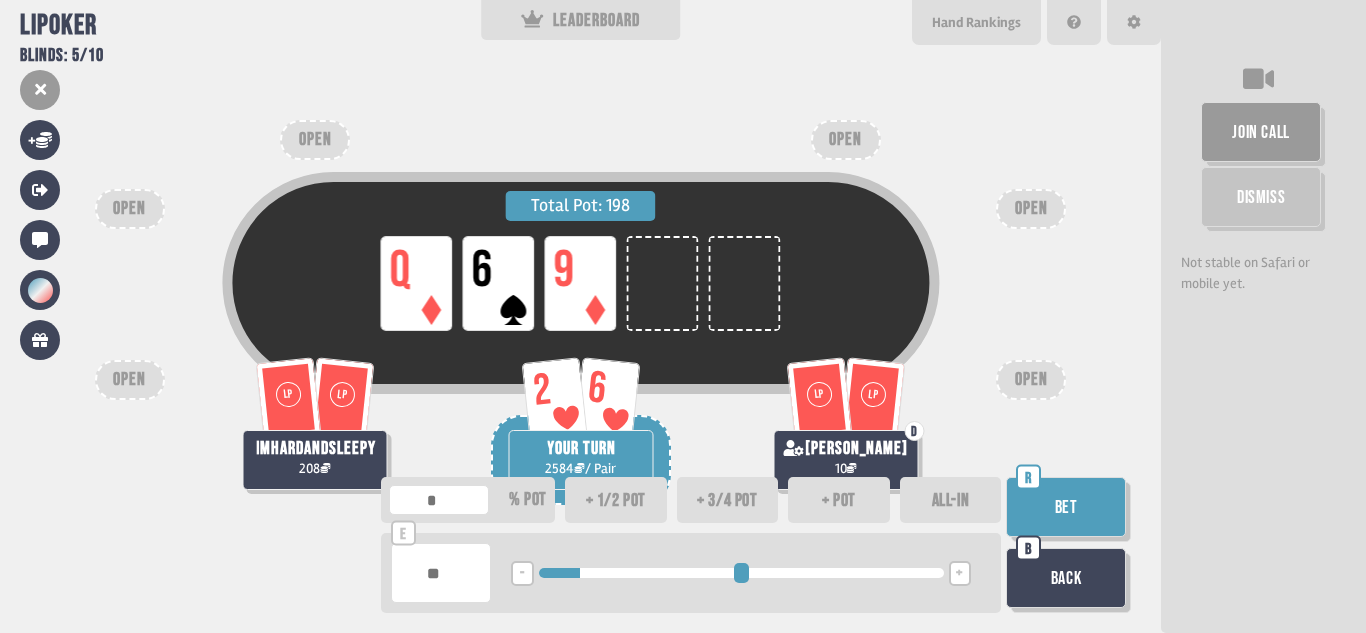 click on "+" at bounding box center (959, 574) 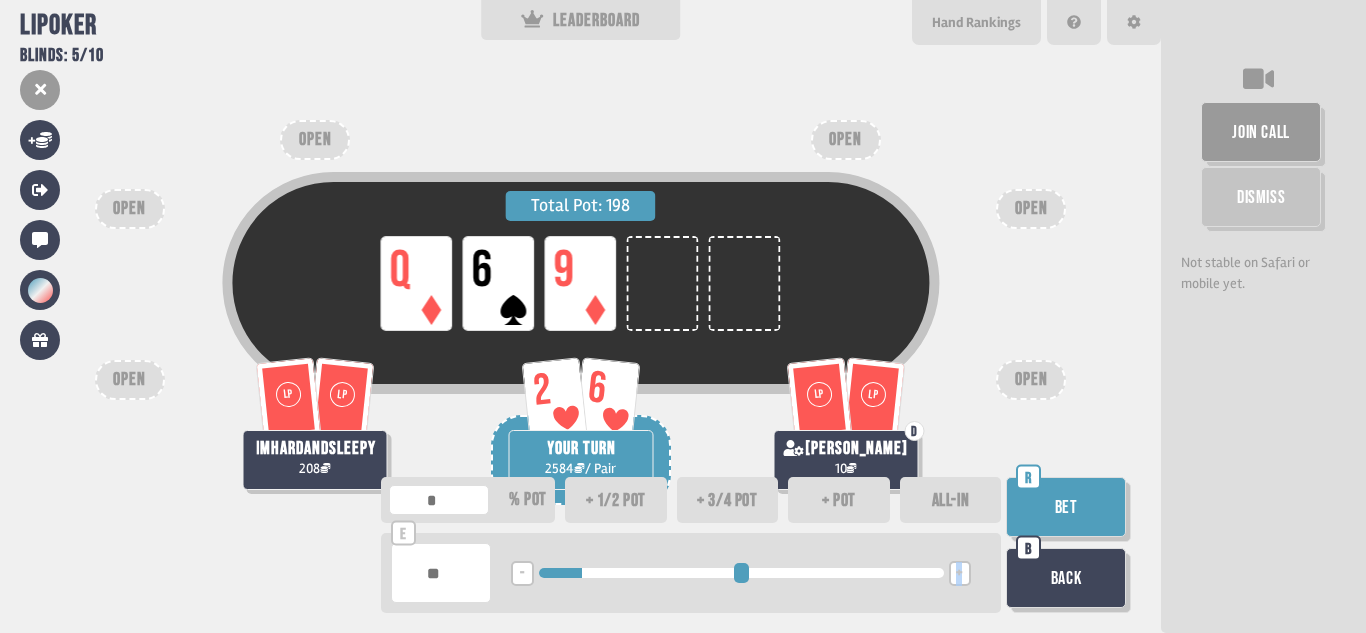 click on "+" at bounding box center (959, 574) 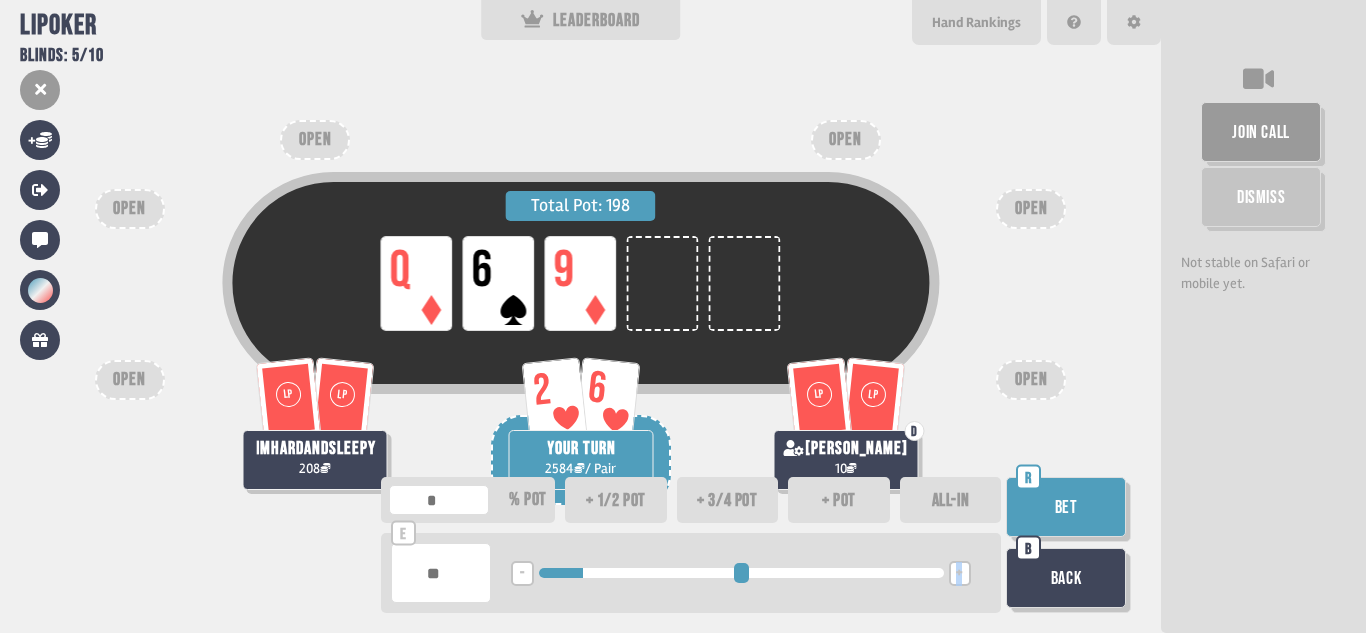 click on "Bet" at bounding box center [1066, 507] 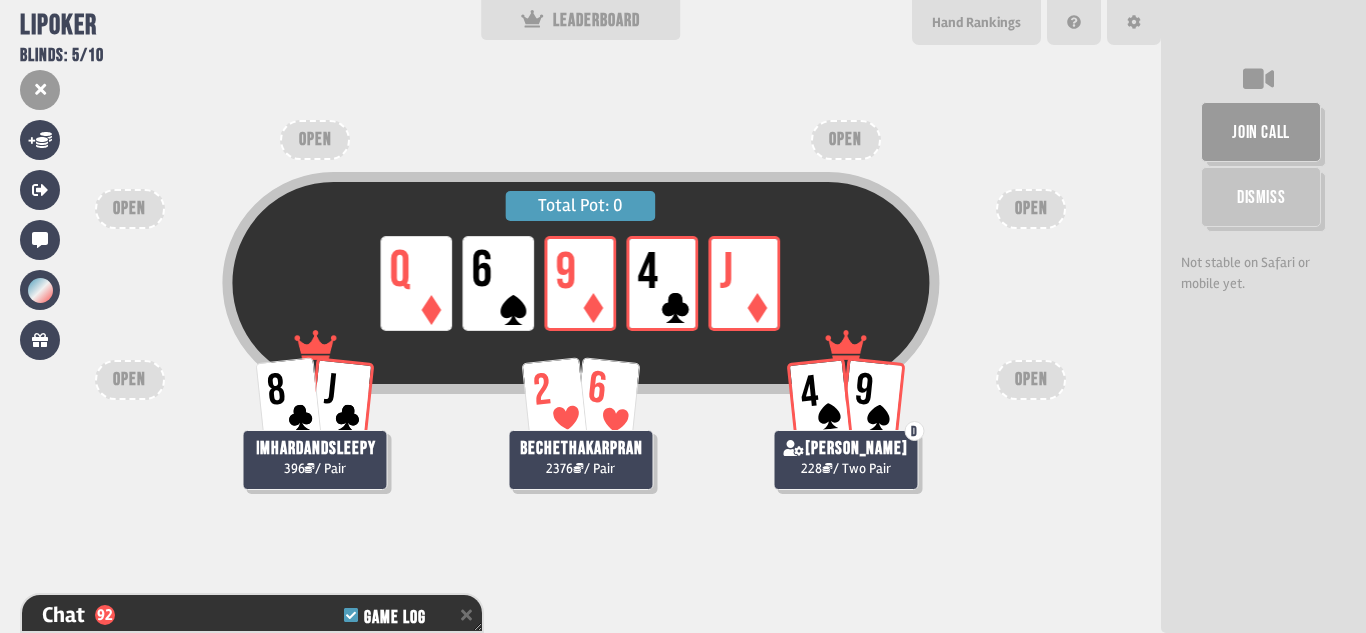 scroll, scrollTop: 2818, scrollLeft: 0, axis: vertical 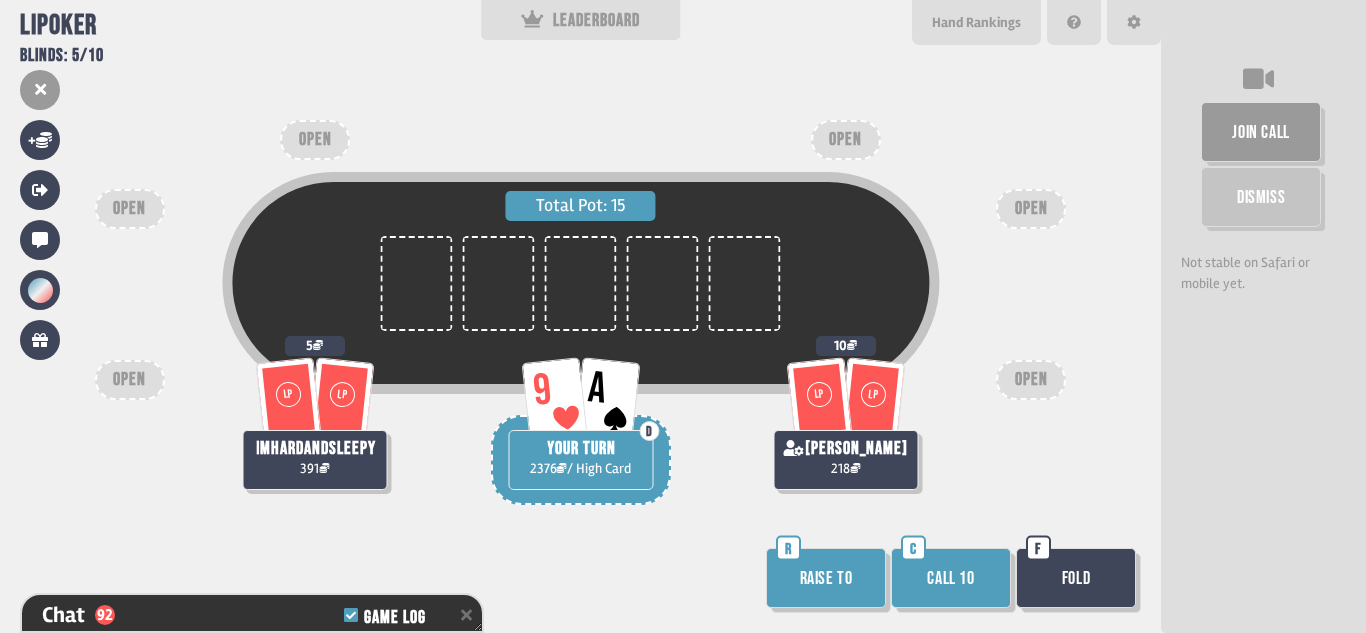 click on "Raise to" at bounding box center [826, 578] 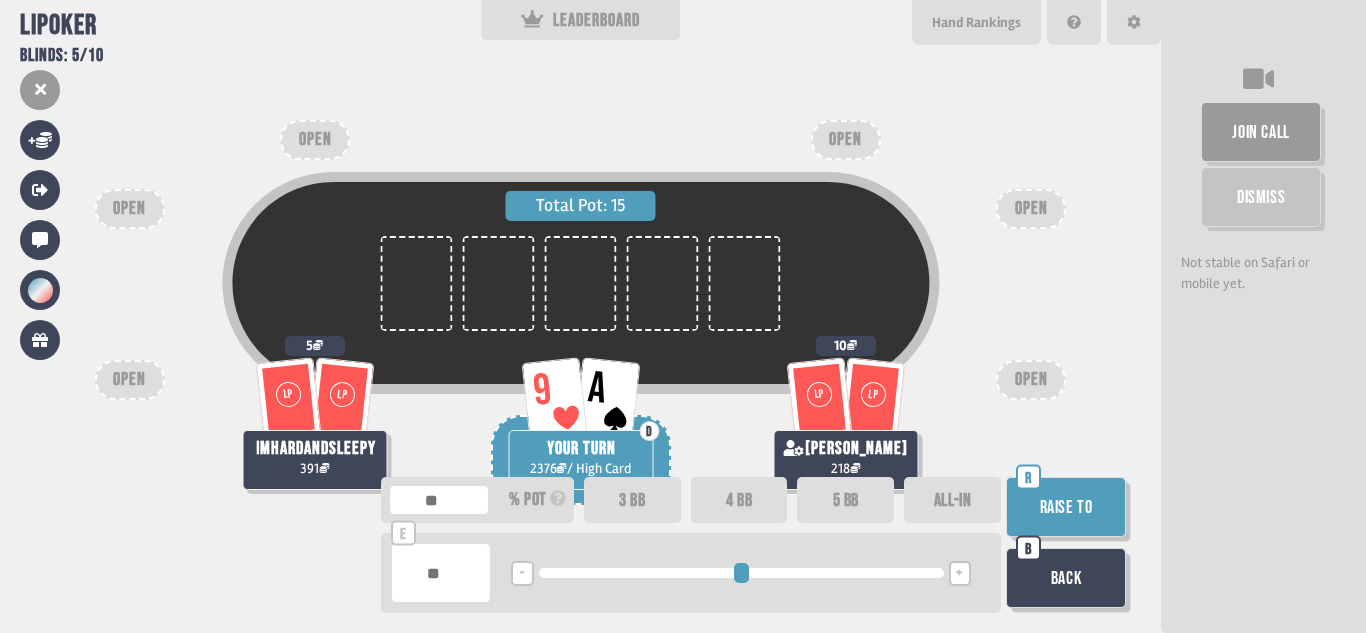 click on "+" at bounding box center (959, 574) 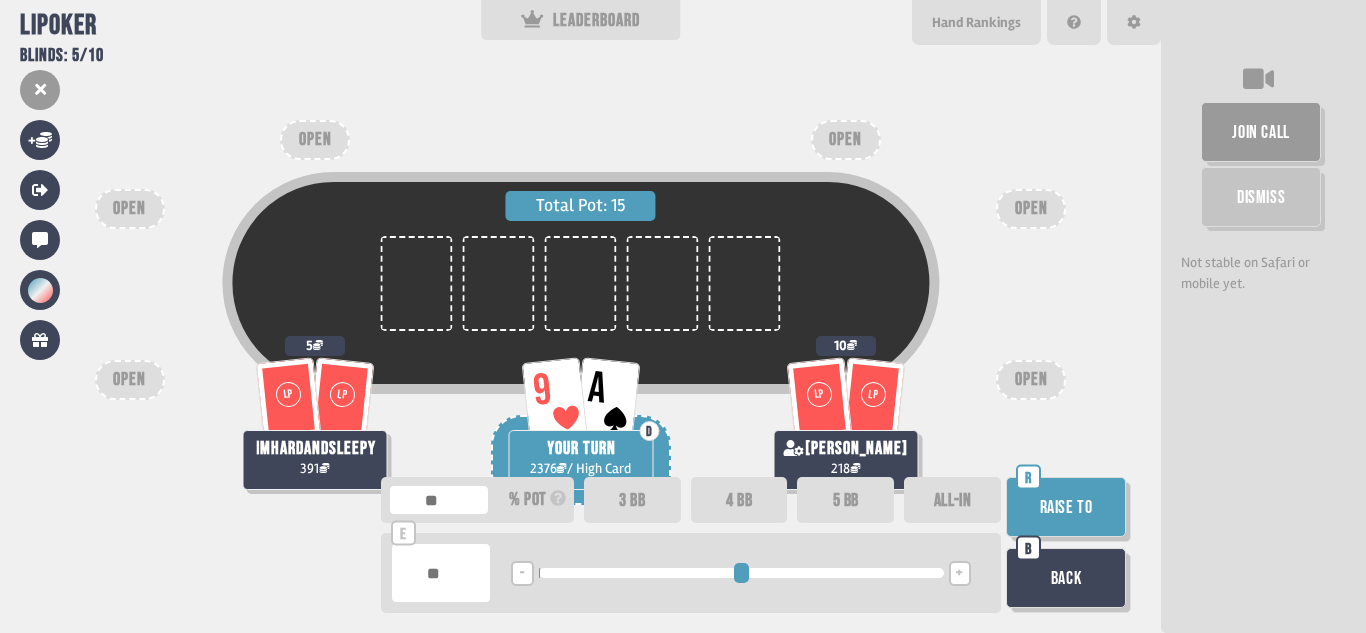 click on "+" at bounding box center (959, 574) 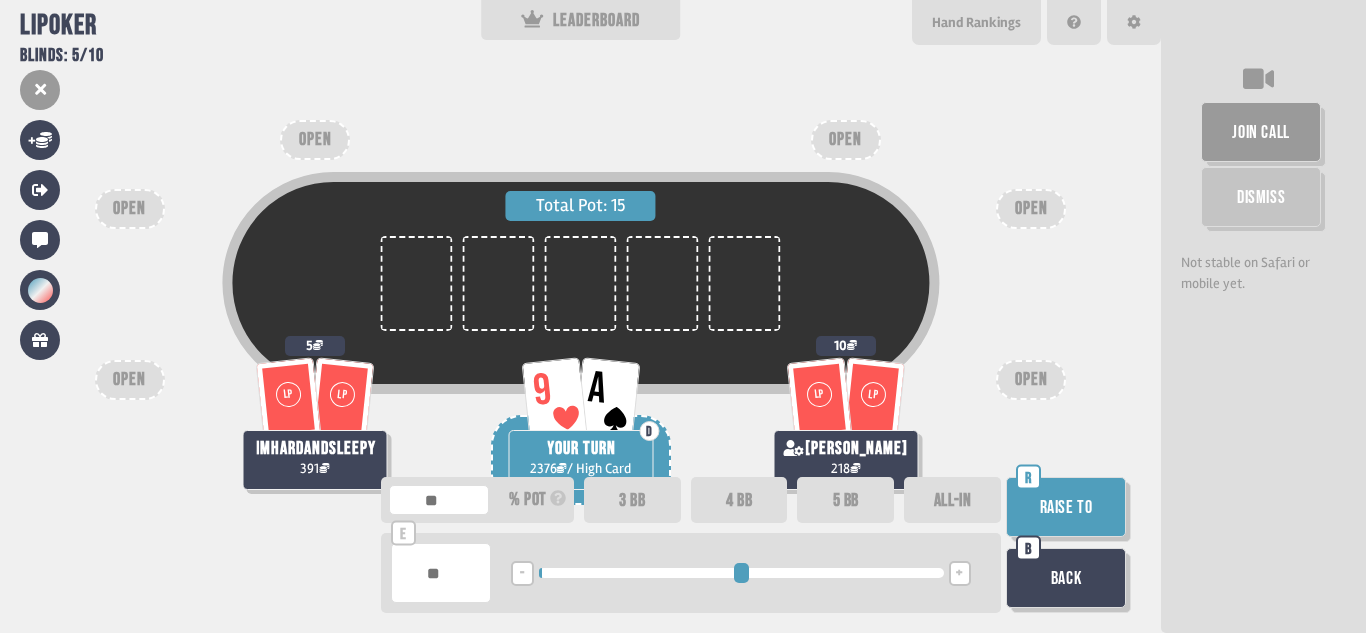 click on "Raise to" at bounding box center [1066, 507] 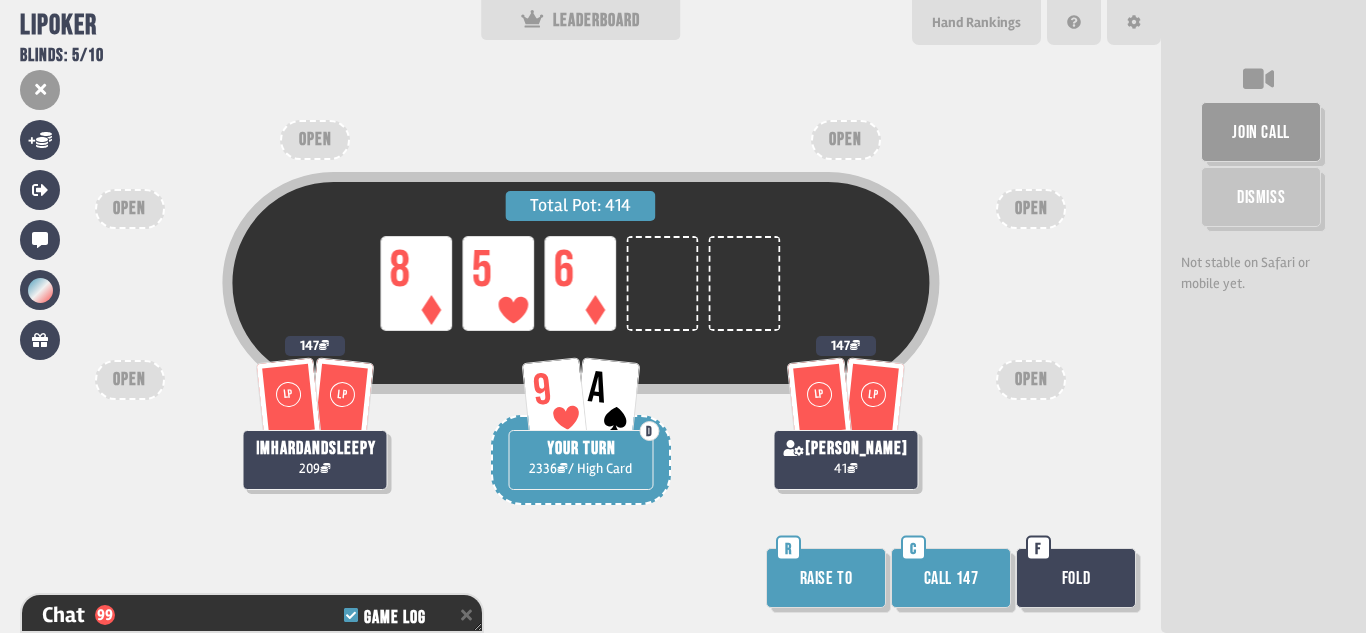scroll, scrollTop: 3021, scrollLeft: 0, axis: vertical 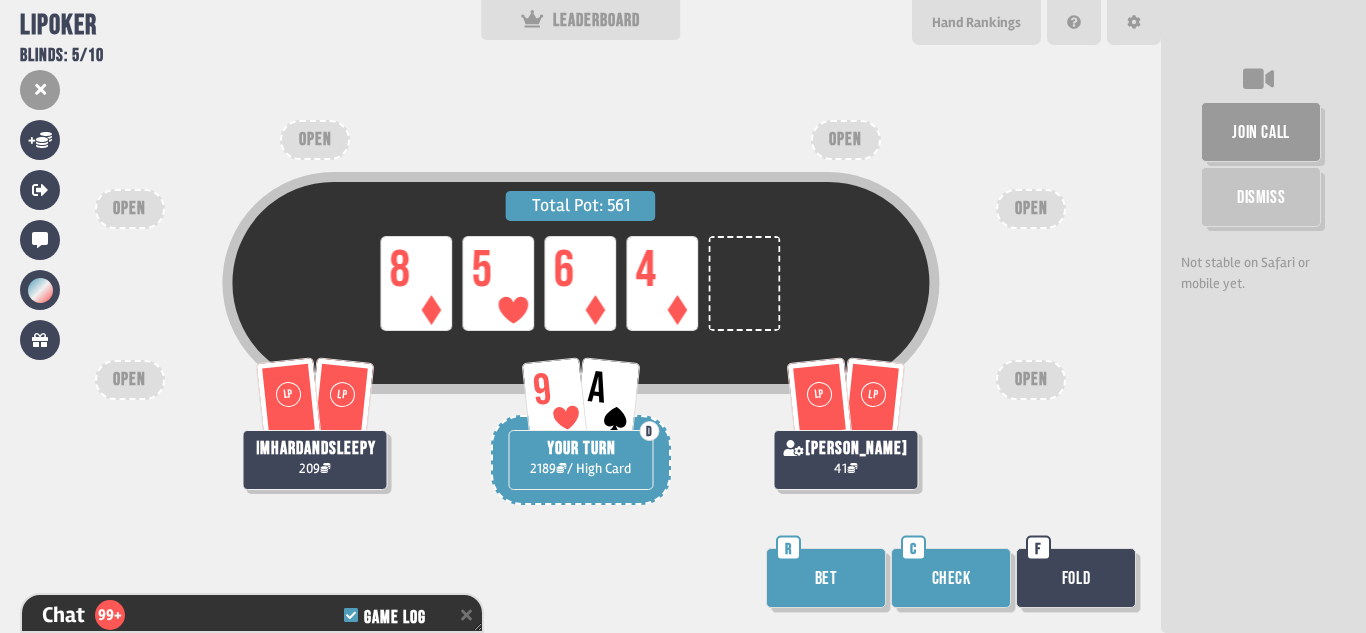 click on "Check" at bounding box center (951, 578) 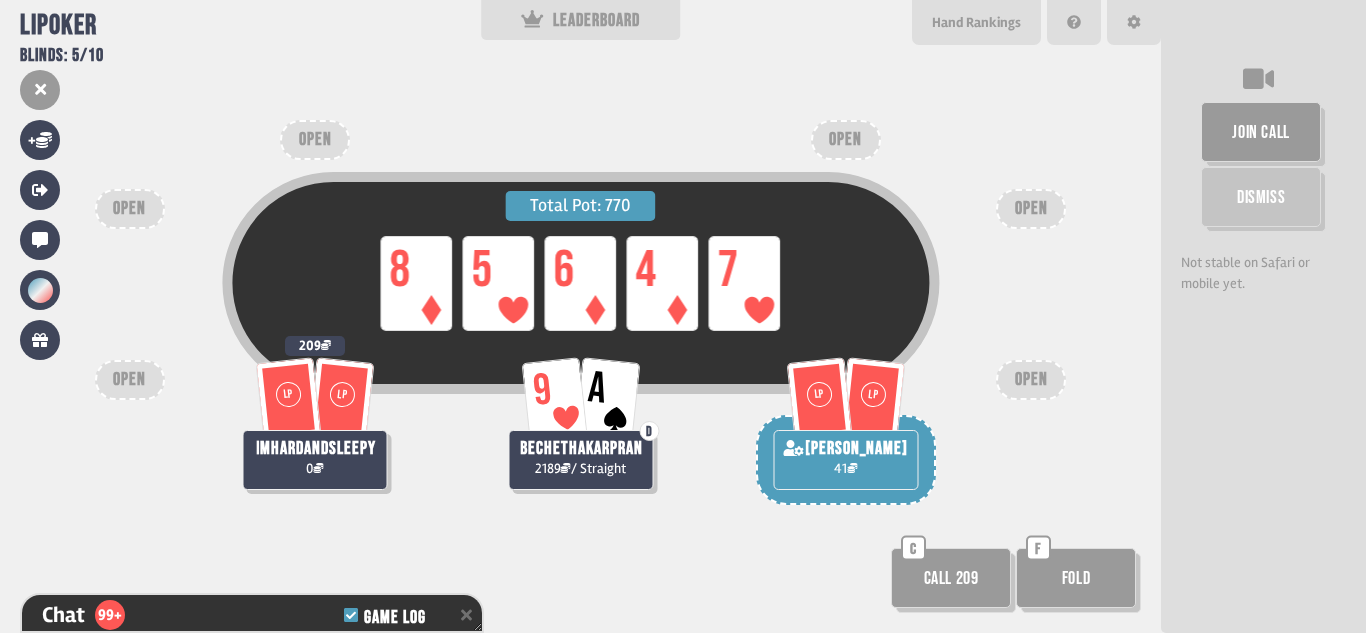 scroll, scrollTop: 3282, scrollLeft: 0, axis: vertical 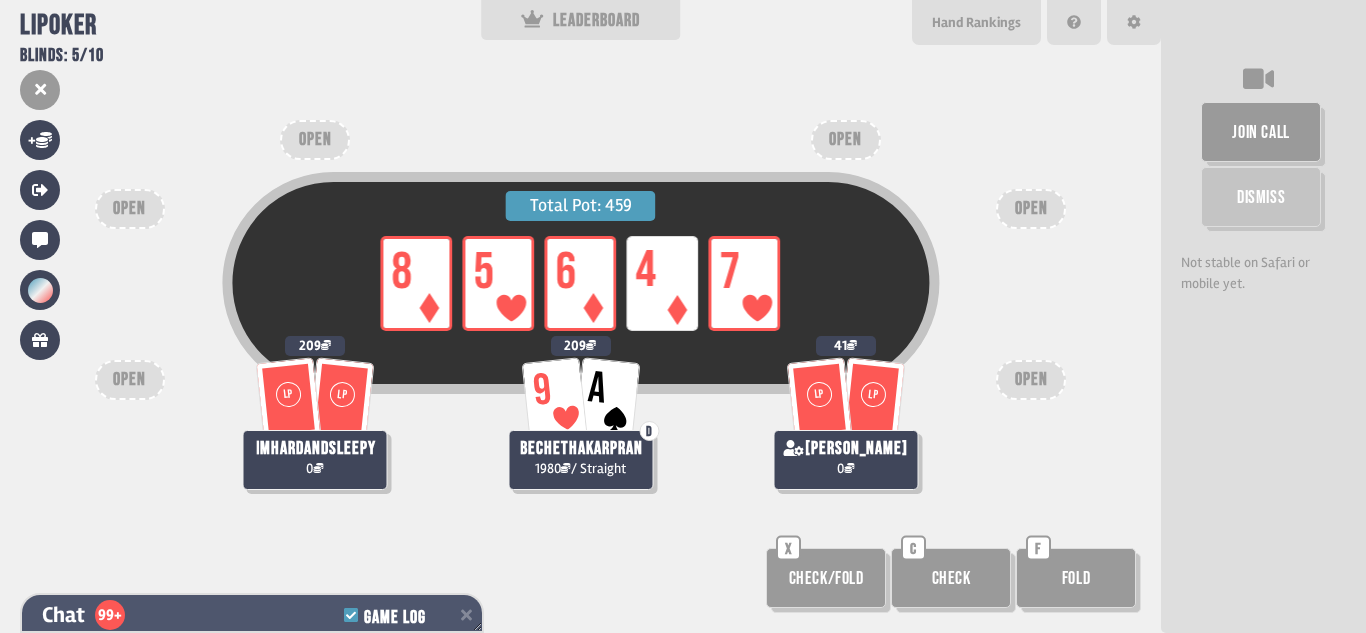 click on "Game Log" at bounding box center [394, 618] 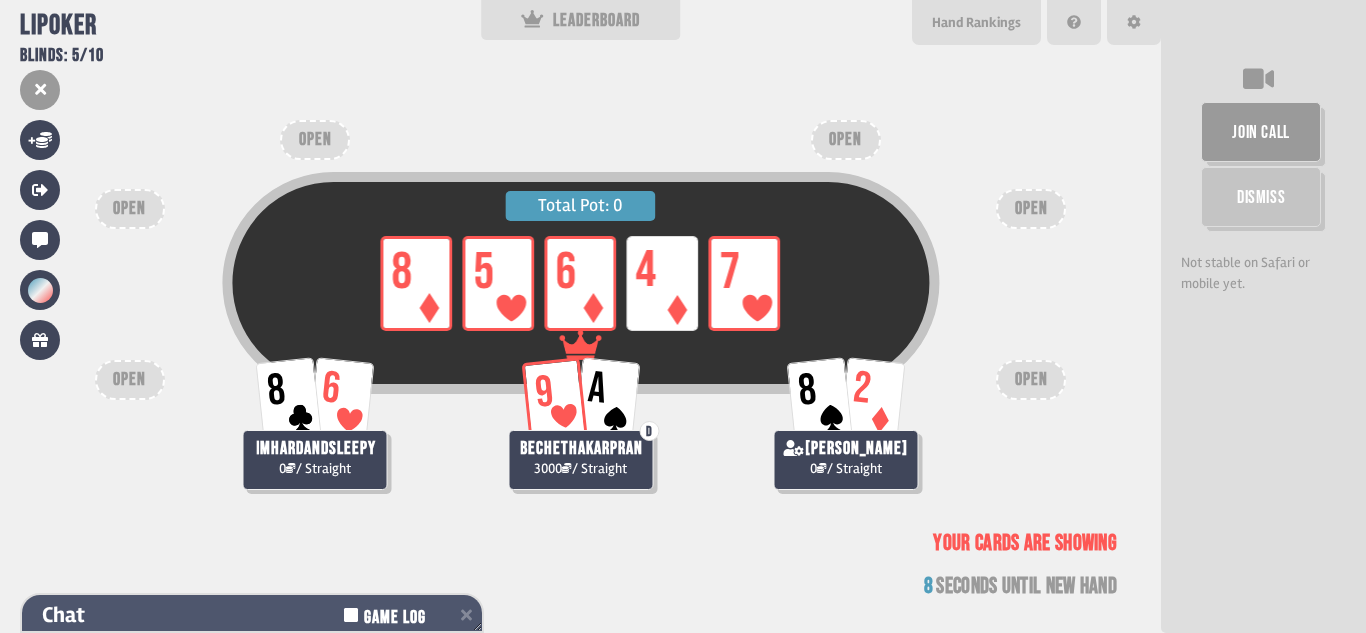 click on "Game Log" at bounding box center [394, 618] 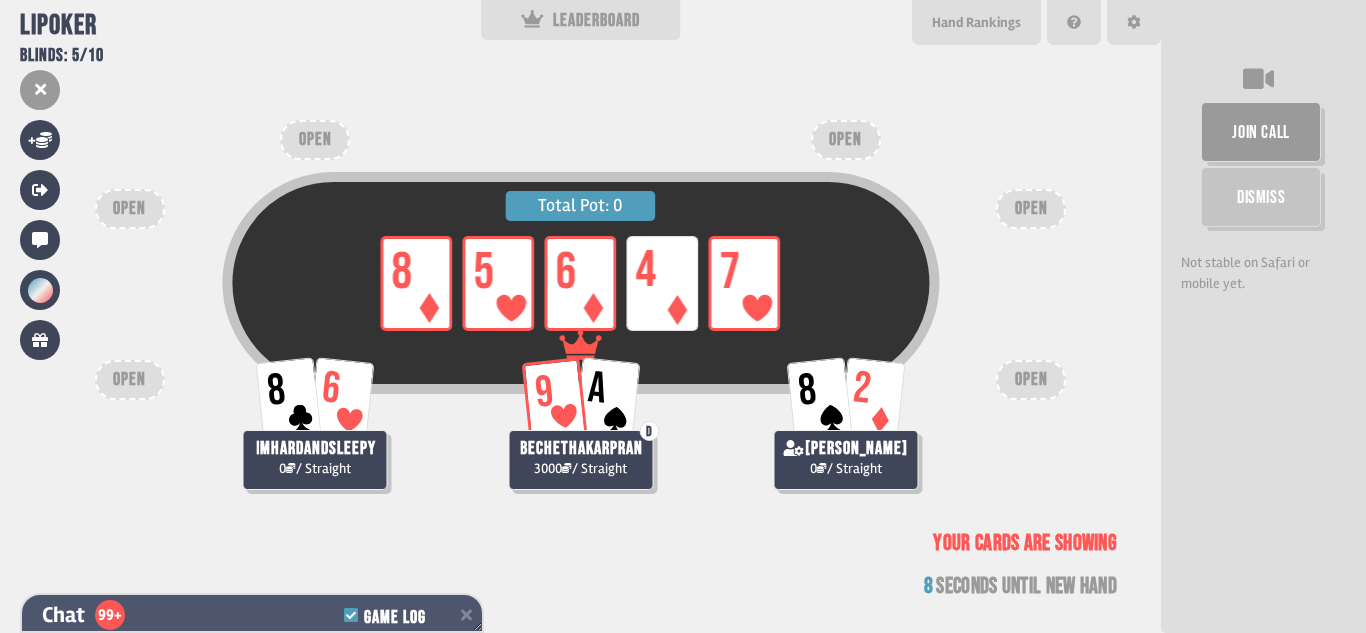 scroll, scrollTop: 3369, scrollLeft: 0, axis: vertical 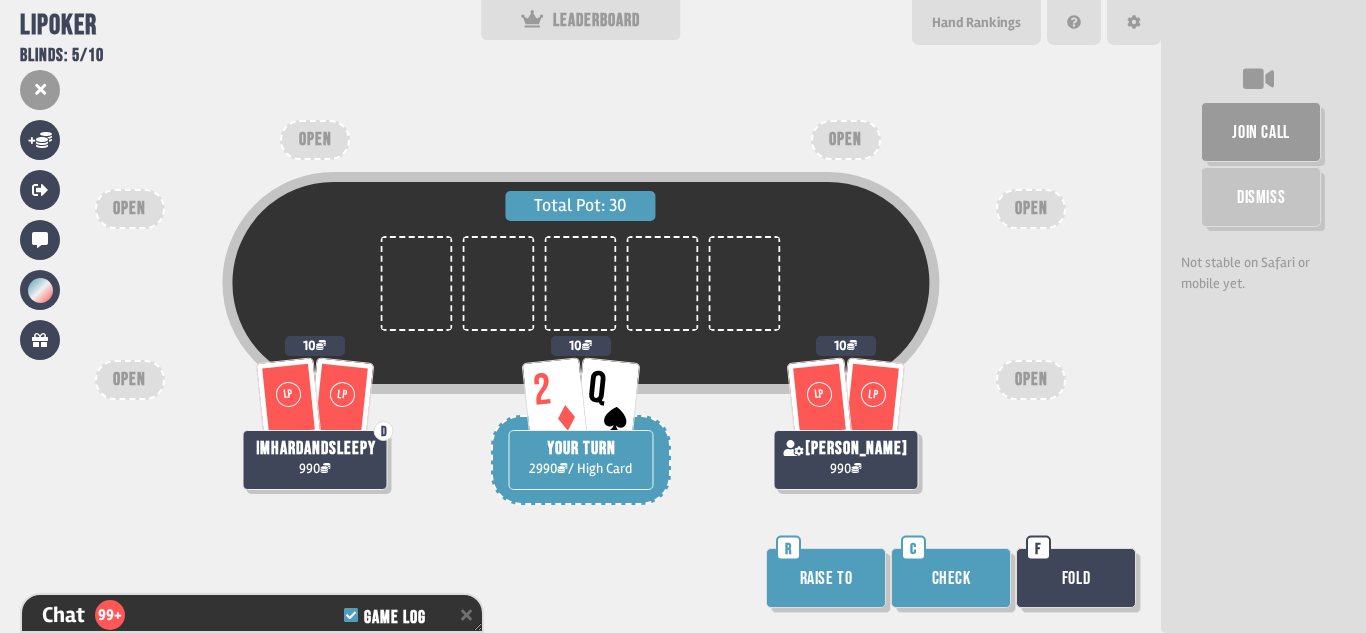 click on "C" at bounding box center [913, 548] 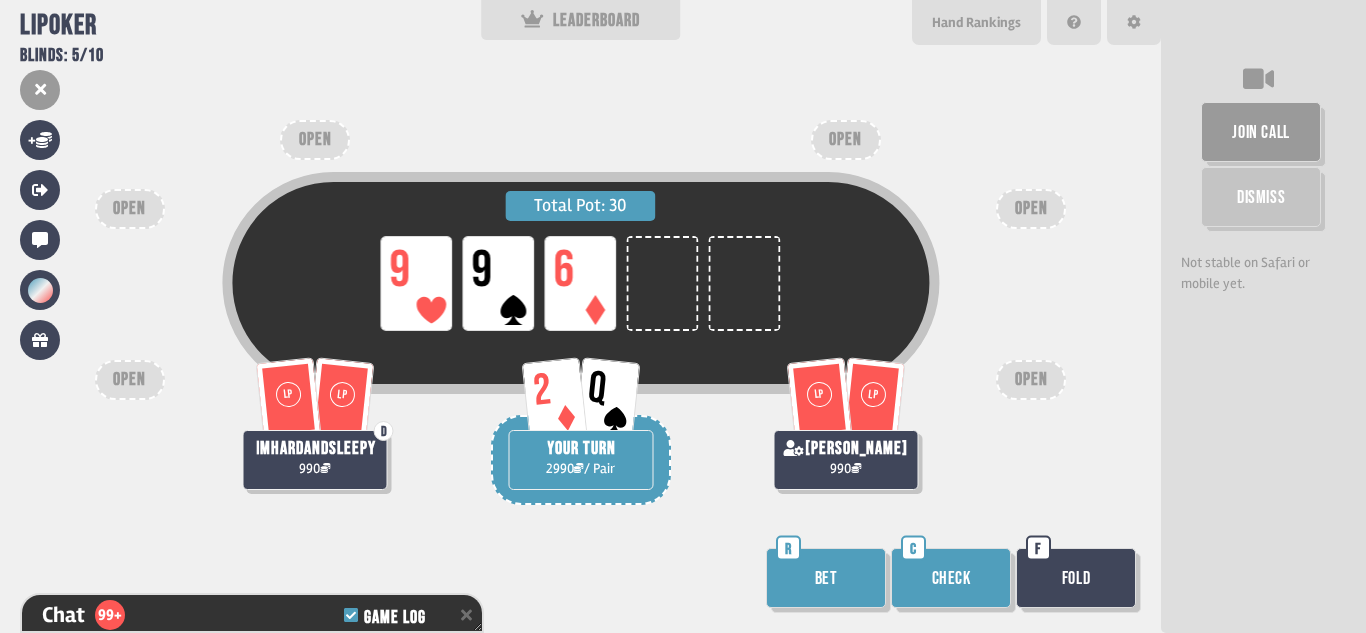 scroll, scrollTop: 3688, scrollLeft: 0, axis: vertical 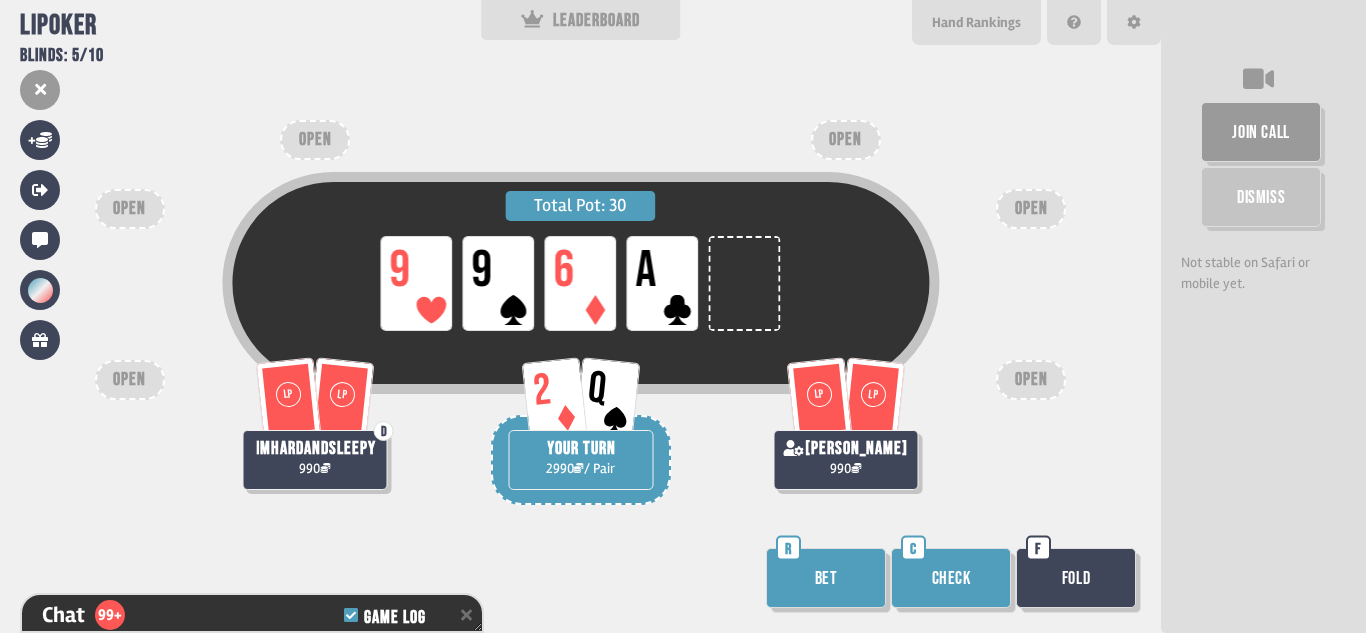 click on "Check" at bounding box center (951, 578) 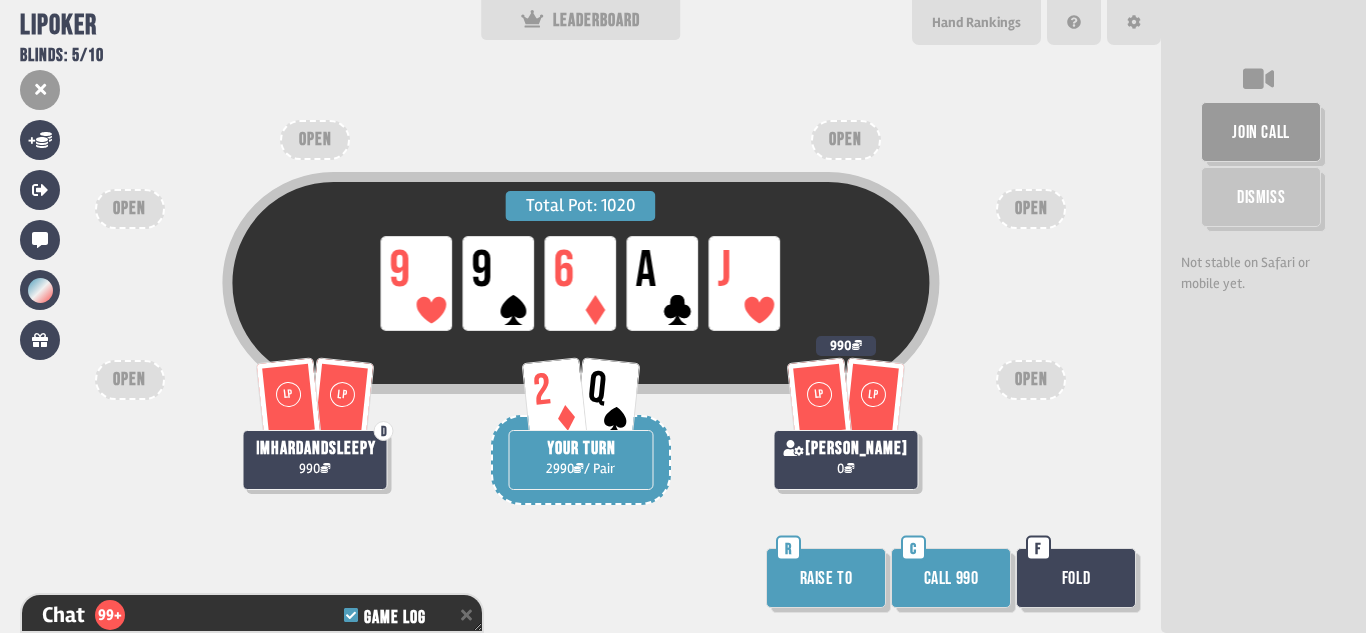 scroll, scrollTop: 3978, scrollLeft: 0, axis: vertical 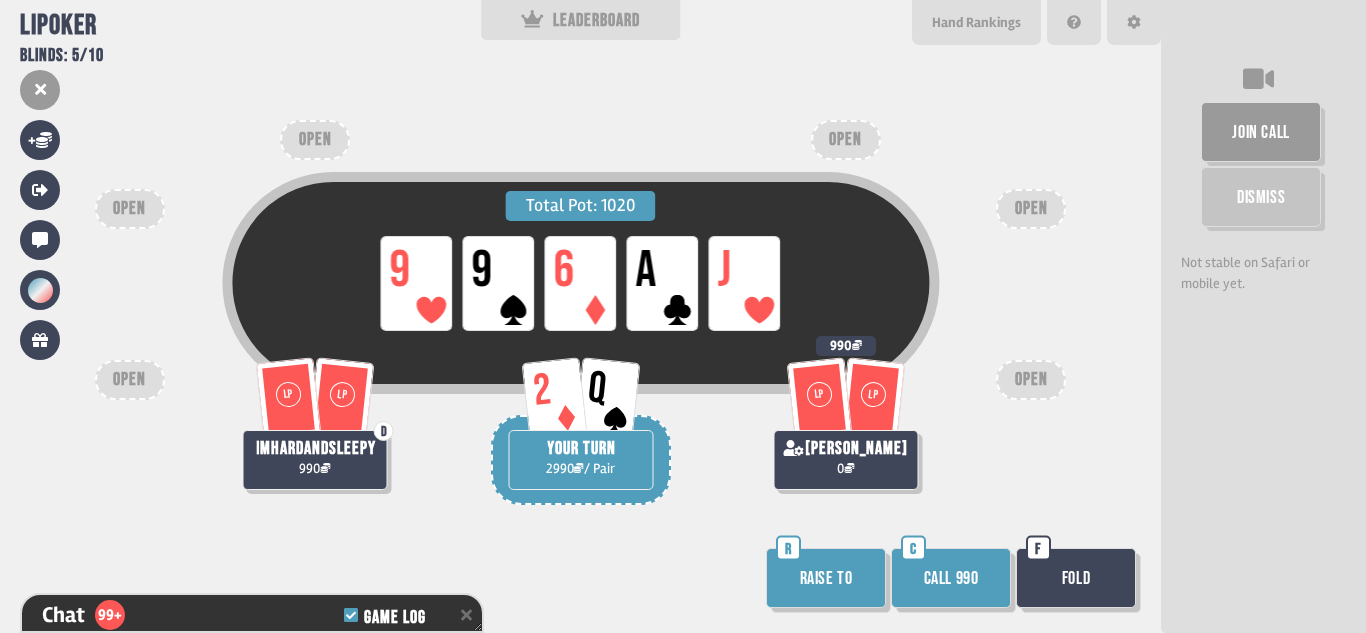 click on "Fold" at bounding box center (1076, 578) 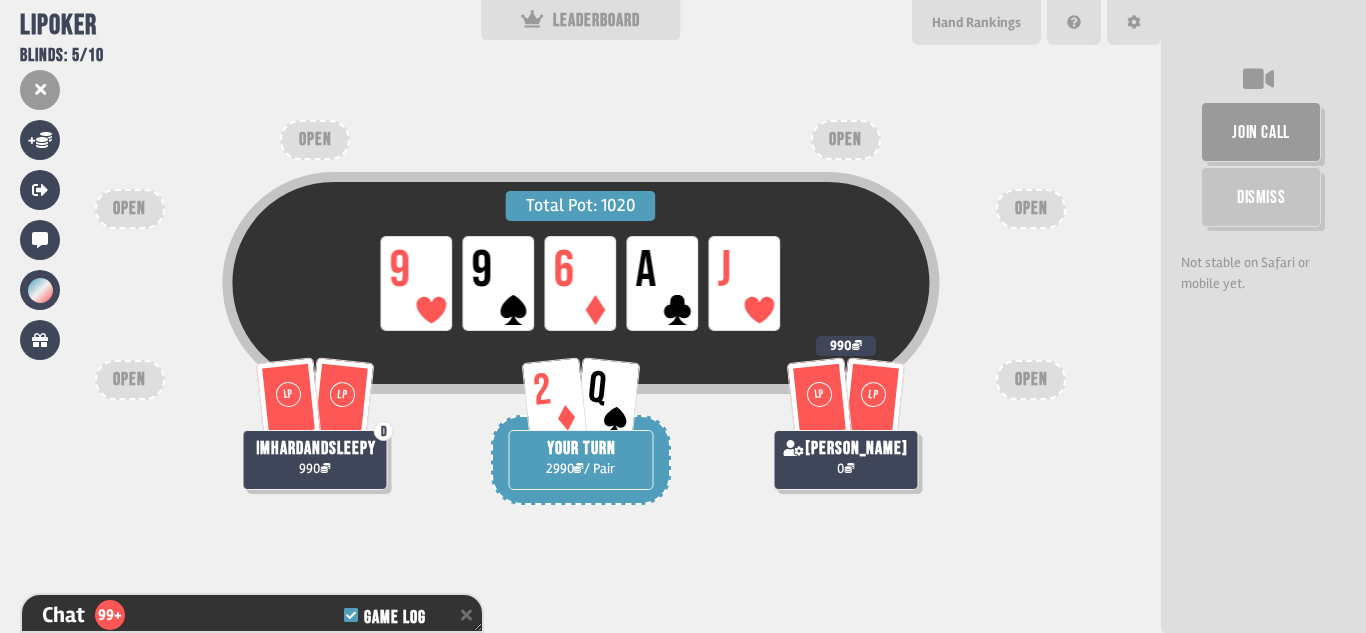 scroll, scrollTop: 4007, scrollLeft: 0, axis: vertical 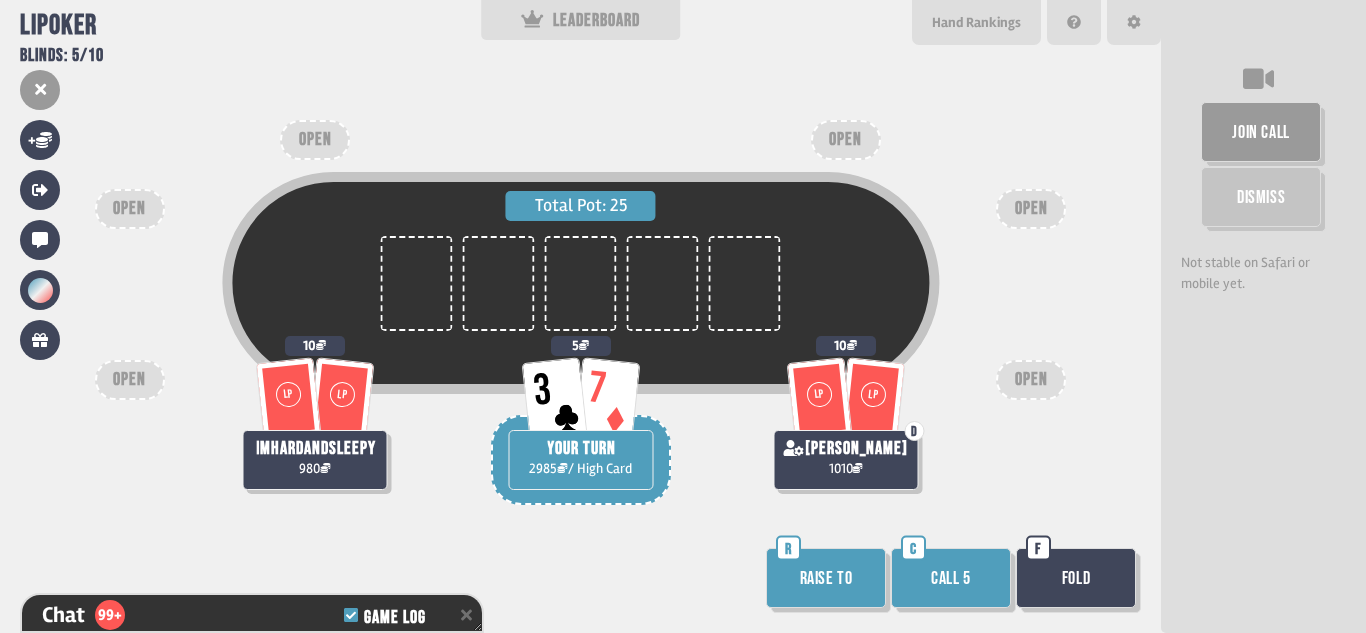 click on "Call 5" at bounding box center (951, 578) 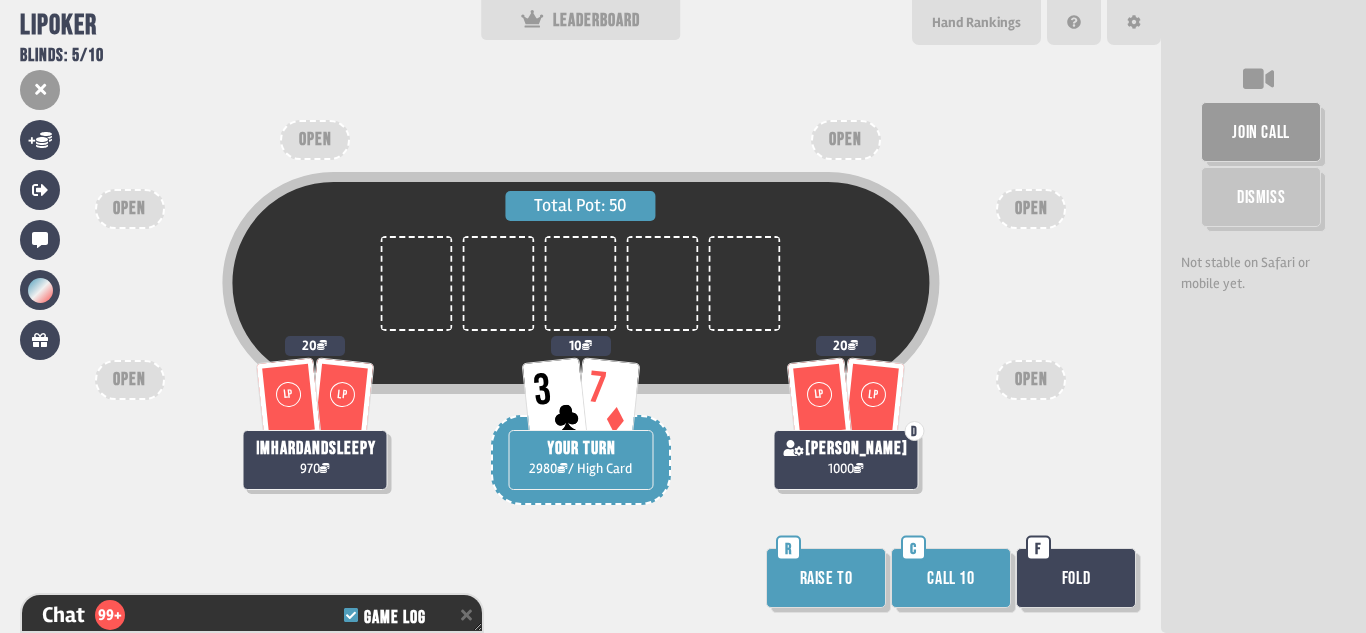 scroll, scrollTop: 4297, scrollLeft: 0, axis: vertical 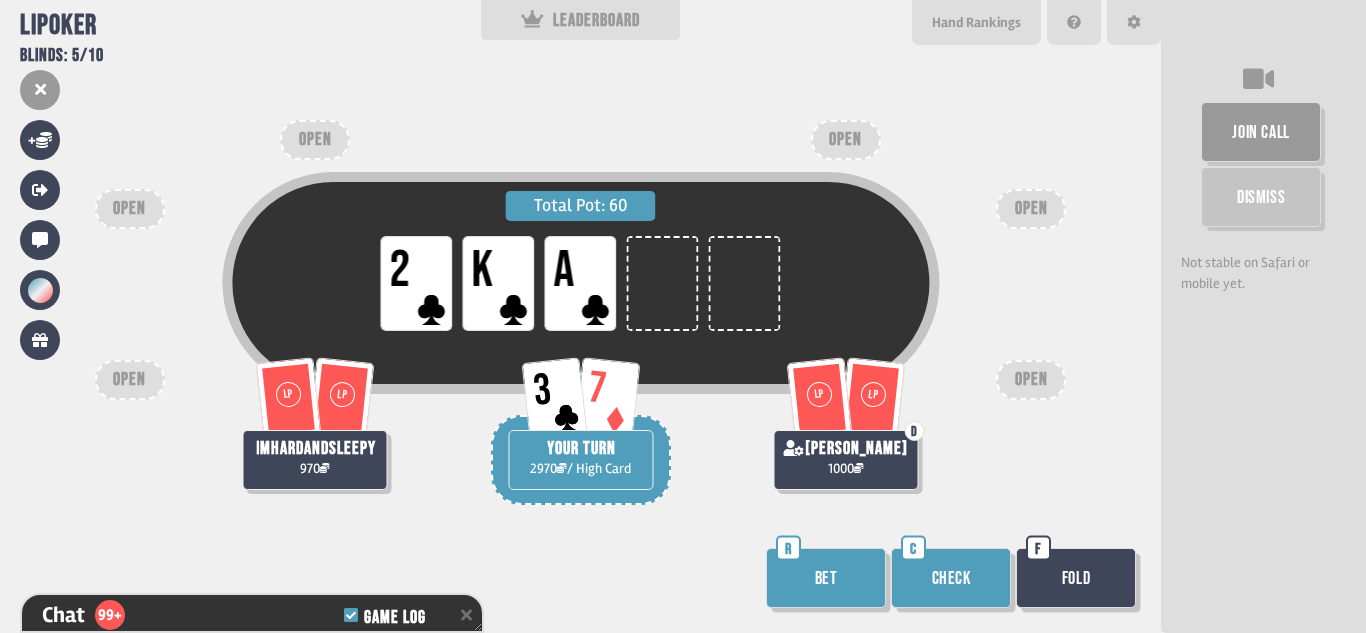 click on "Bet" at bounding box center [826, 578] 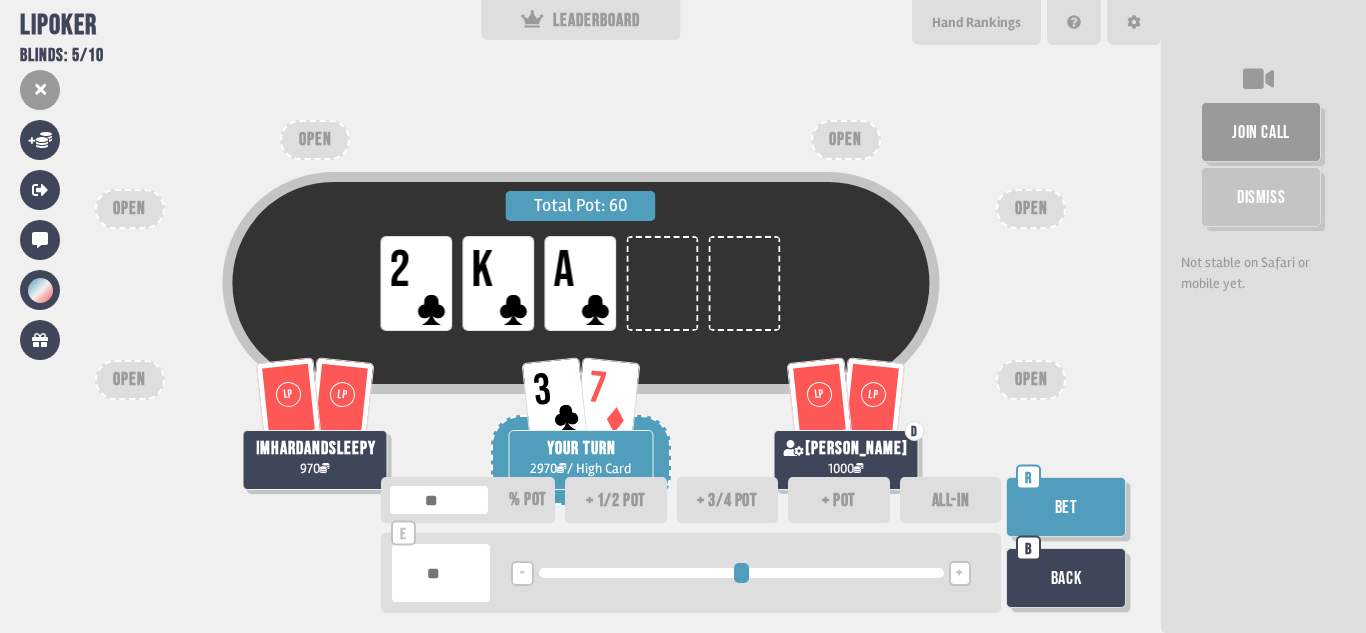 type on "***" 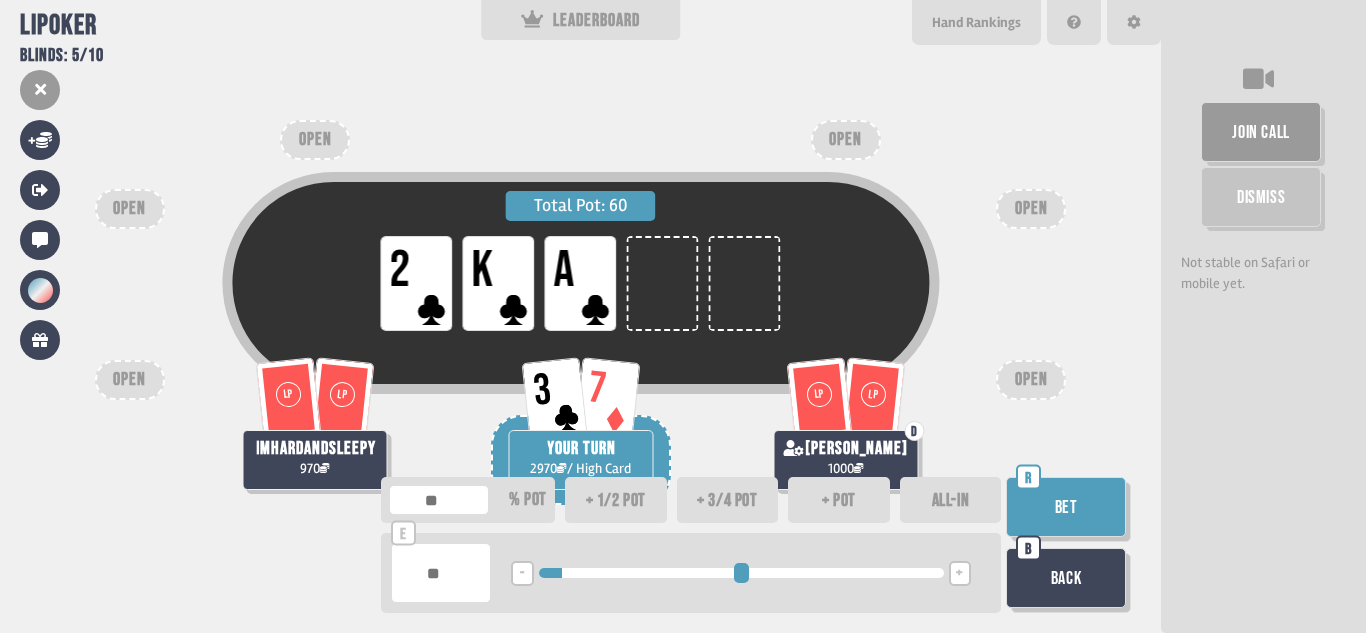 type on "***" 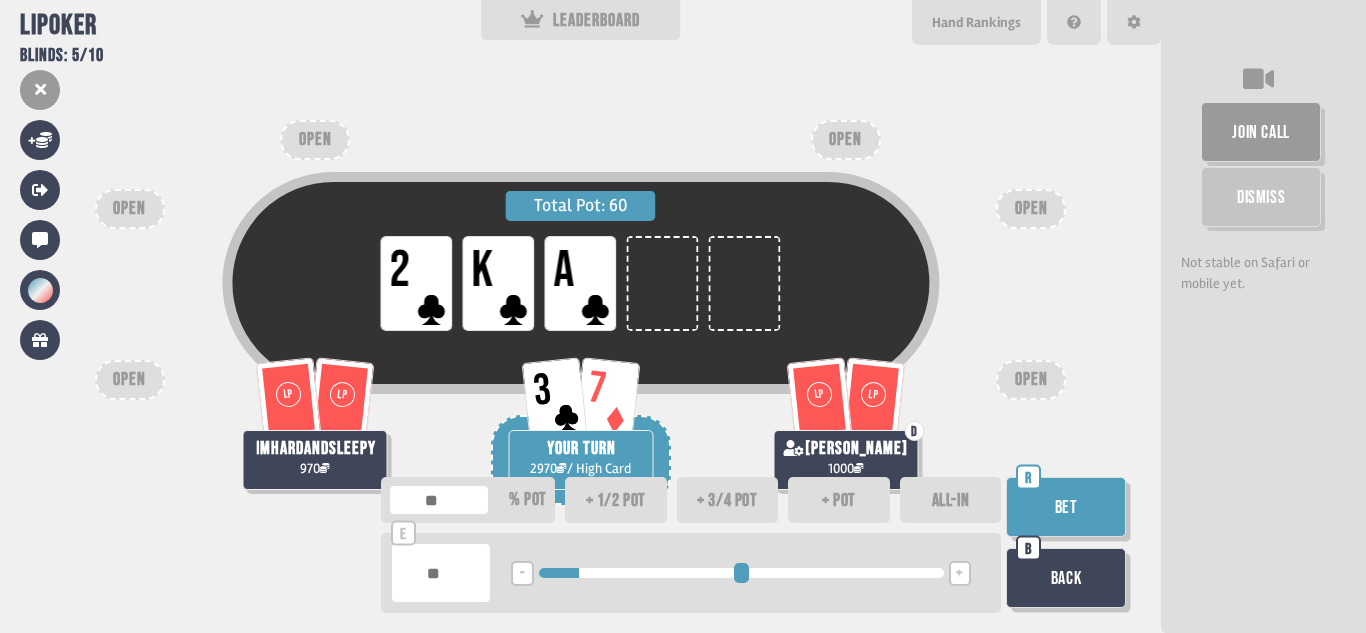click at bounding box center [741, 573] 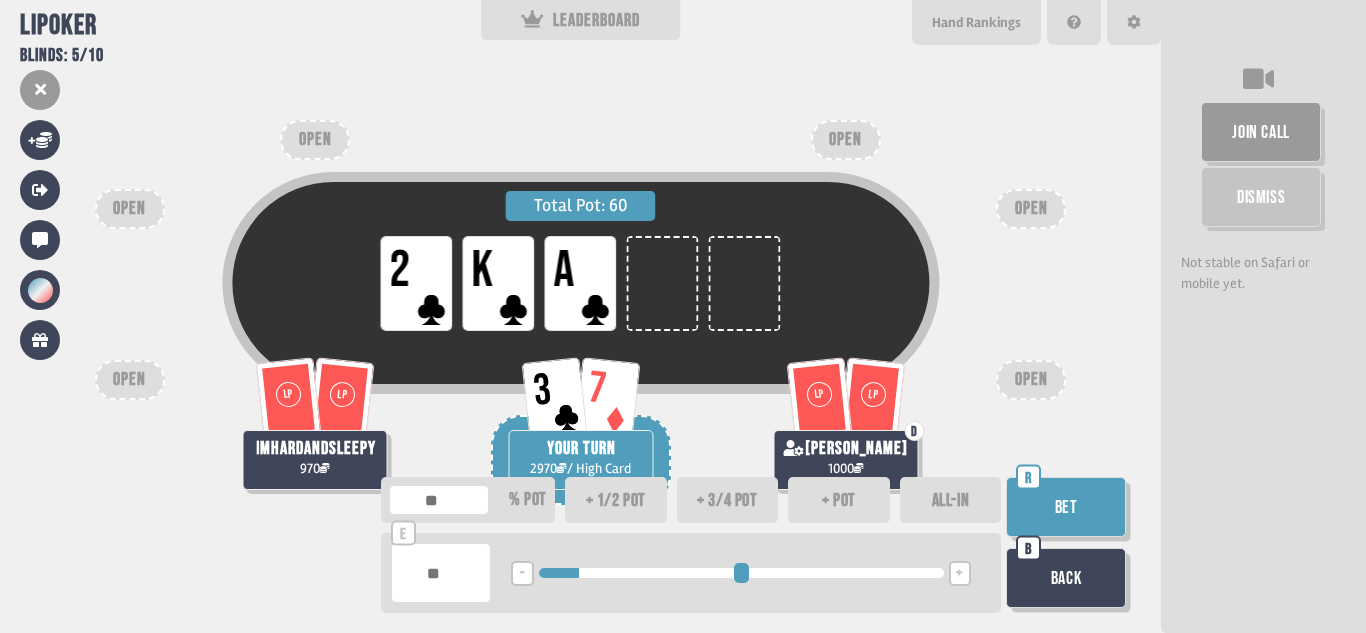 click on "Bet" at bounding box center [1066, 507] 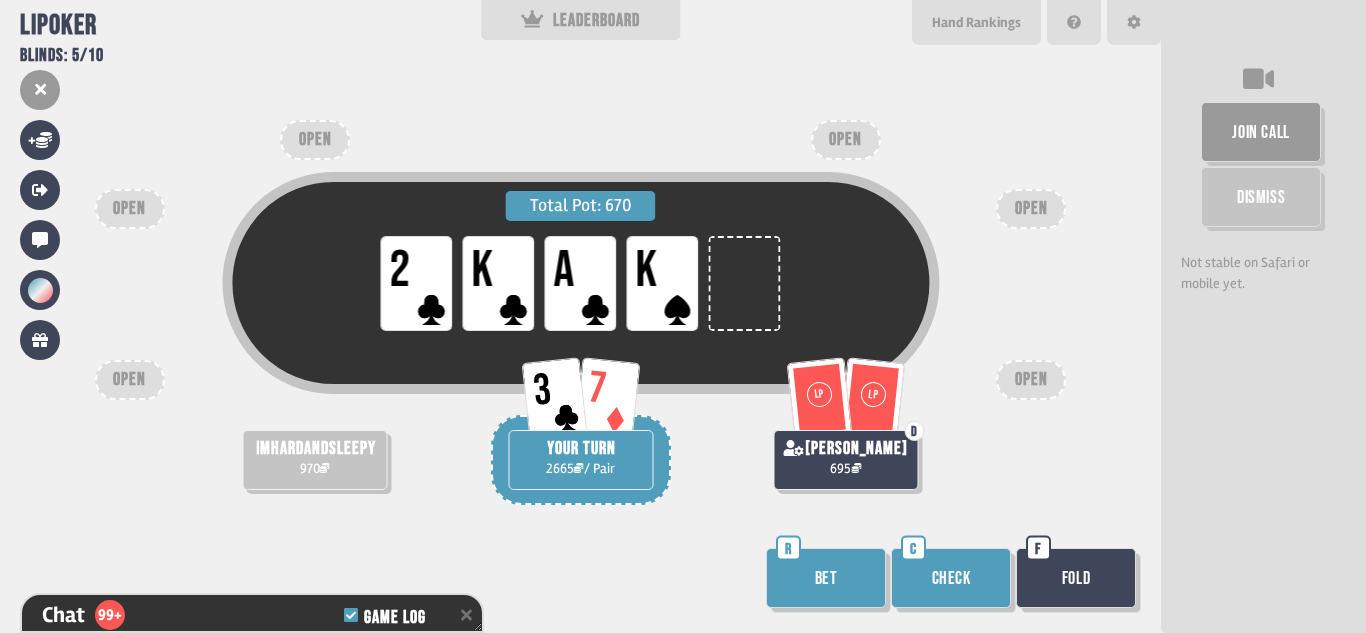 scroll, scrollTop: 4529, scrollLeft: 0, axis: vertical 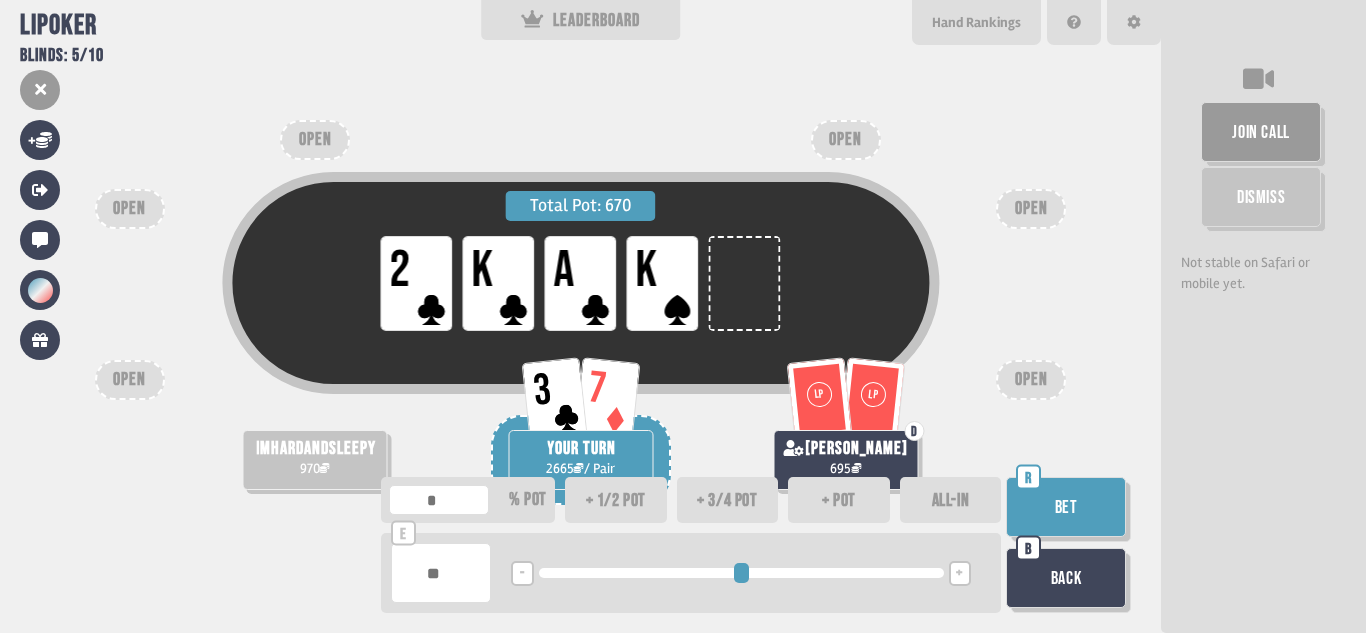 type on "**" 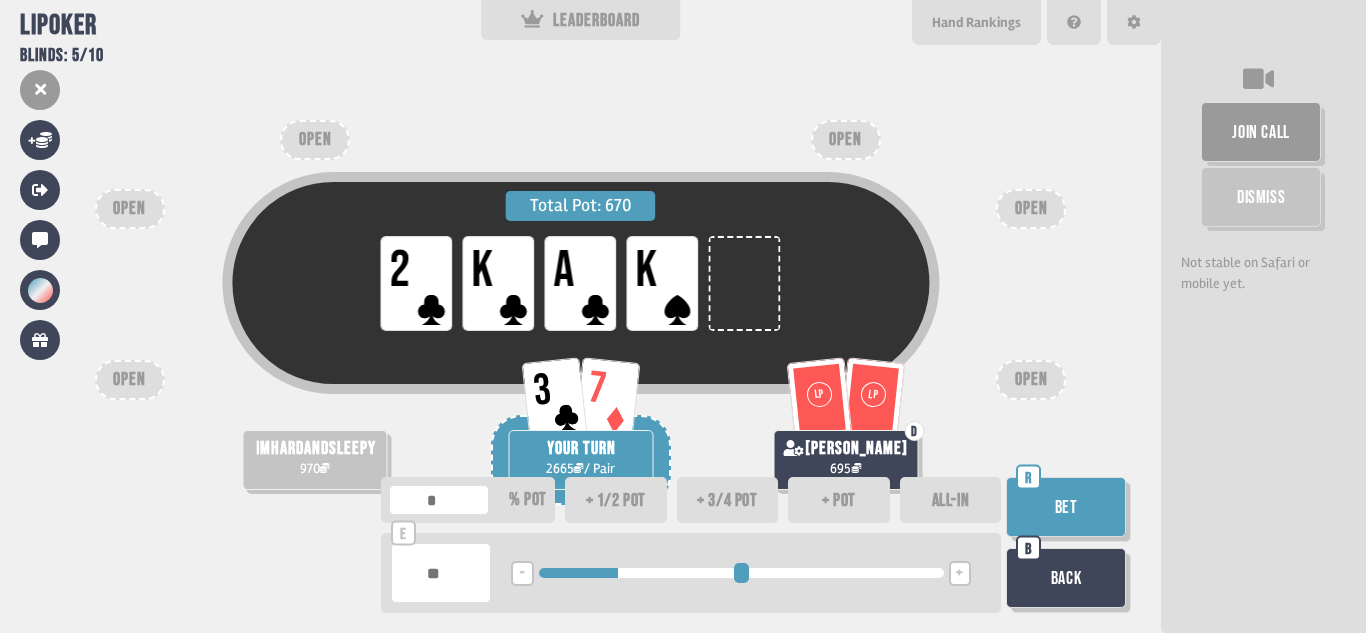 type on "**" 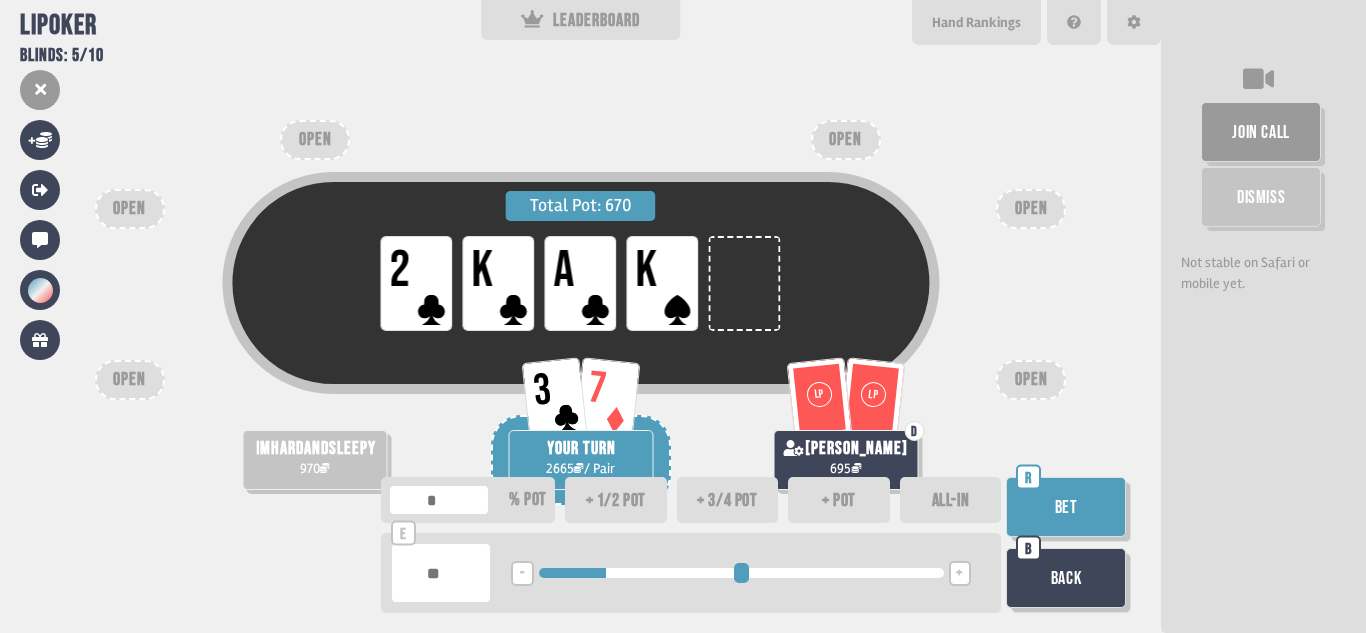 click on "+" at bounding box center (960, 573) 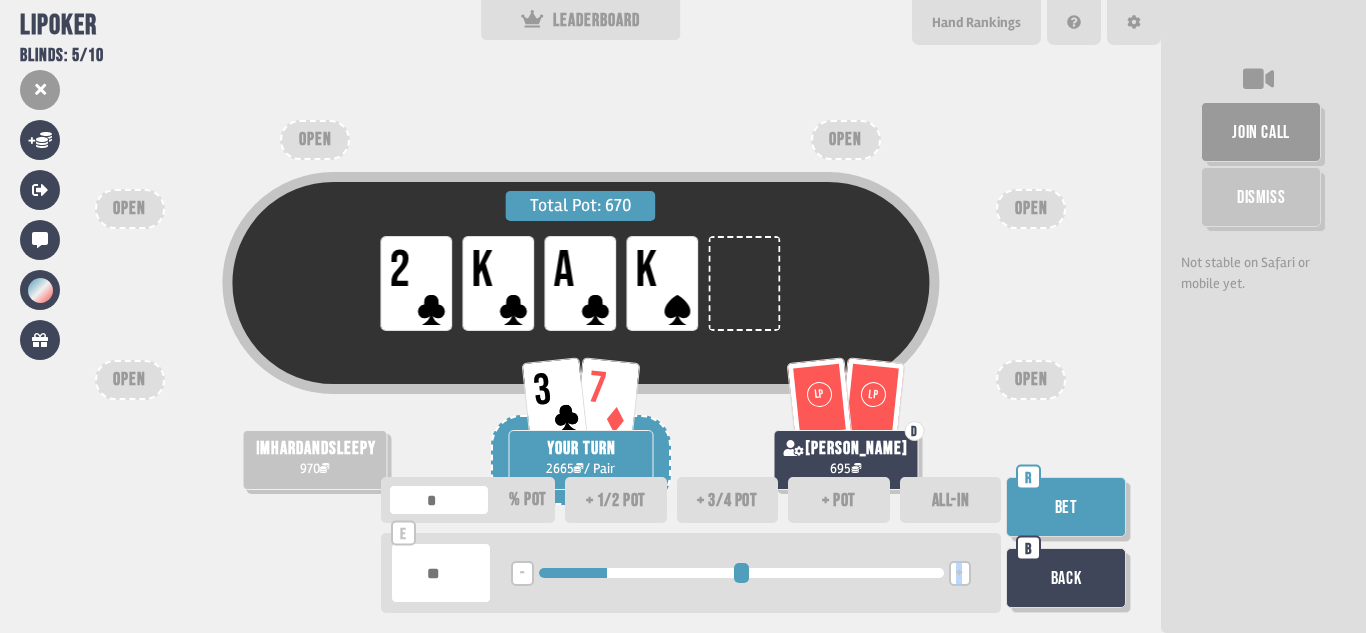 click on "+" at bounding box center (960, 573) 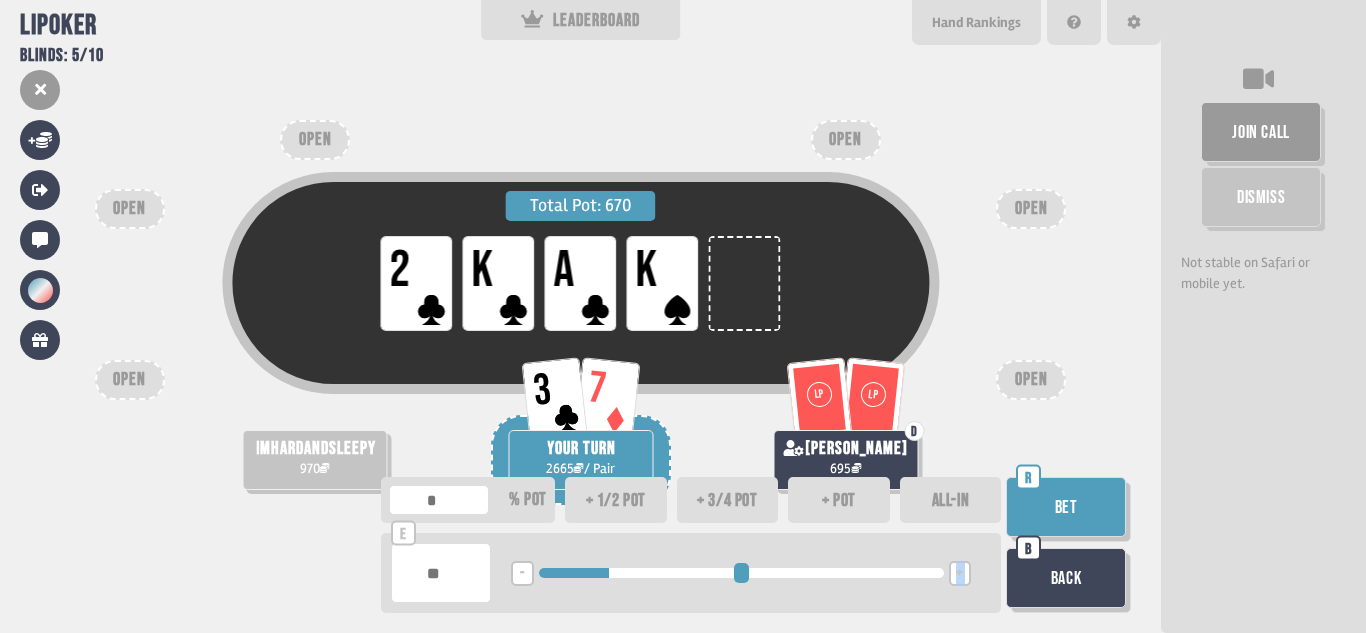 click on "+" at bounding box center (960, 573) 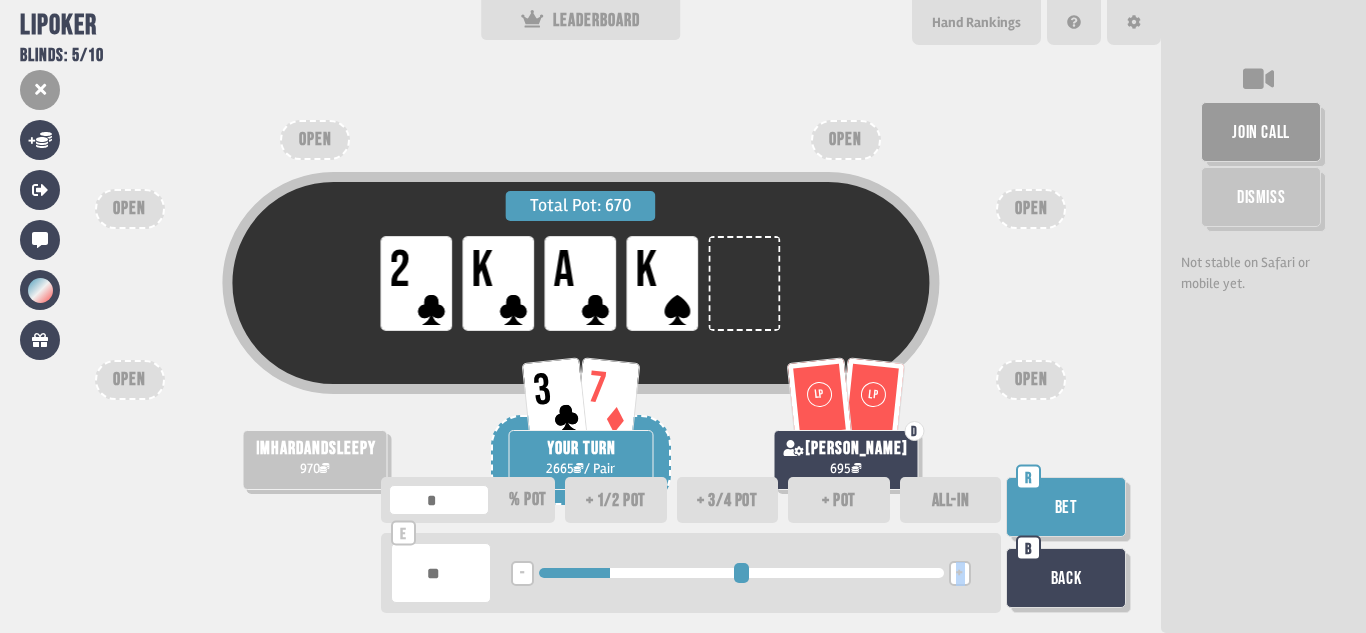 click on "+" at bounding box center (960, 573) 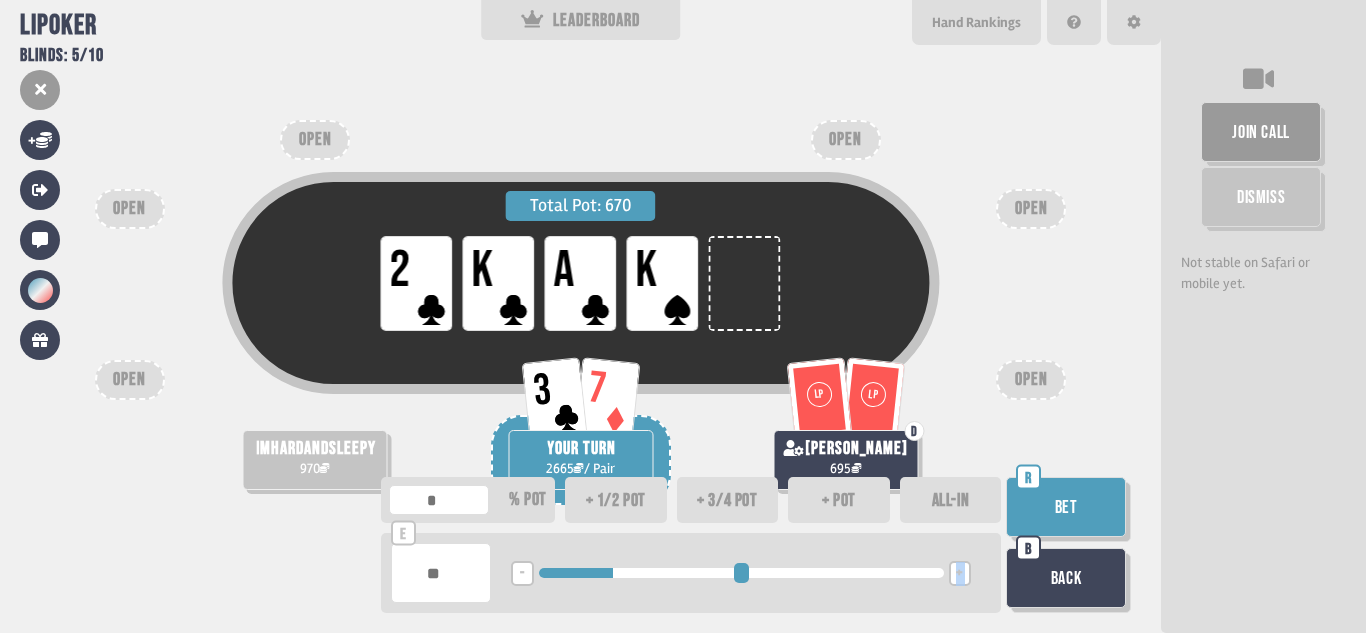 click on "Bet" at bounding box center (1066, 507) 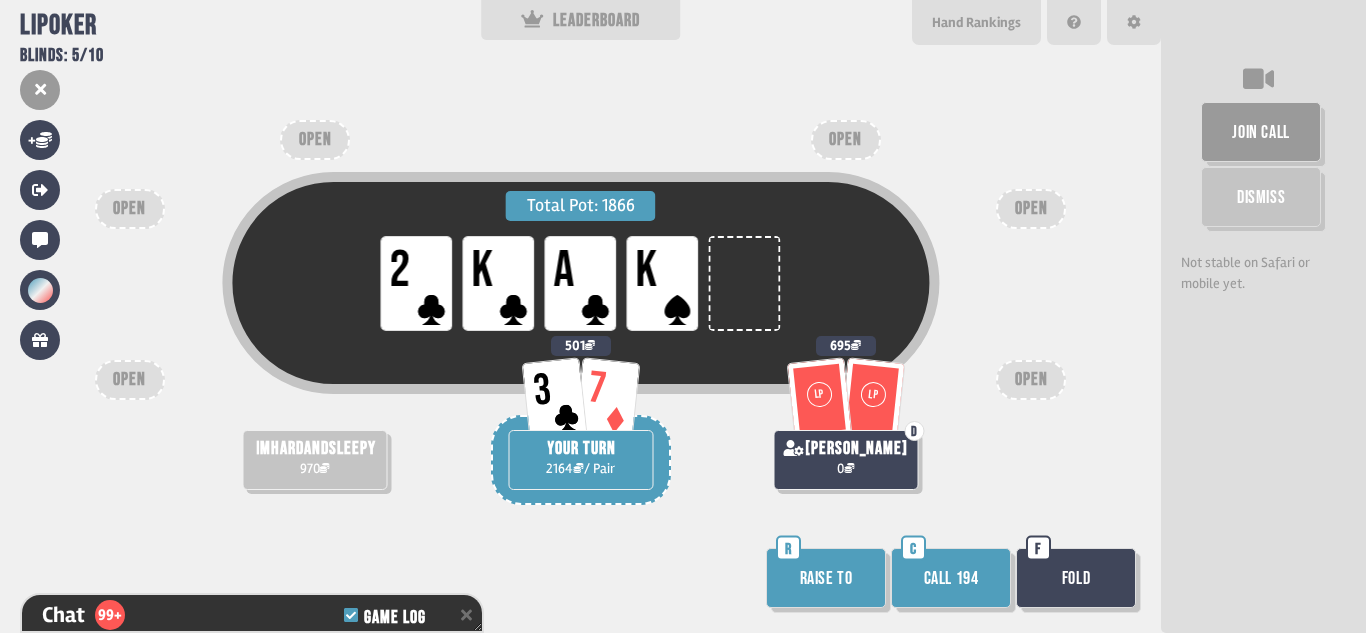 scroll, scrollTop: 4616, scrollLeft: 0, axis: vertical 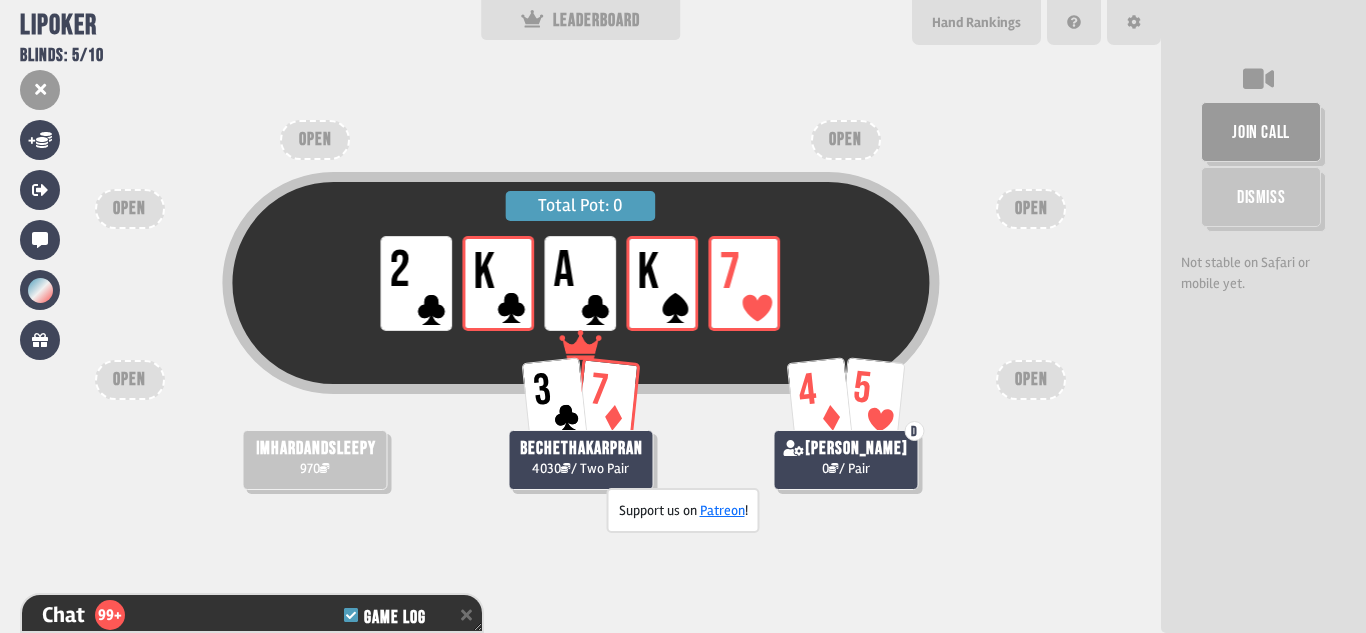 click on "Total Pot: 0   LP 2 LP K LP A LP K LP 7 4 5 D [PERSON_NAME] 0   / Pair imhardandsleepy 970  3 7 bechethakarpran 4030   / Two Pair OPEN OPEN OPEN OPEN OPEN OPEN" at bounding box center [580, 316] 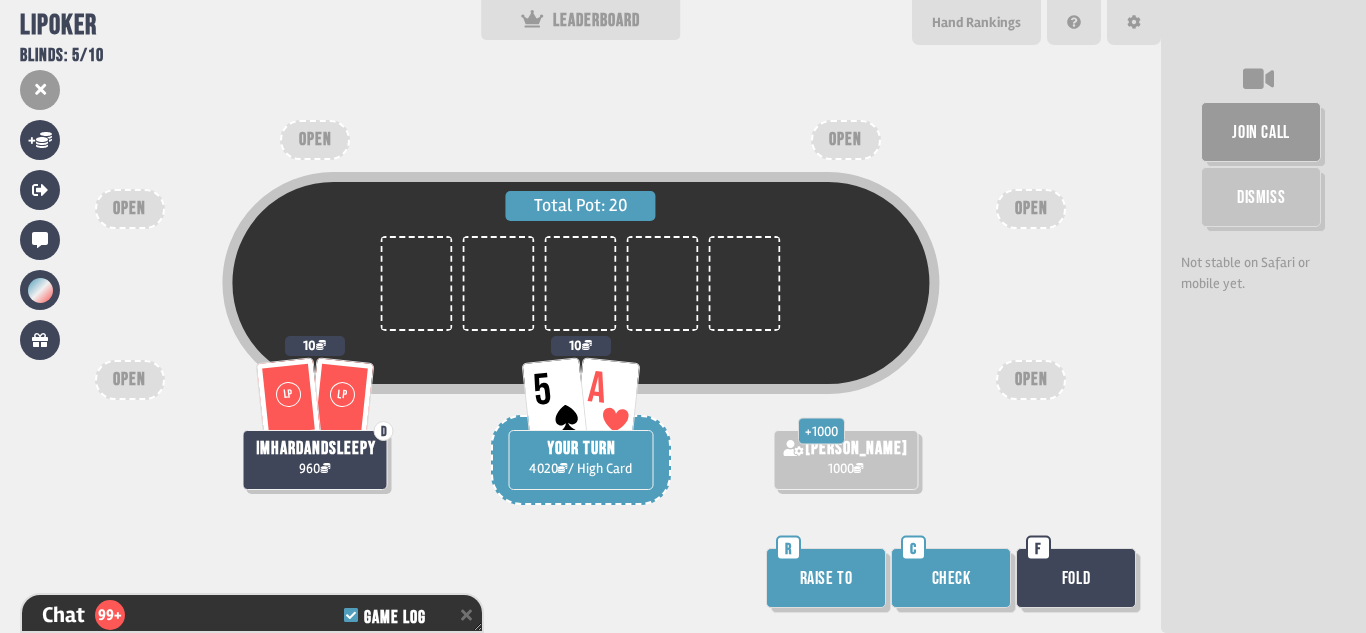 scroll, scrollTop: 4877, scrollLeft: 0, axis: vertical 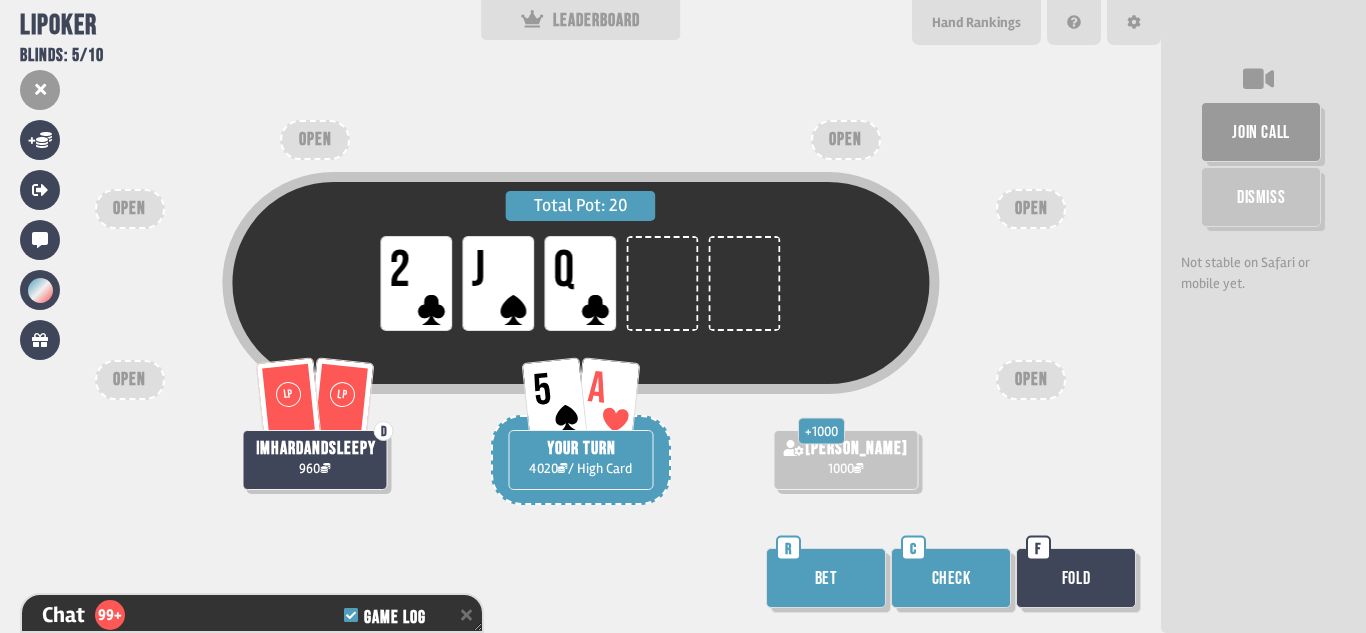 click on "Check" at bounding box center (951, 578) 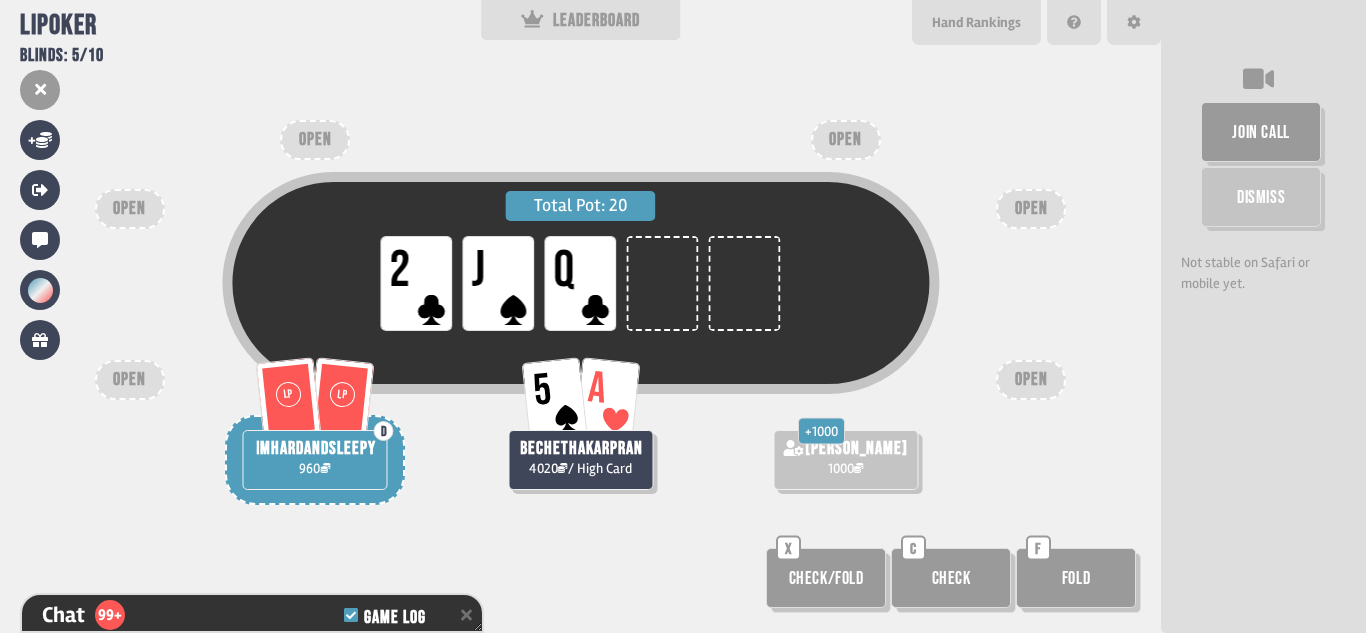 scroll, scrollTop: 5022, scrollLeft: 0, axis: vertical 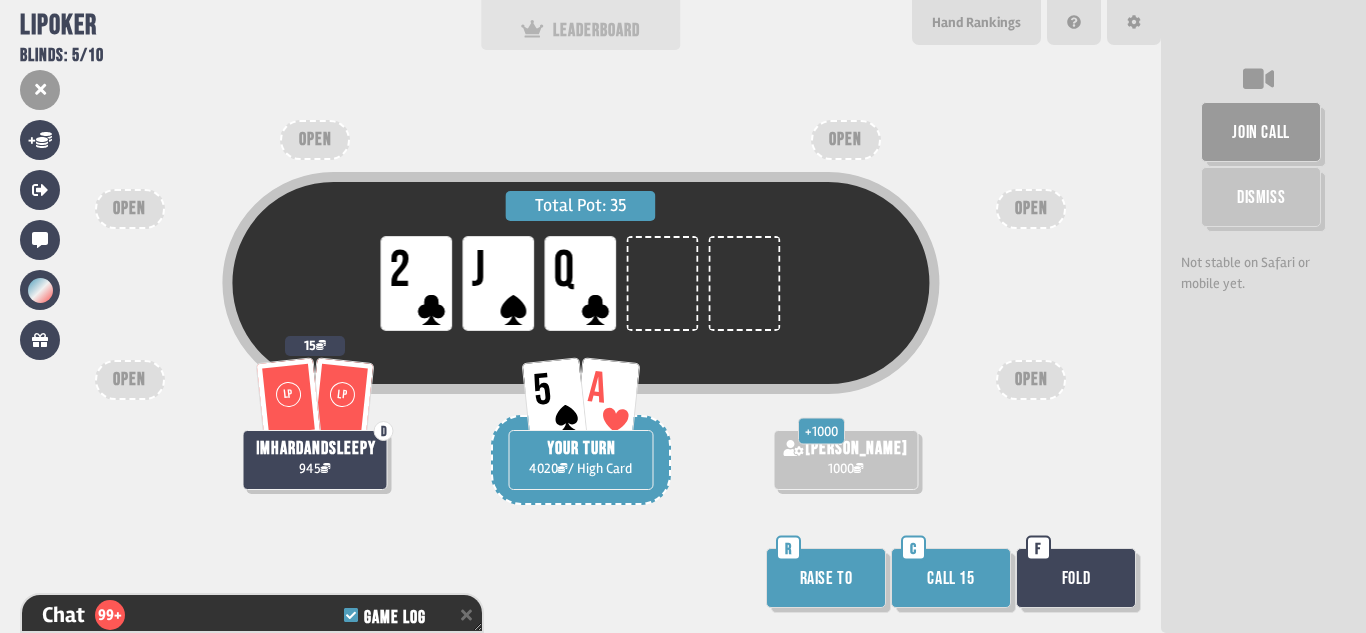click on "LEADERBOARD" at bounding box center [581, 25] 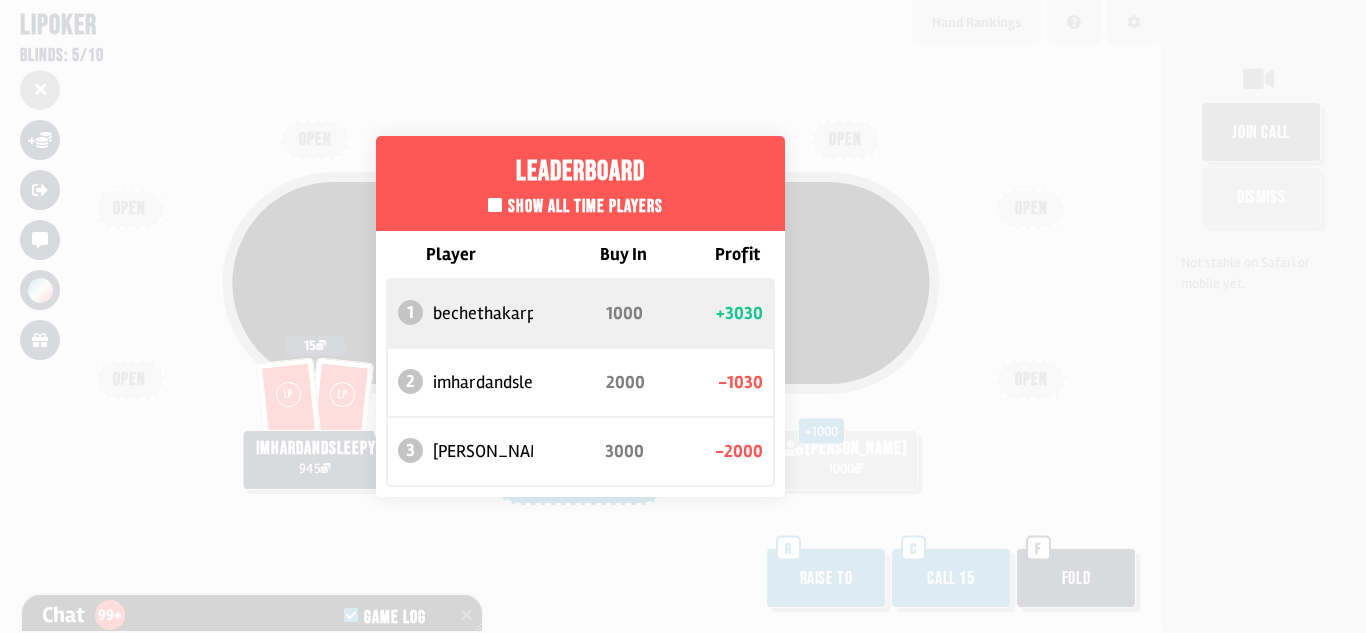 scroll, scrollTop: 5051, scrollLeft: 0, axis: vertical 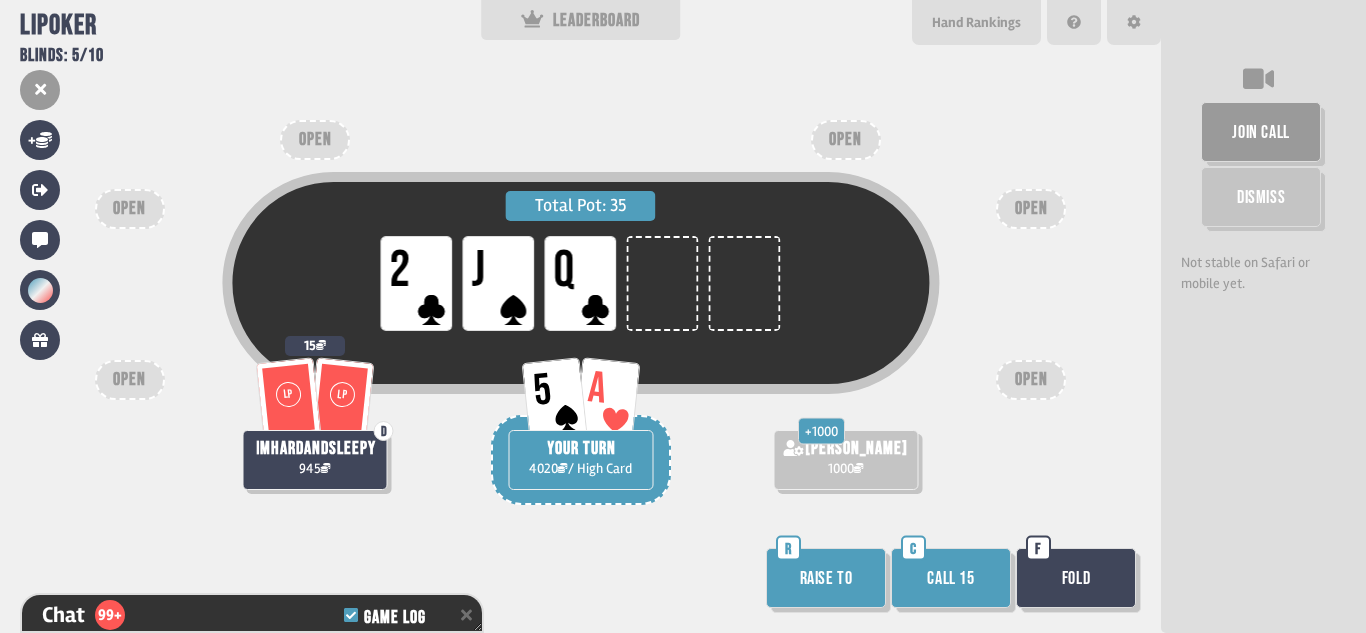 click on "Raise to" at bounding box center (826, 578) 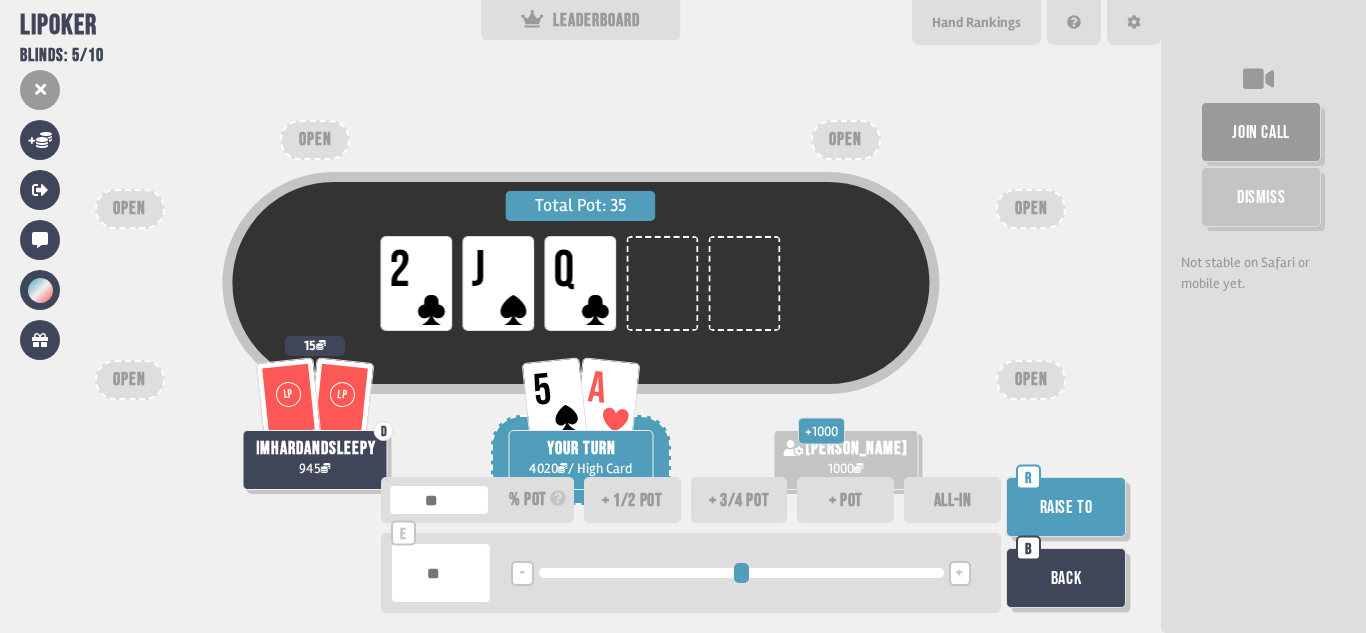 click on "Total Pot: 35   LP 2 LP J LP Q" at bounding box center [580, 315] 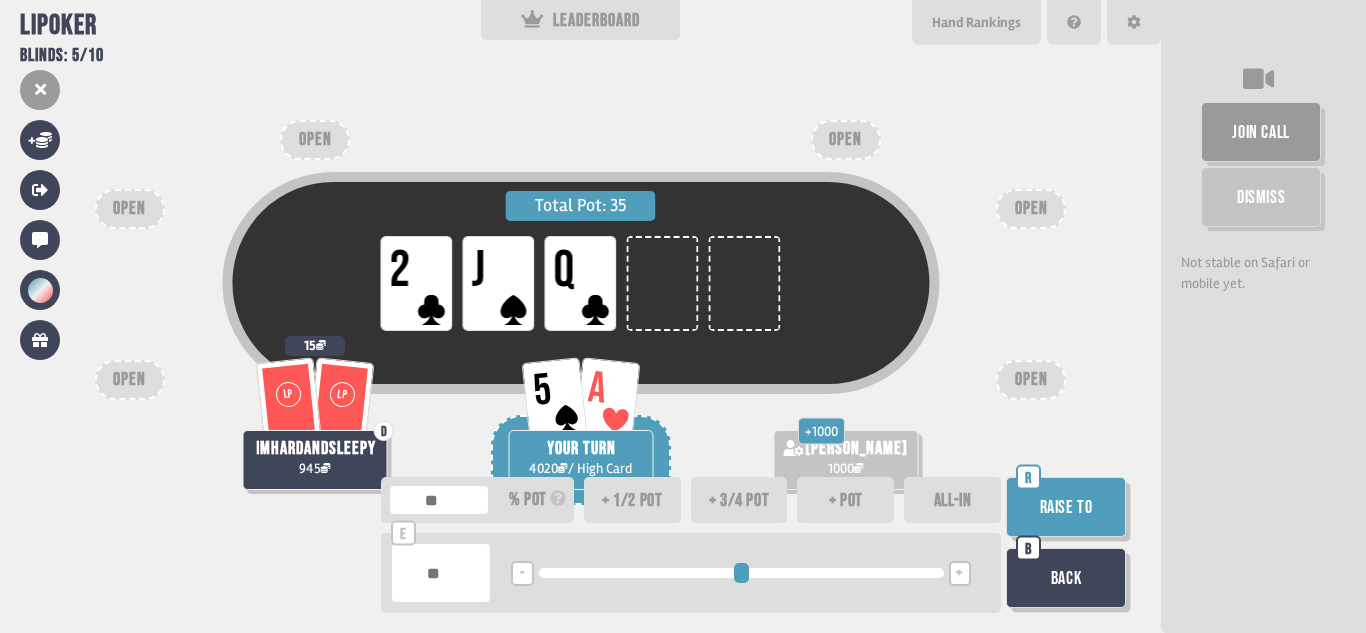 click on "Back" at bounding box center [1066, 578] 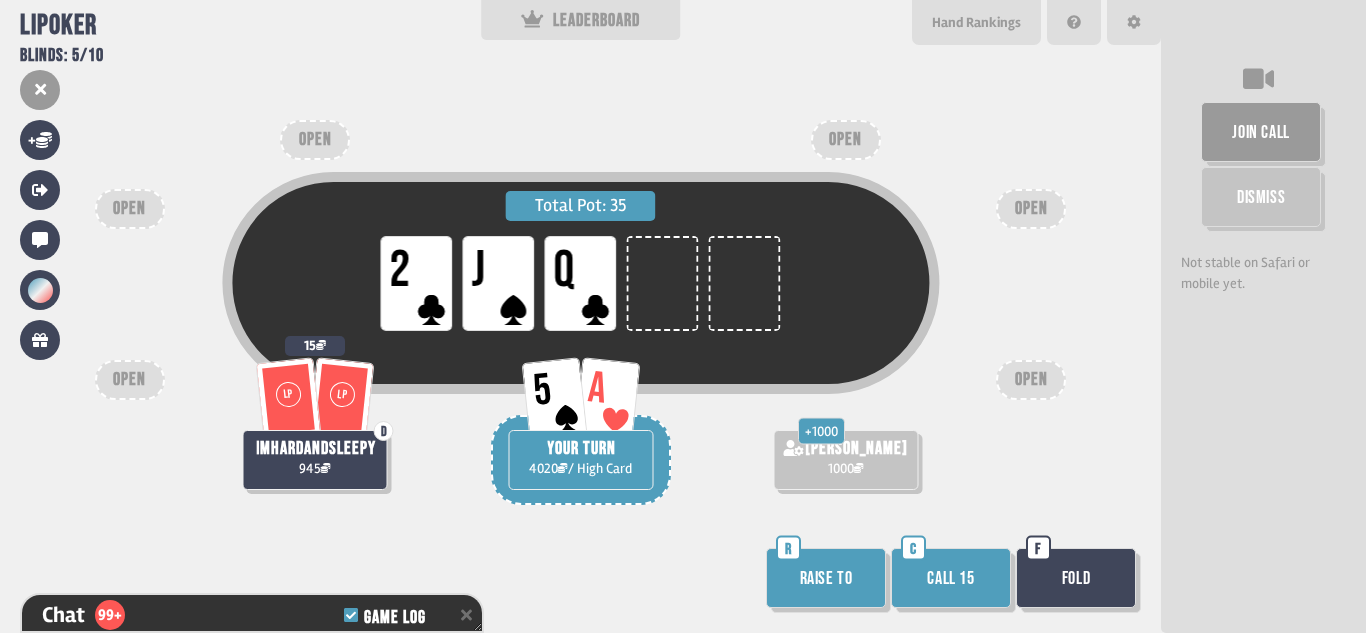 scroll, scrollTop: 5051, scrollLeft: 0, axis: vertical 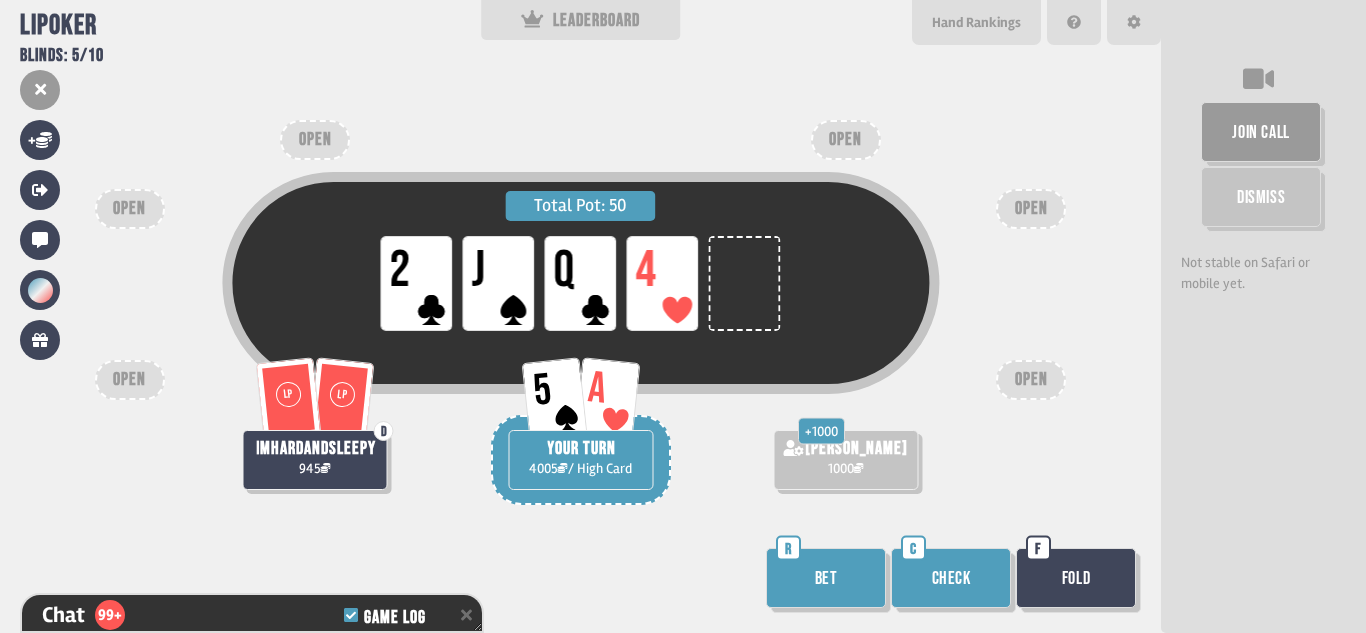 click on "Bet" at bounding box center (826, 578) 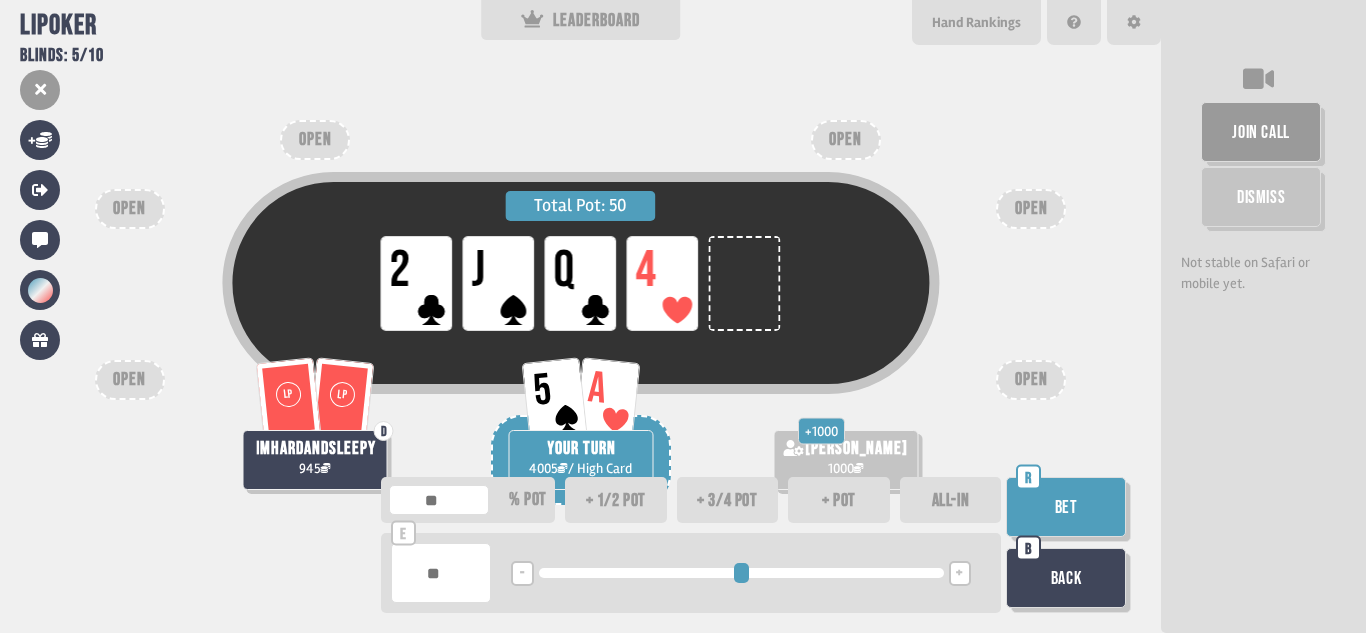 type on "***" 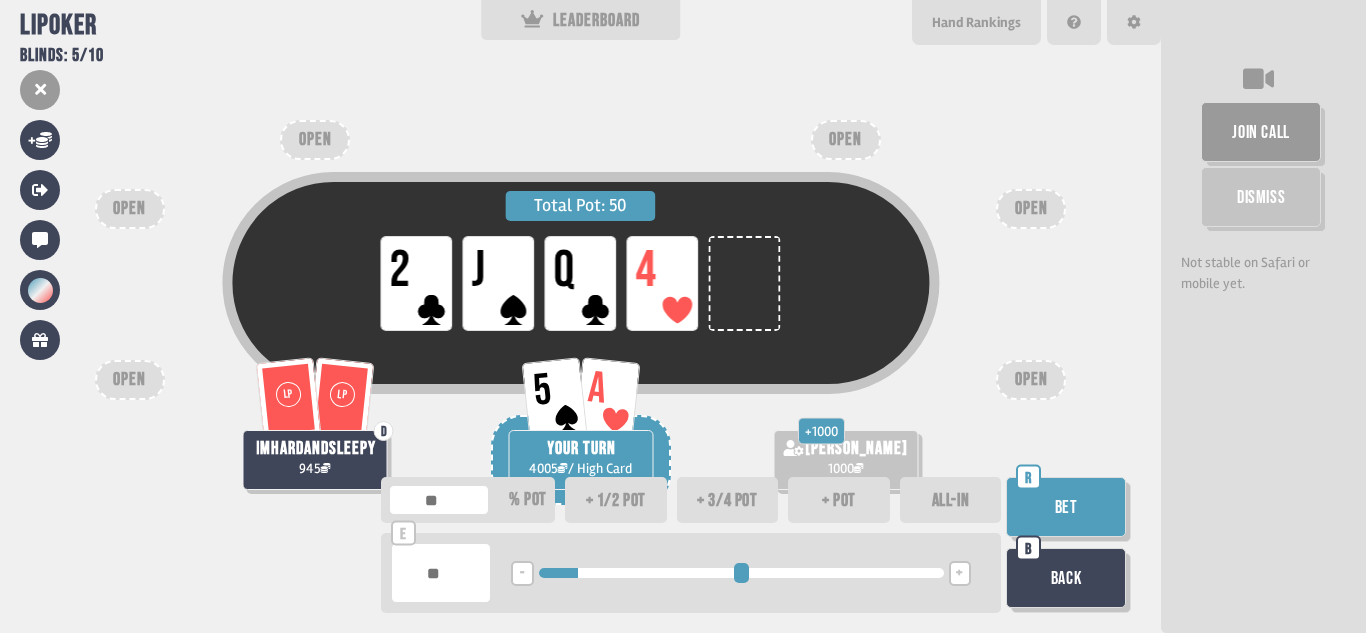 type on "***" 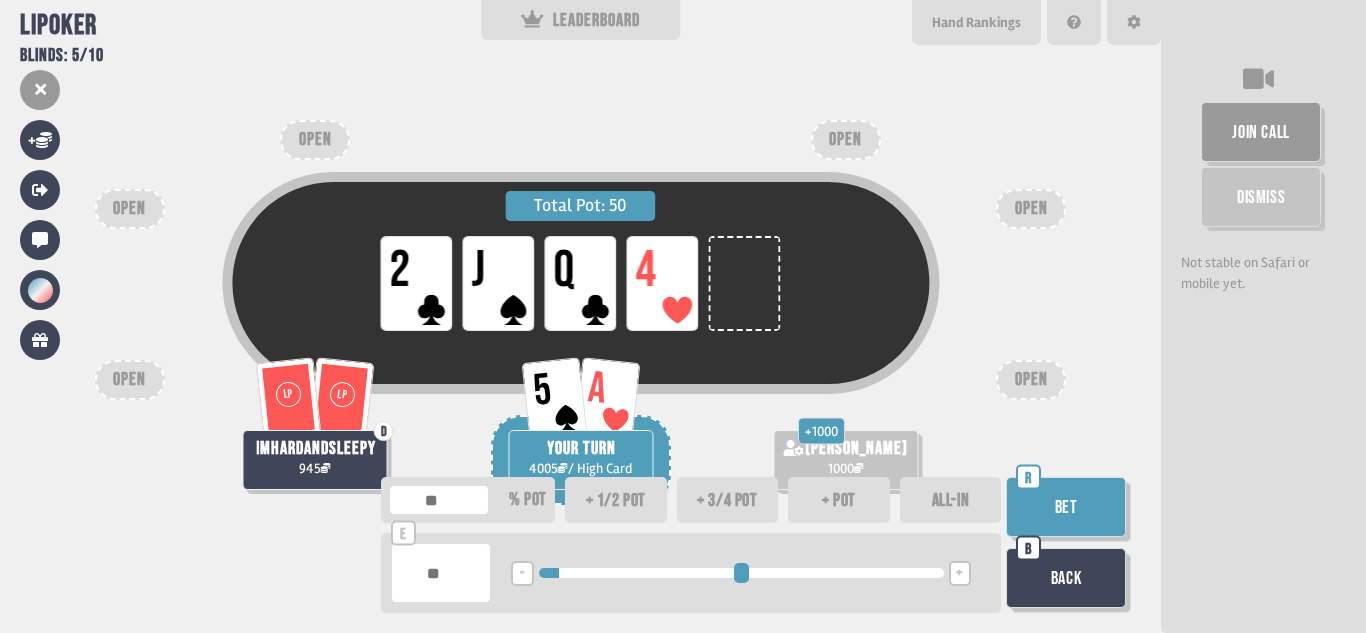 type on "***" 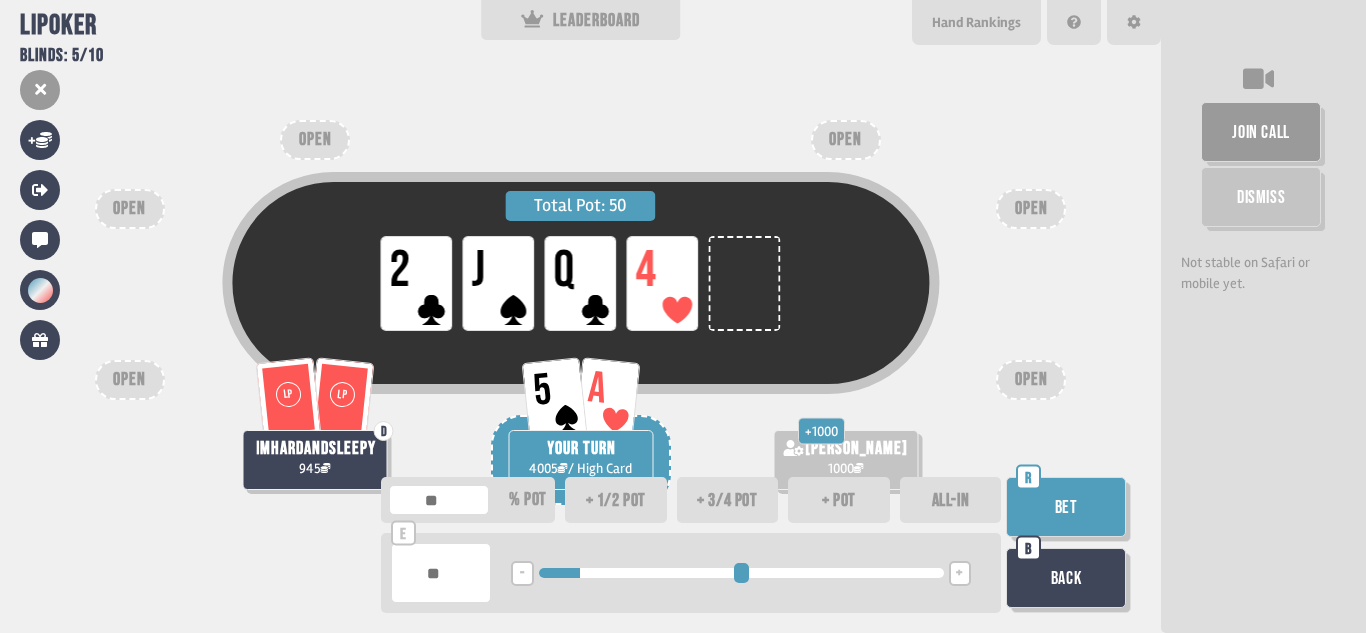 type on "***" 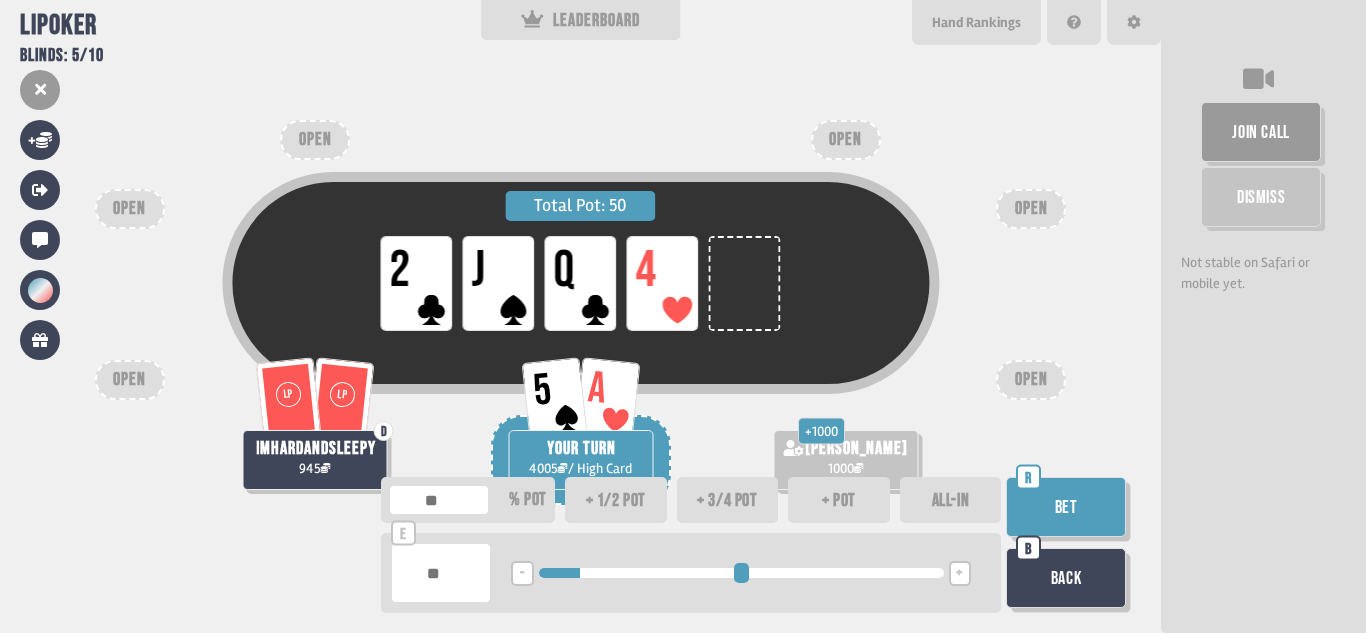 click on "Bet" at bounding box center [1066, 507] 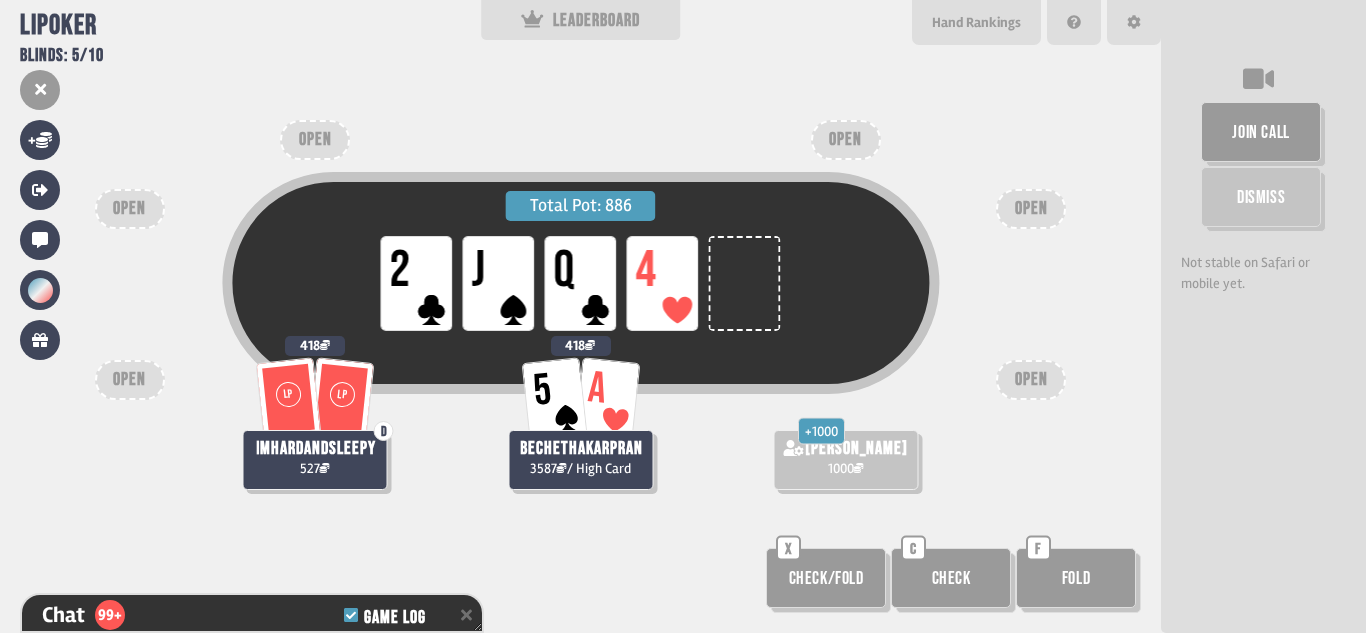 scroll, scrollTop: 5225, scrollLeft: 0, axis: vertical 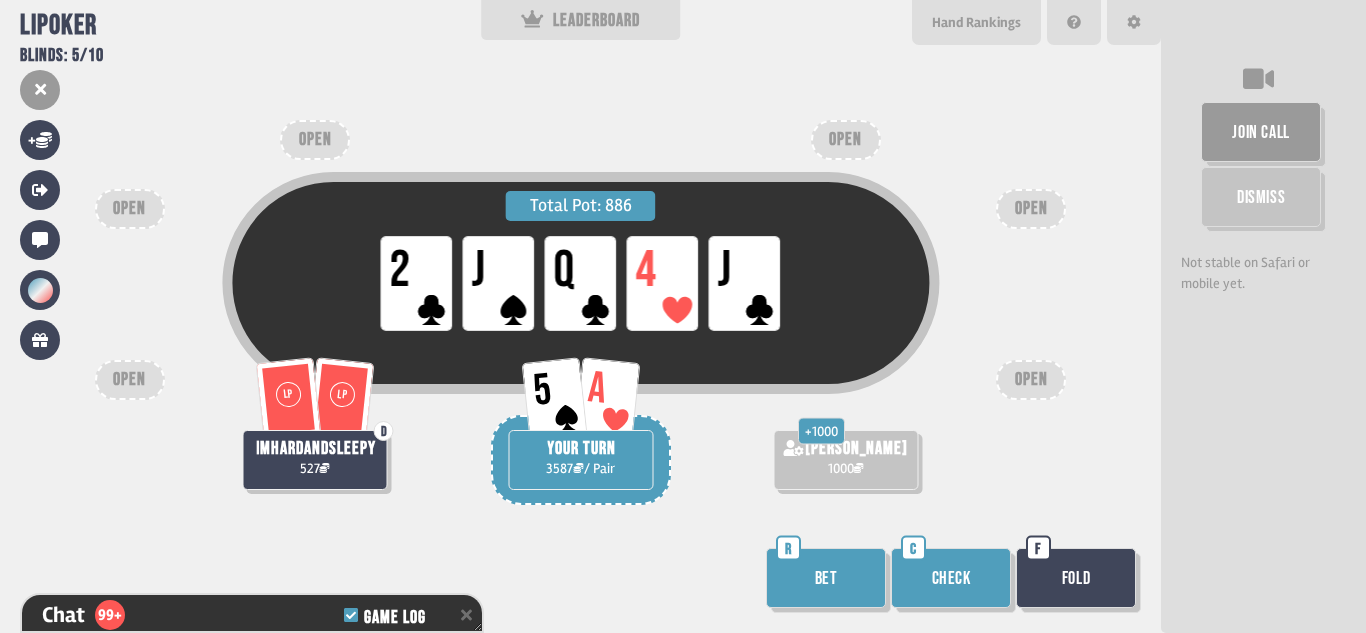 click on "Bet" at bounding box center [826, 578] 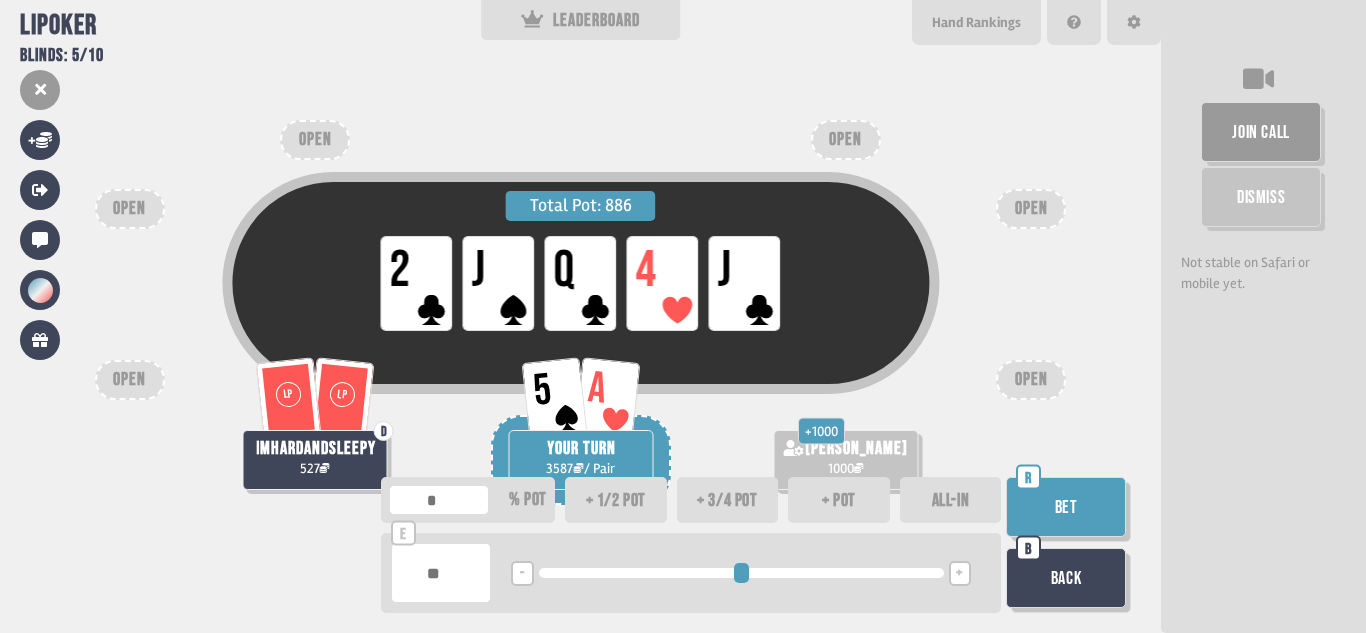 type on "**" 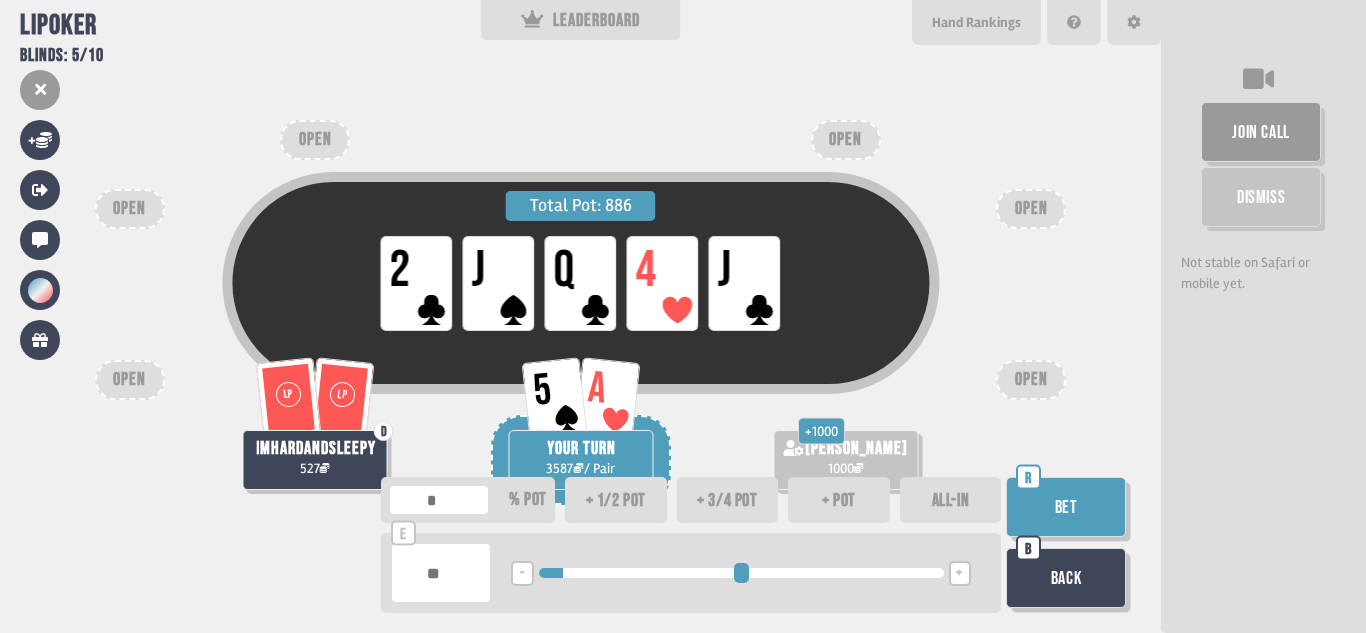 type on "**" 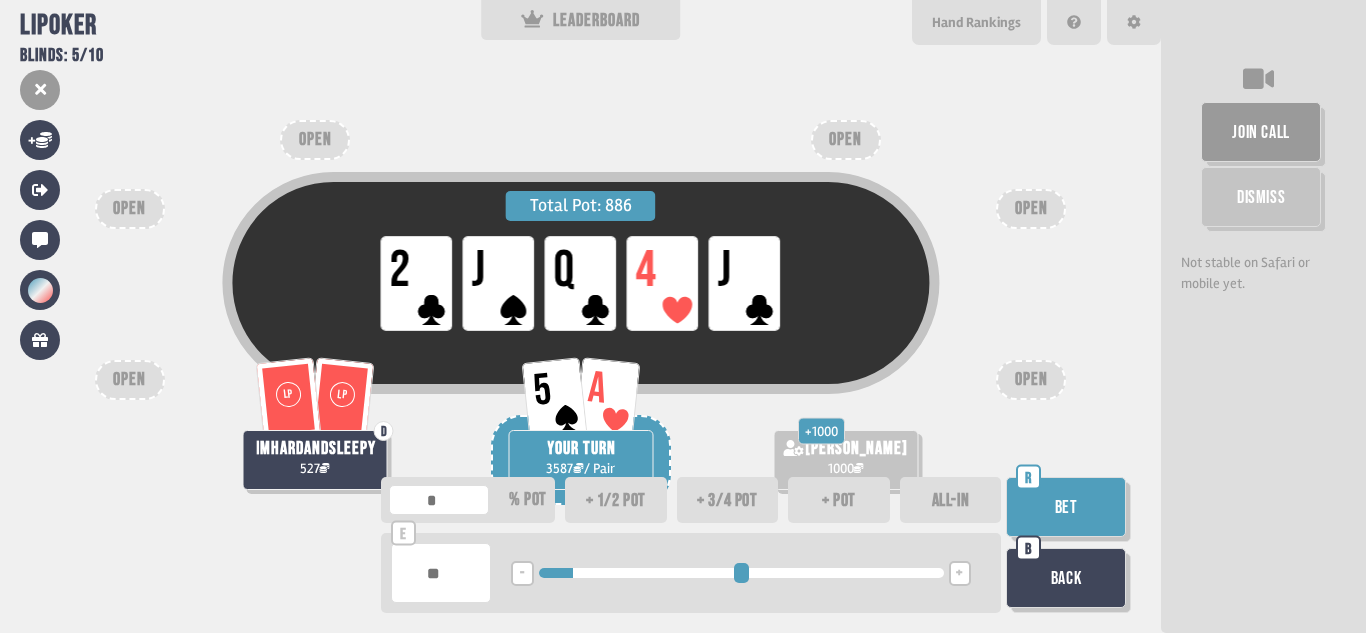 type on "**" 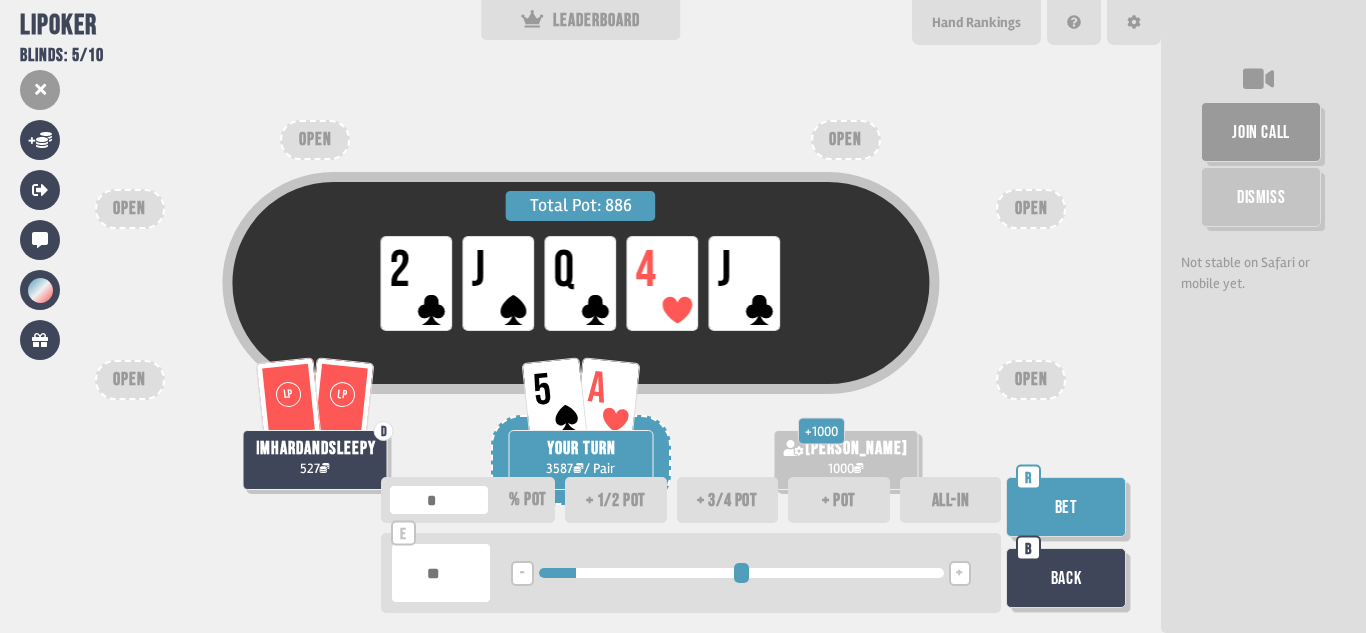 type on "**" 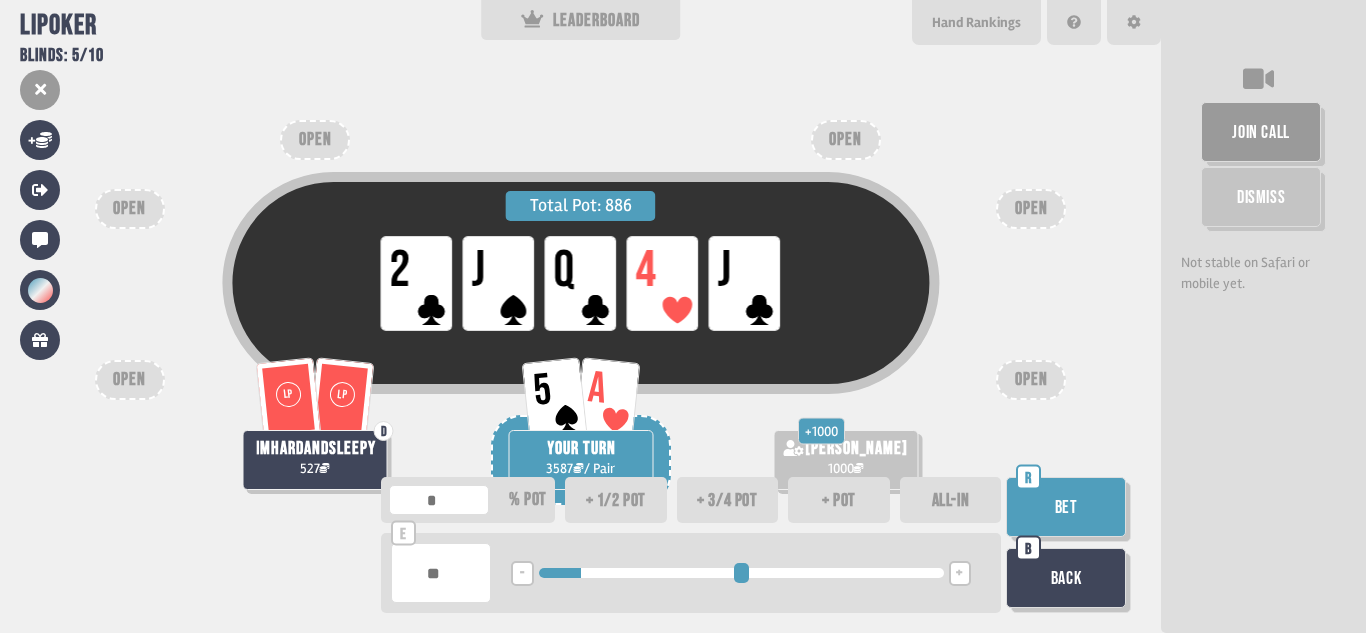type on "**" 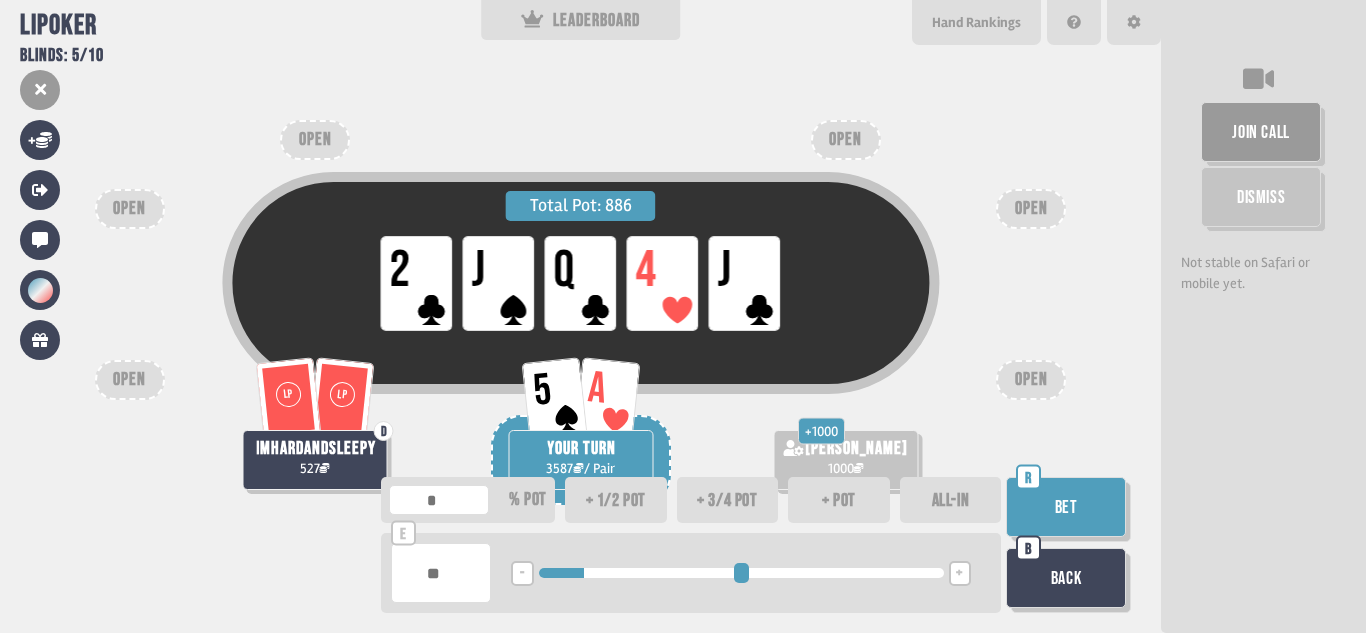 type on "**" 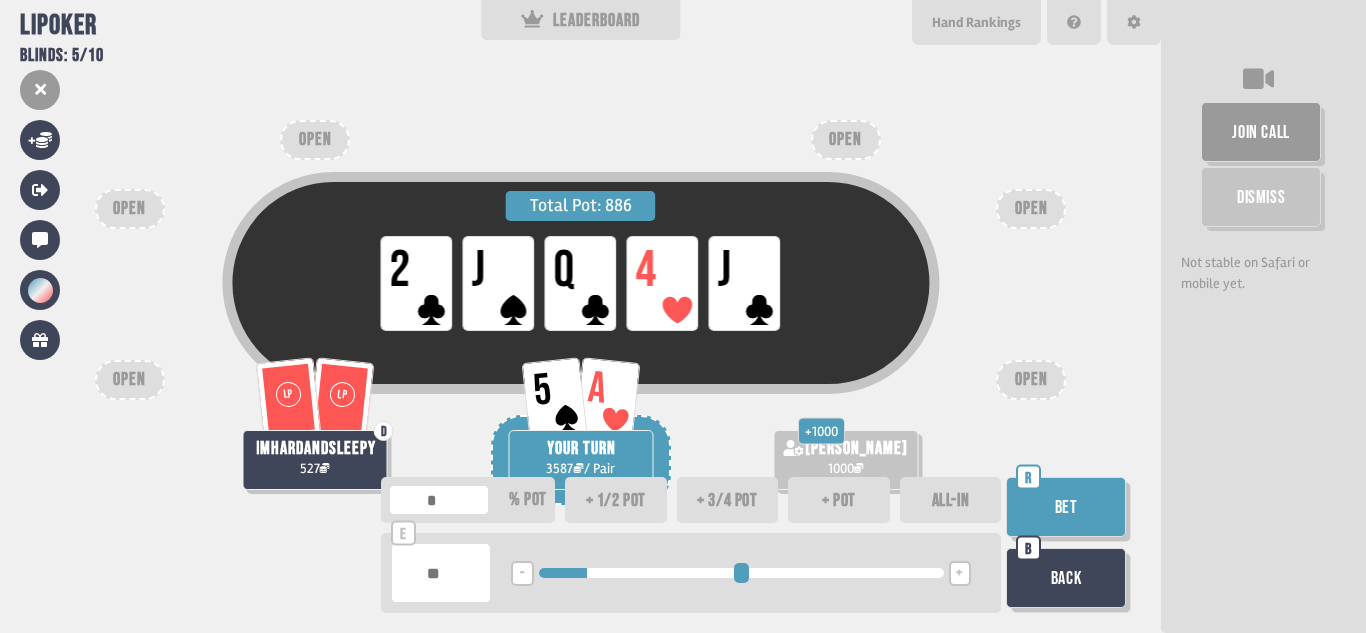 type on "**" 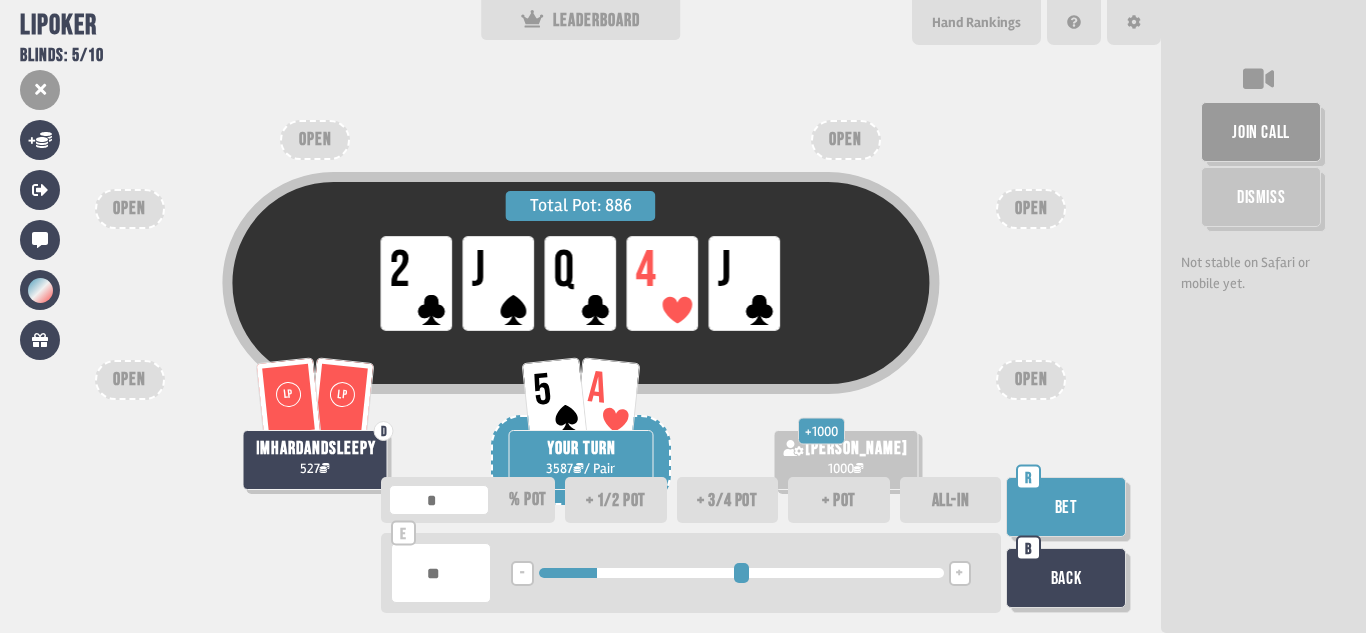 drag, startPoint x: 579, startPoint y: 574, endPoint x: 602, endPoint y: 577, distance: 23.194826 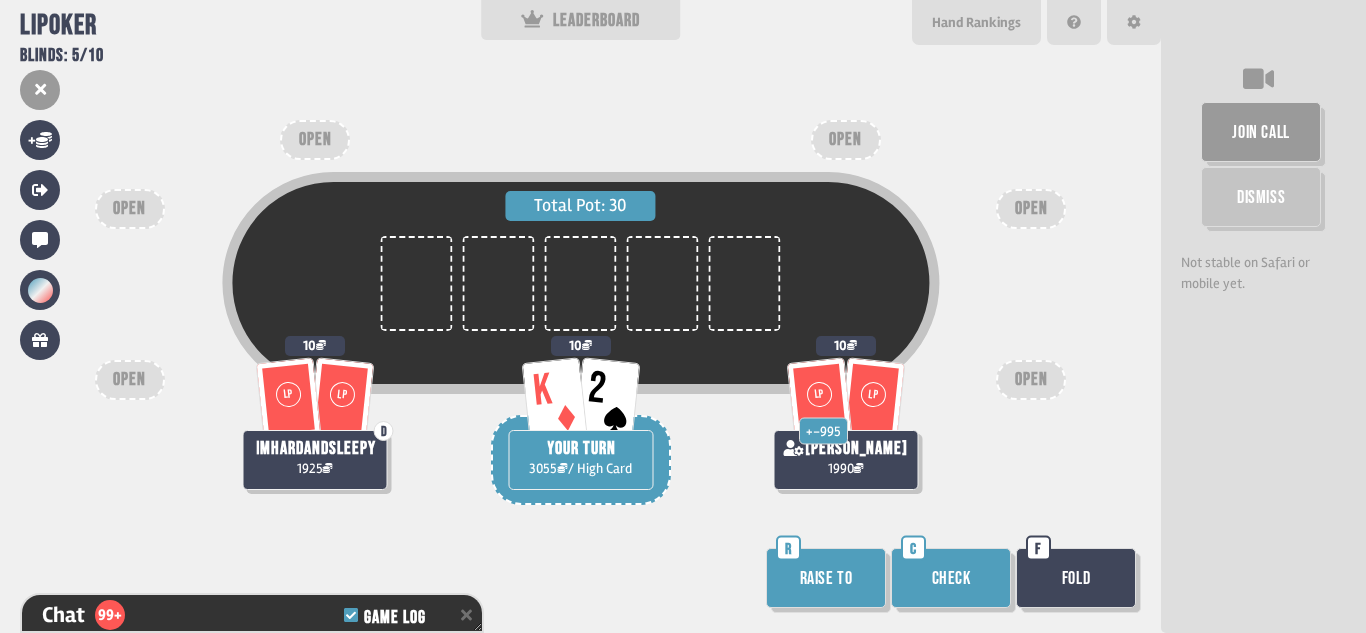 scroll, scrollTop: 5544, scrollLeft: 0, axis: vertical 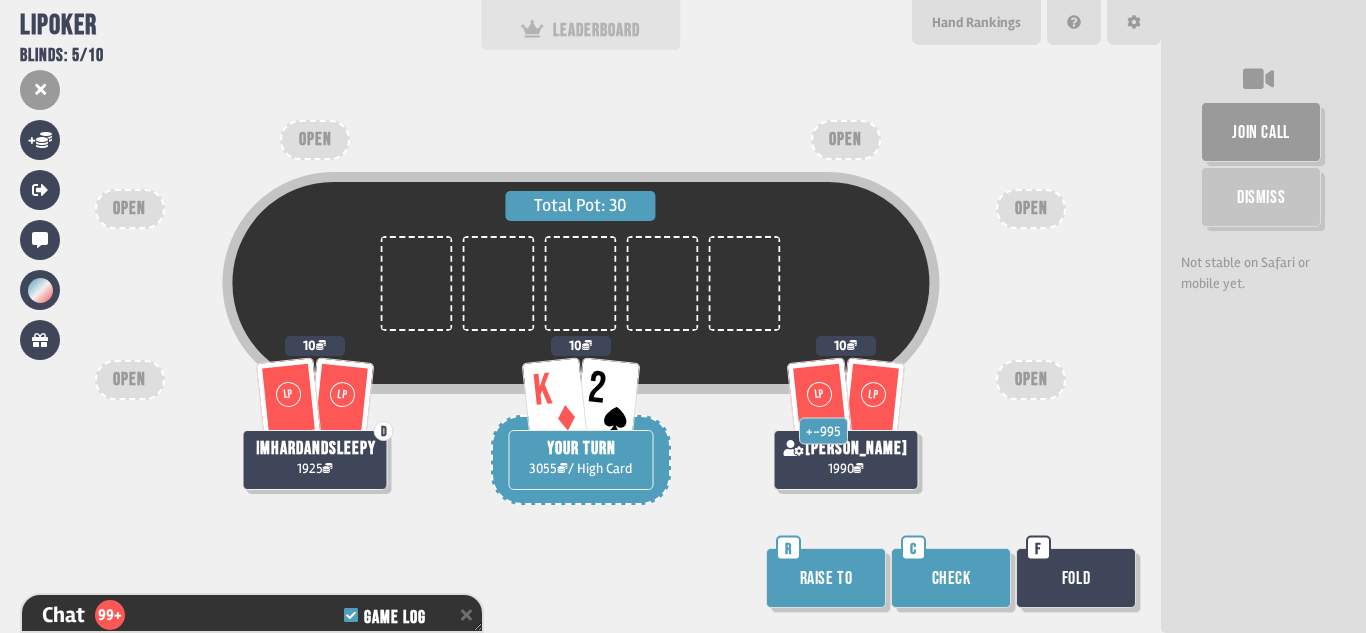 click on "LEADERBOARD" at bounding box center (581, 30) 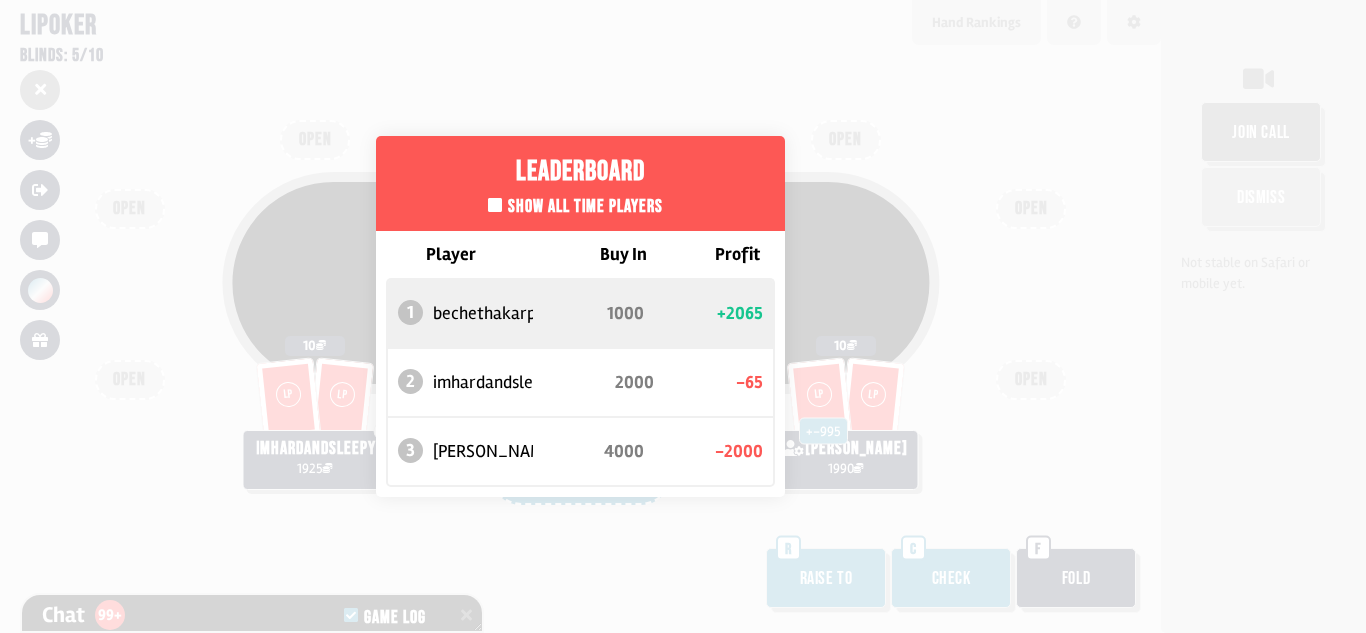 scroll, scrollTop: 5573, scrollLeft: 0, axis: vertical 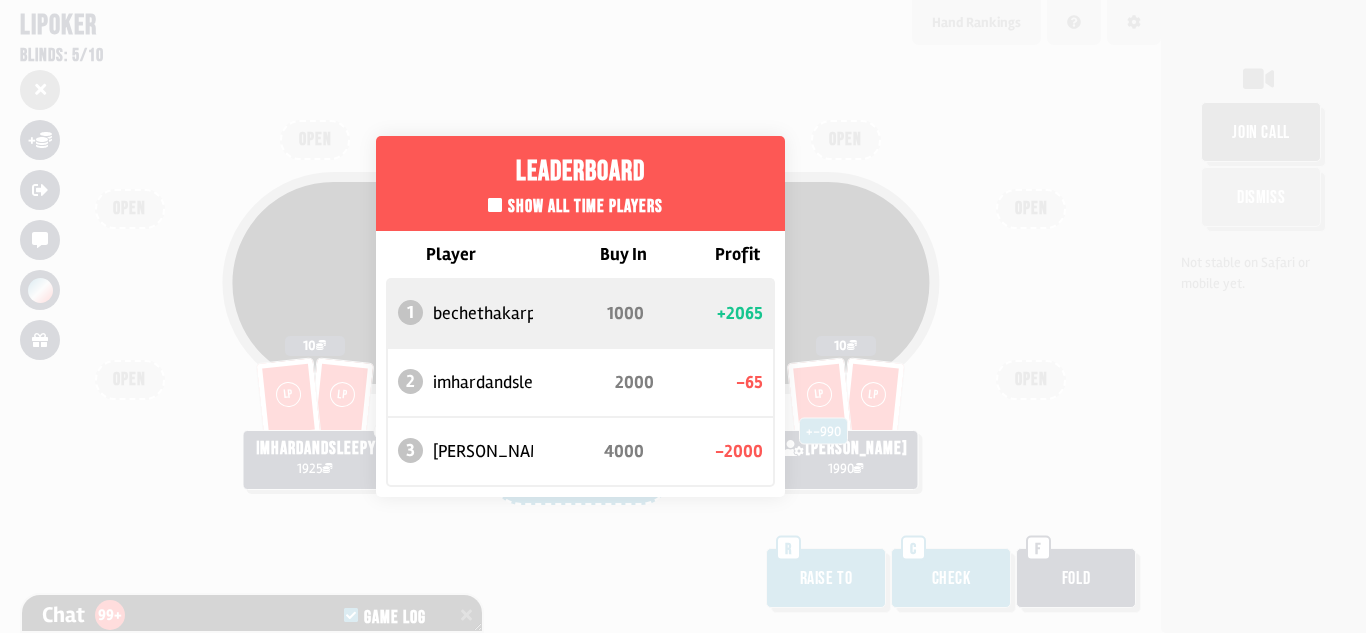 click on "Leaderboard   Show all time players Player Buy In Profit 1 bechethakarpran 1000 +2065 2 imhardandsleepy 2000 -65 3 [PERSON_NAME] 4000 -2000" at bounding box center [580, 316] 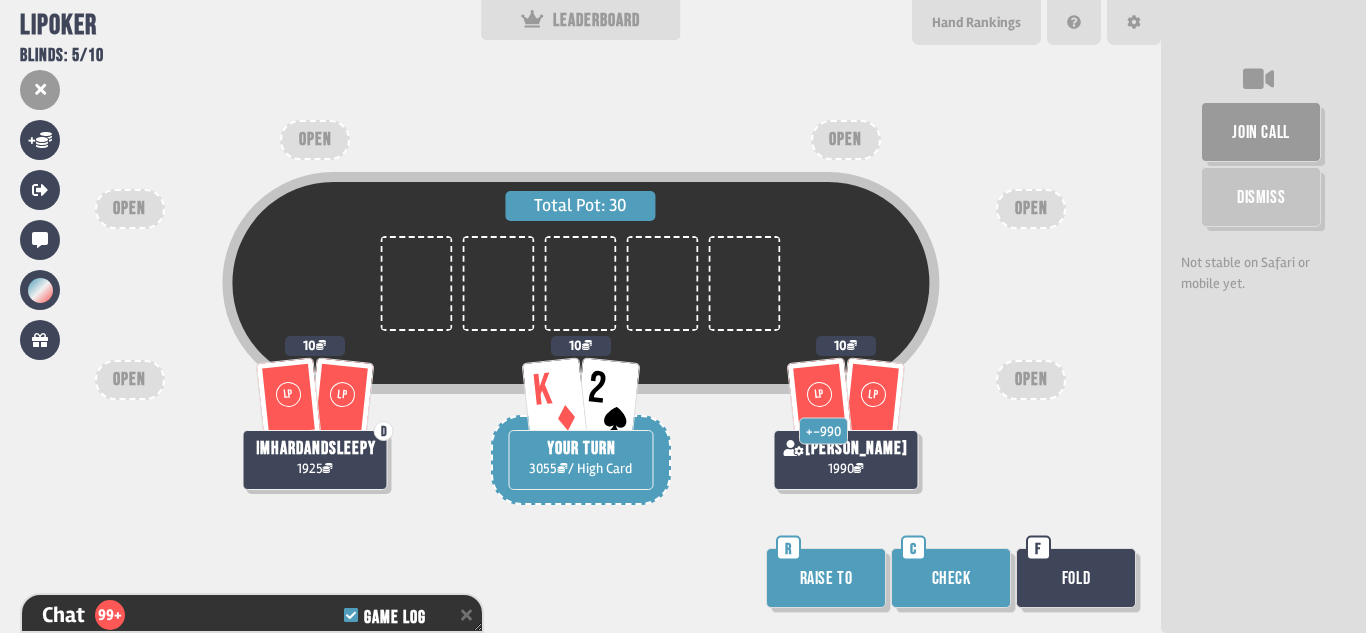 click on "Check" at bounding box center [951, 578] 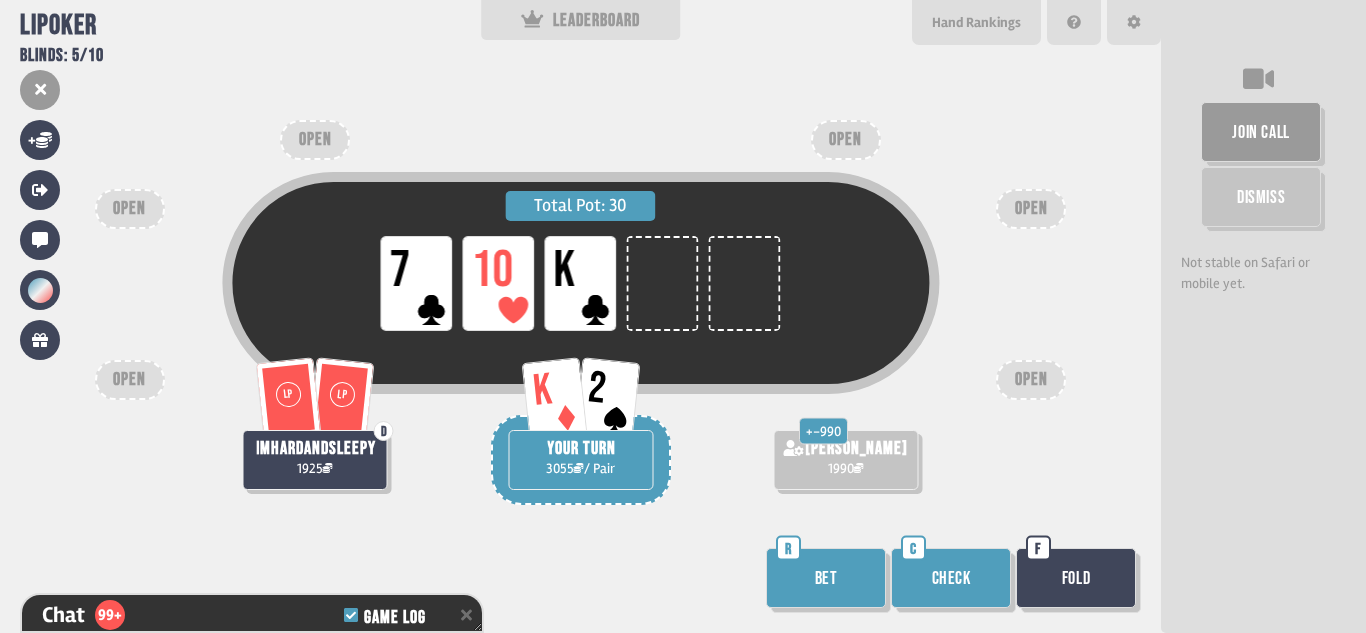 scroll, scrollTop: 5689, scrollLeft: 0, axis: vertical 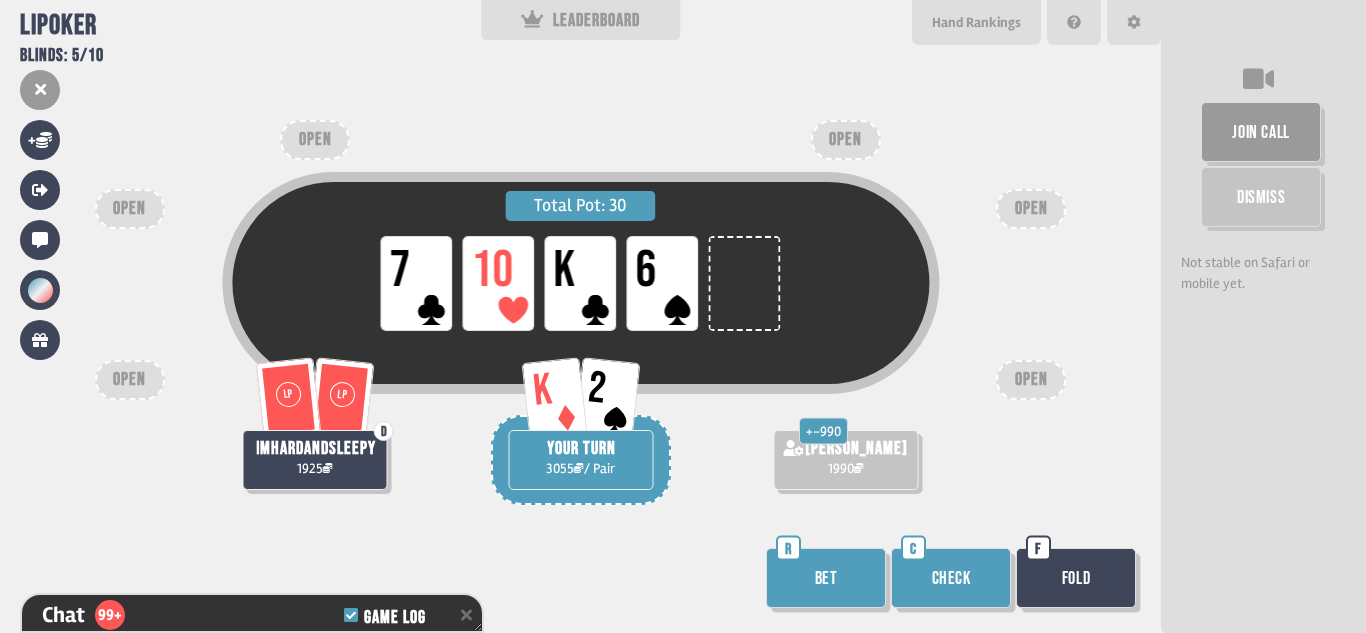 click on "Check" at bounding box center (951, 578) 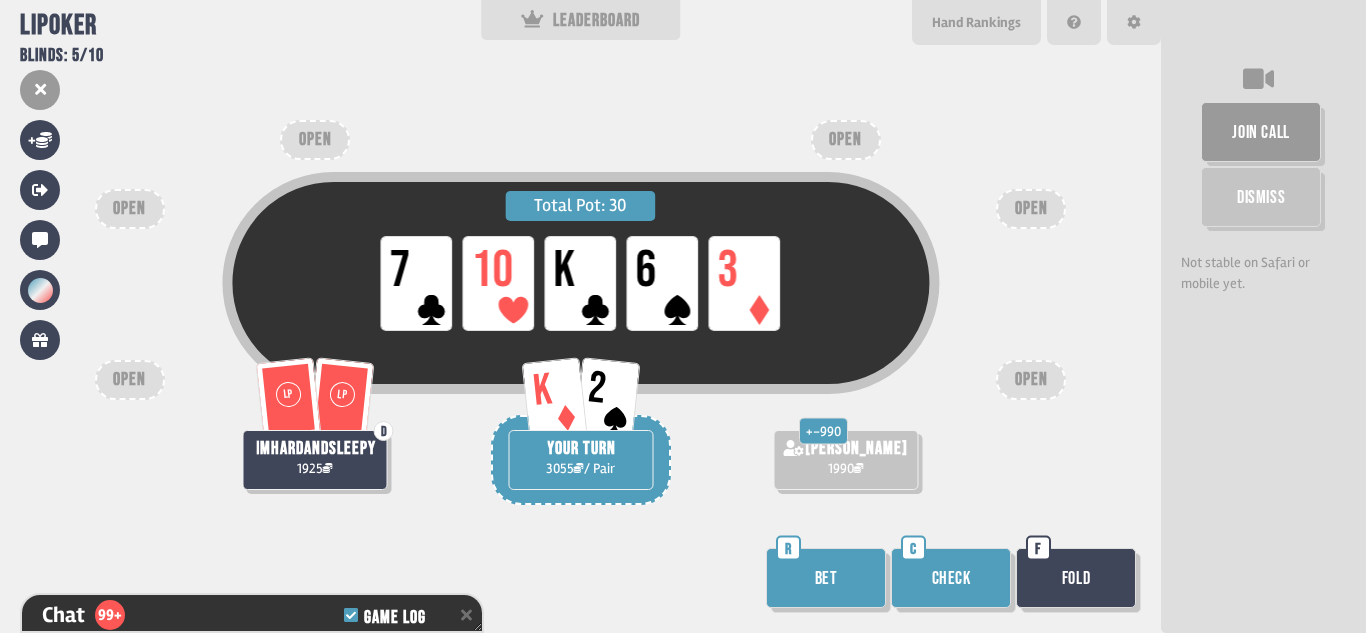 scroll, scrollTop: 5921, scrollLeft: 0, axis: vertical 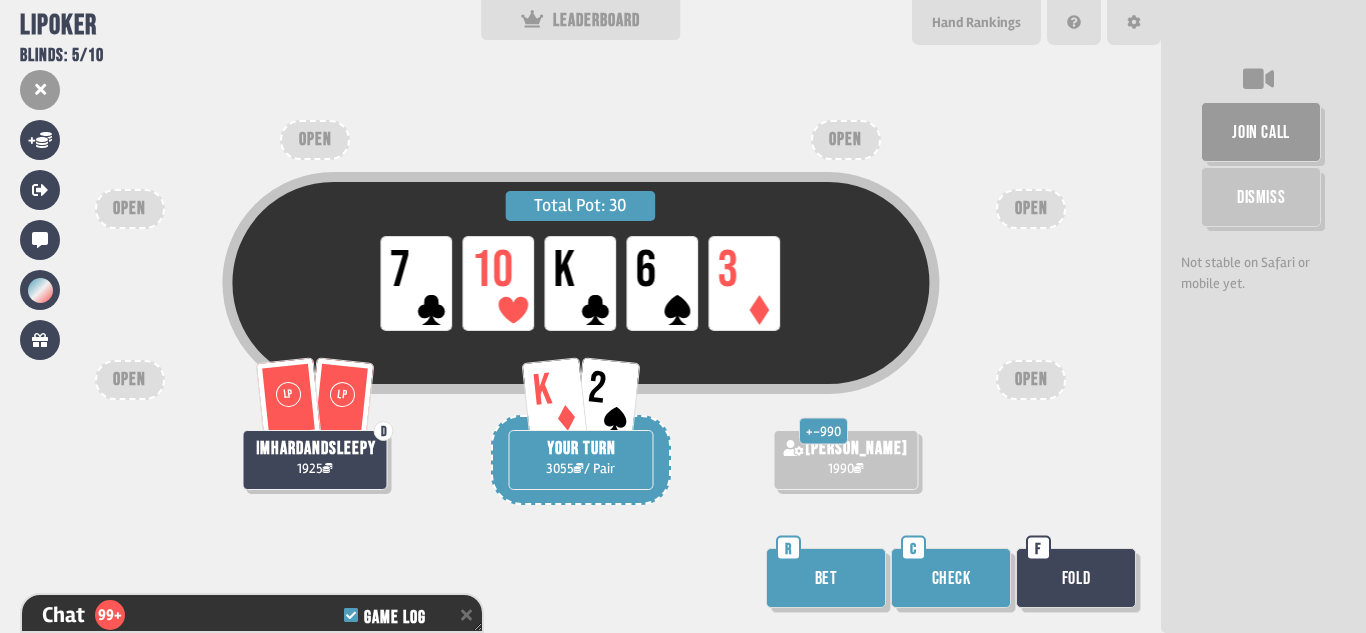 click on "Check" at bounding box center [951, 578] 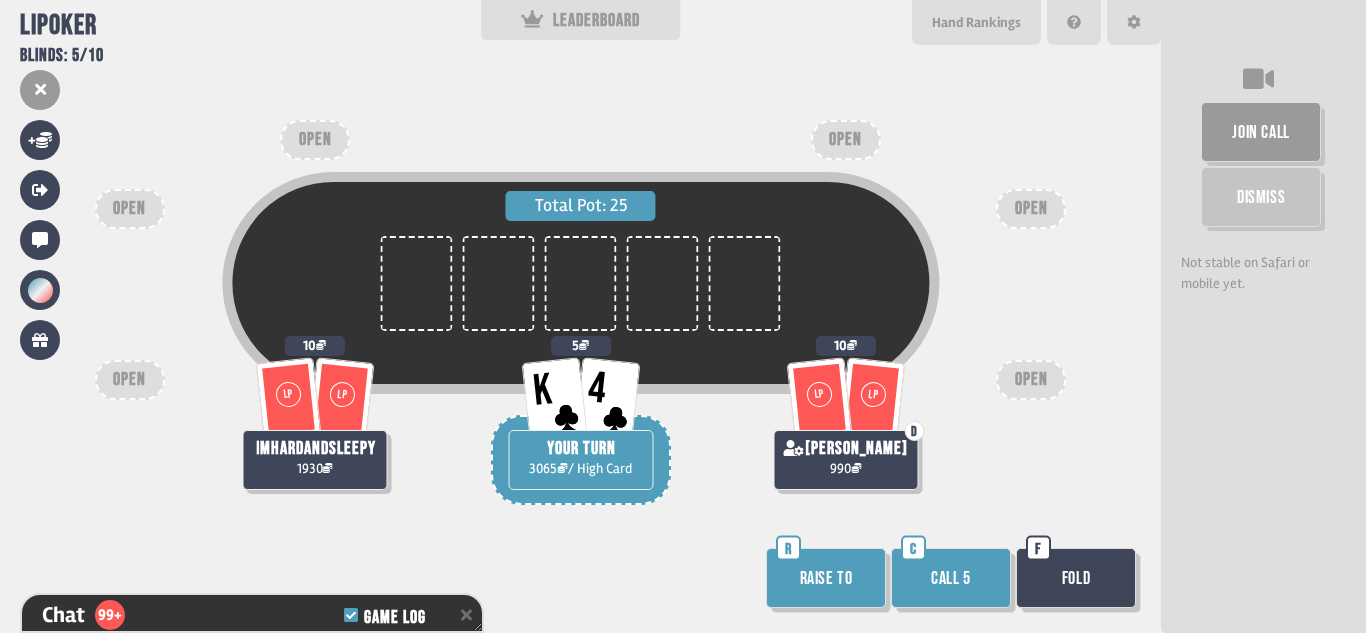 scroll, scrollTop: 6174, scrollLeft: 0, axis: vertical 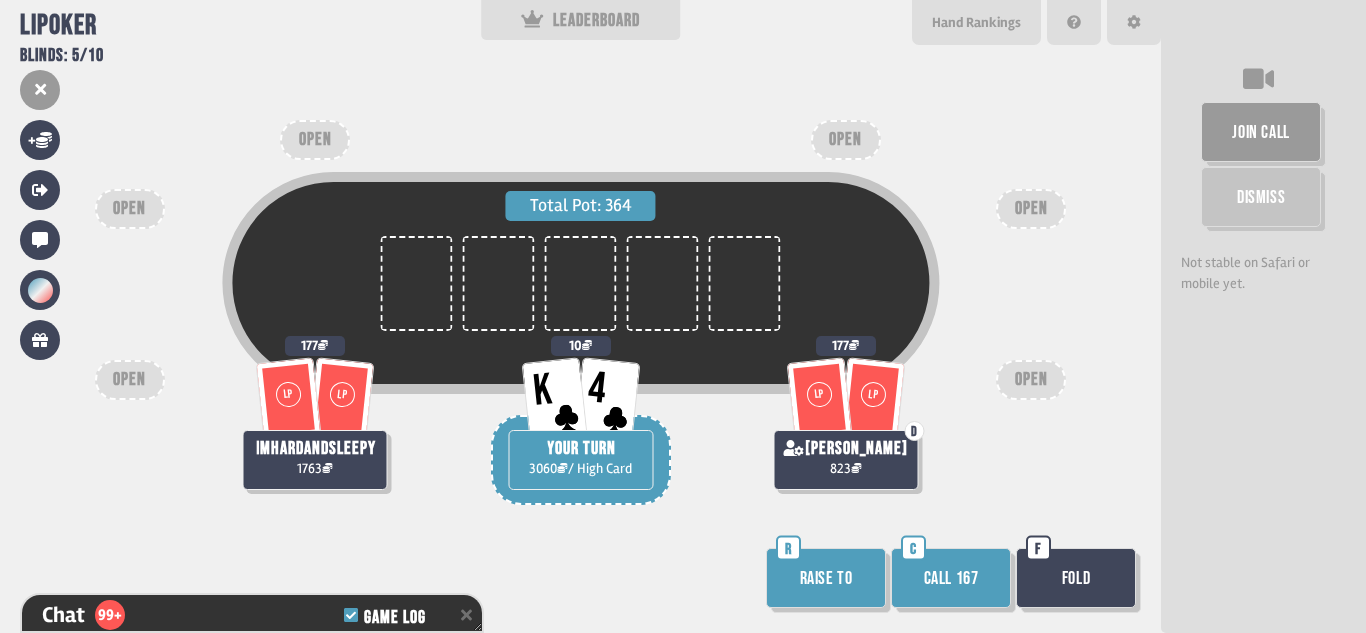 click on "Call 167" at bounding box center [951, 578] 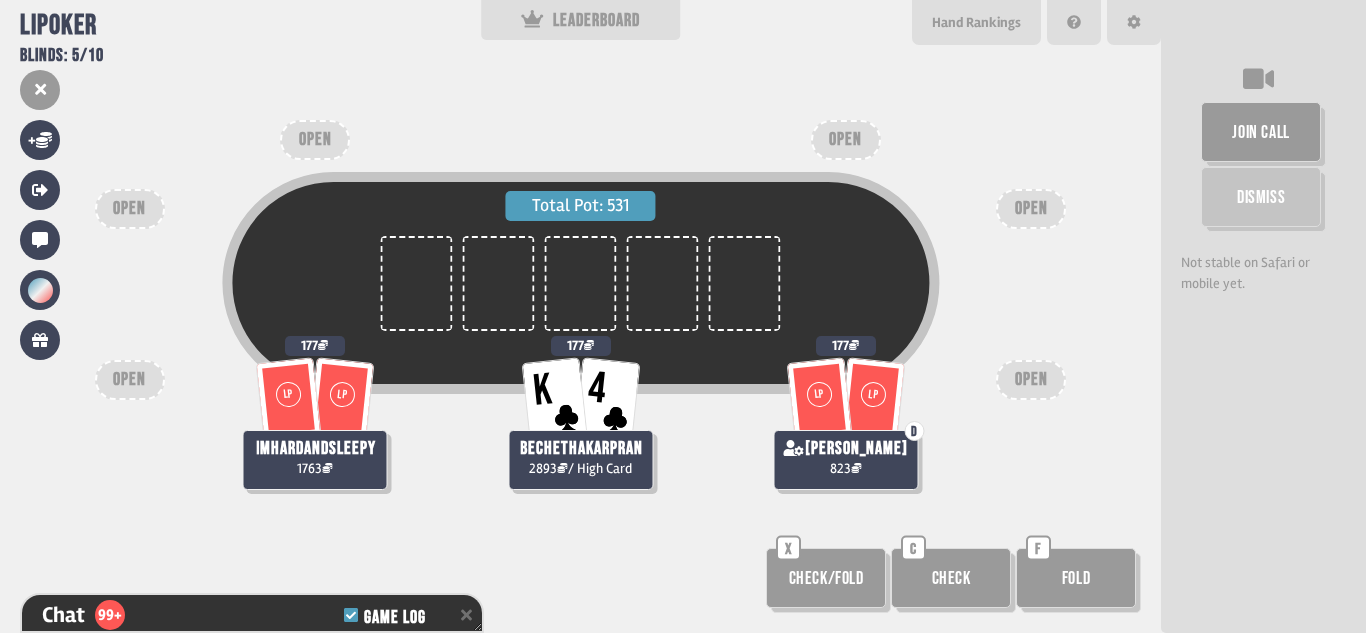 scroll, scrollTop: 6348, scrollLeft: 0, axis: vertical 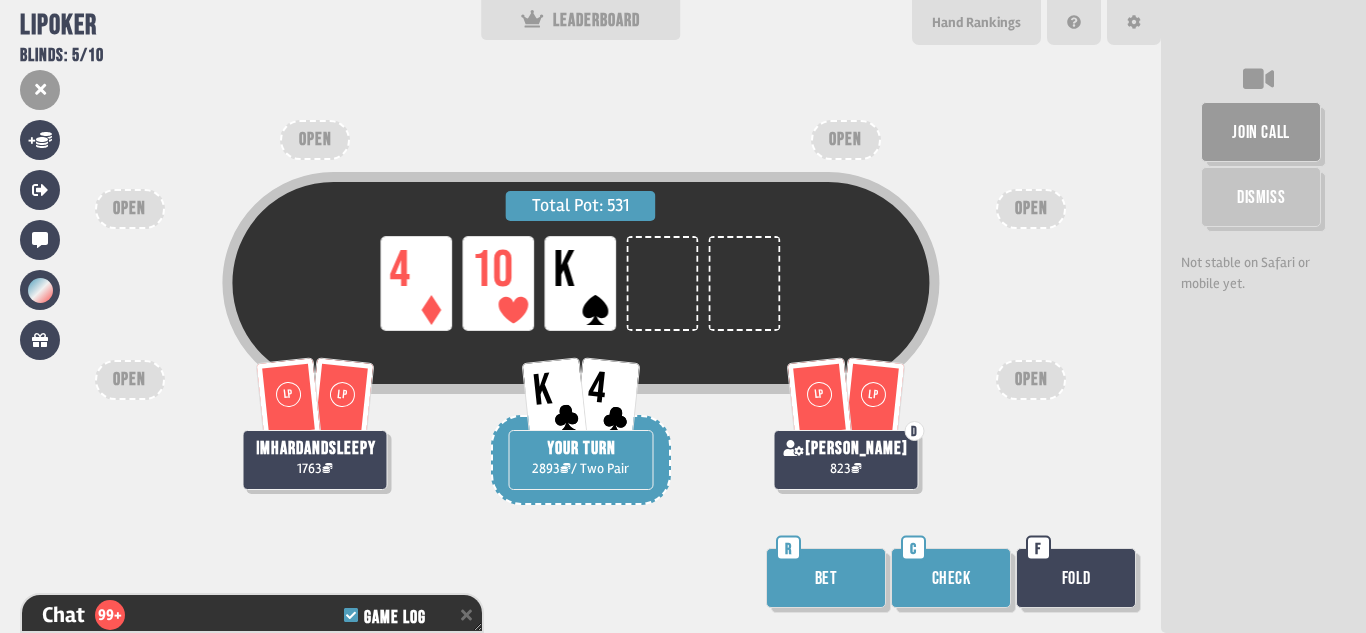 click on "Bet" at bounding box center (826, 578) 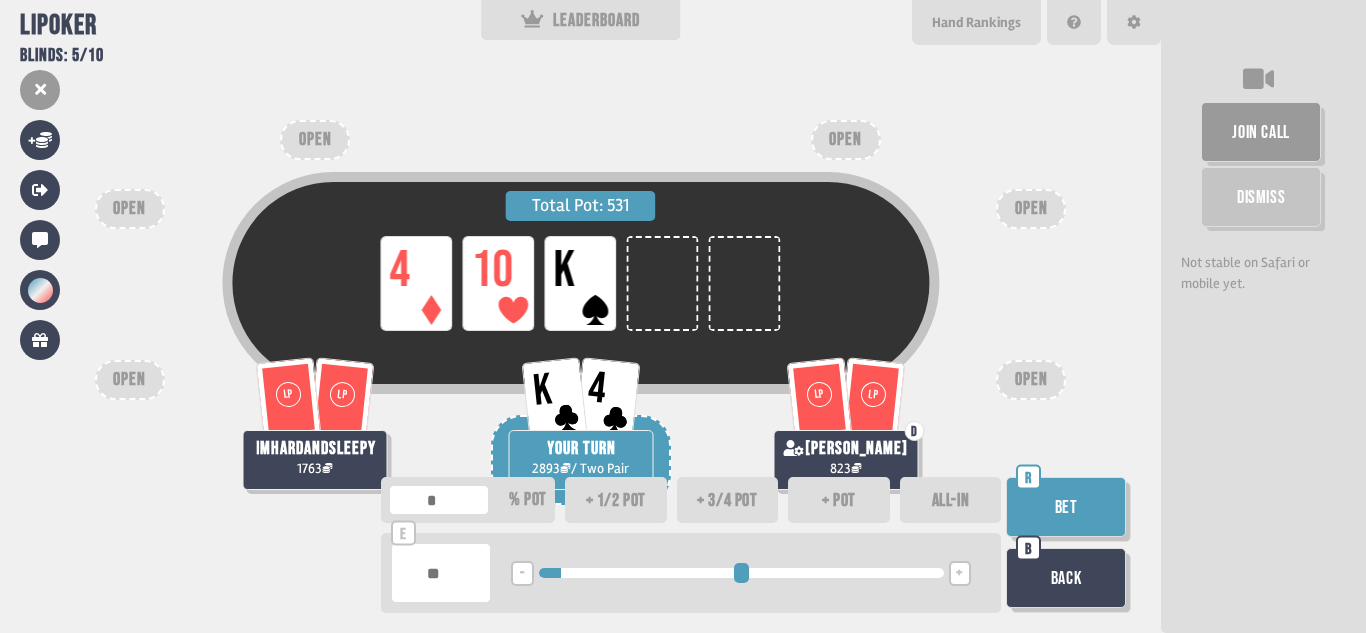 click at bounding box center (741, 573) 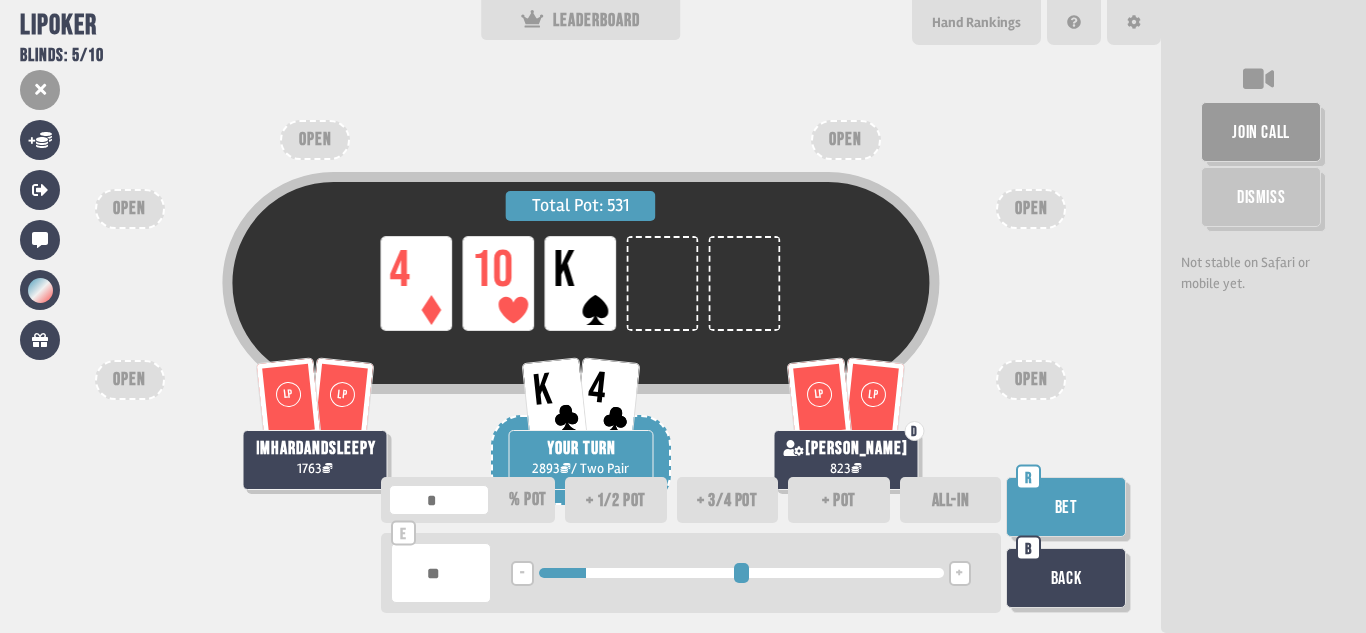 click at bounding box center [741, 573] 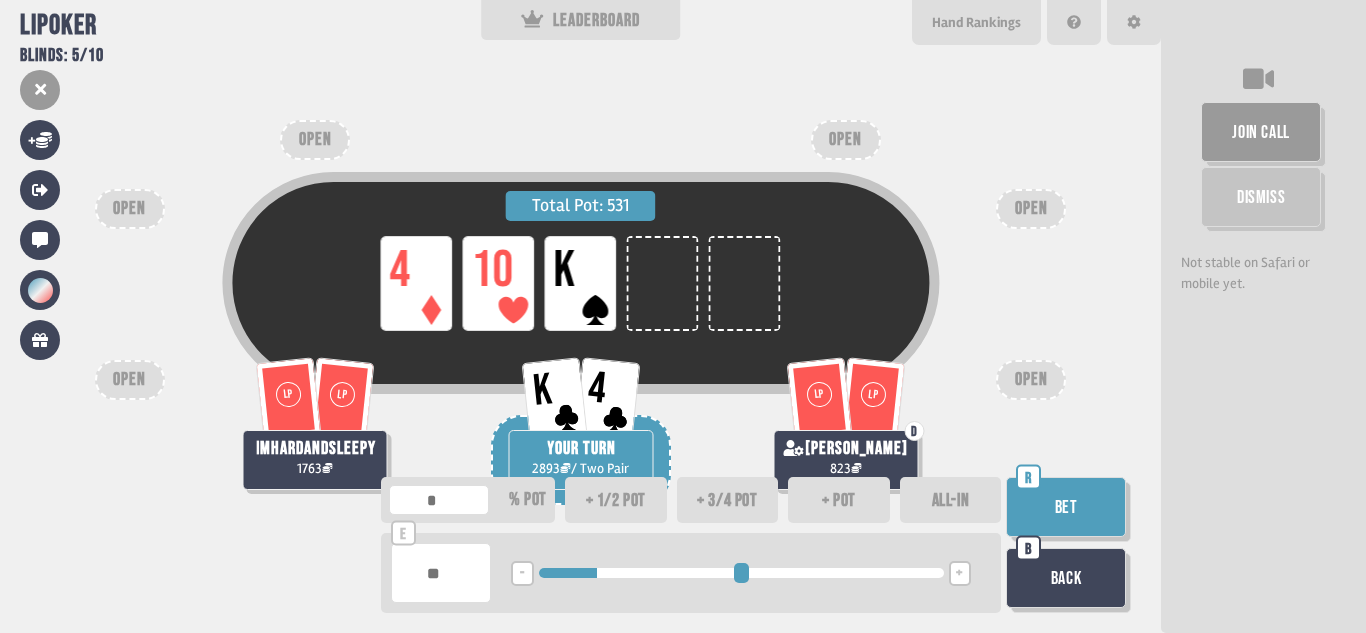 click on "Bet" at bounding box center (1066, 507) 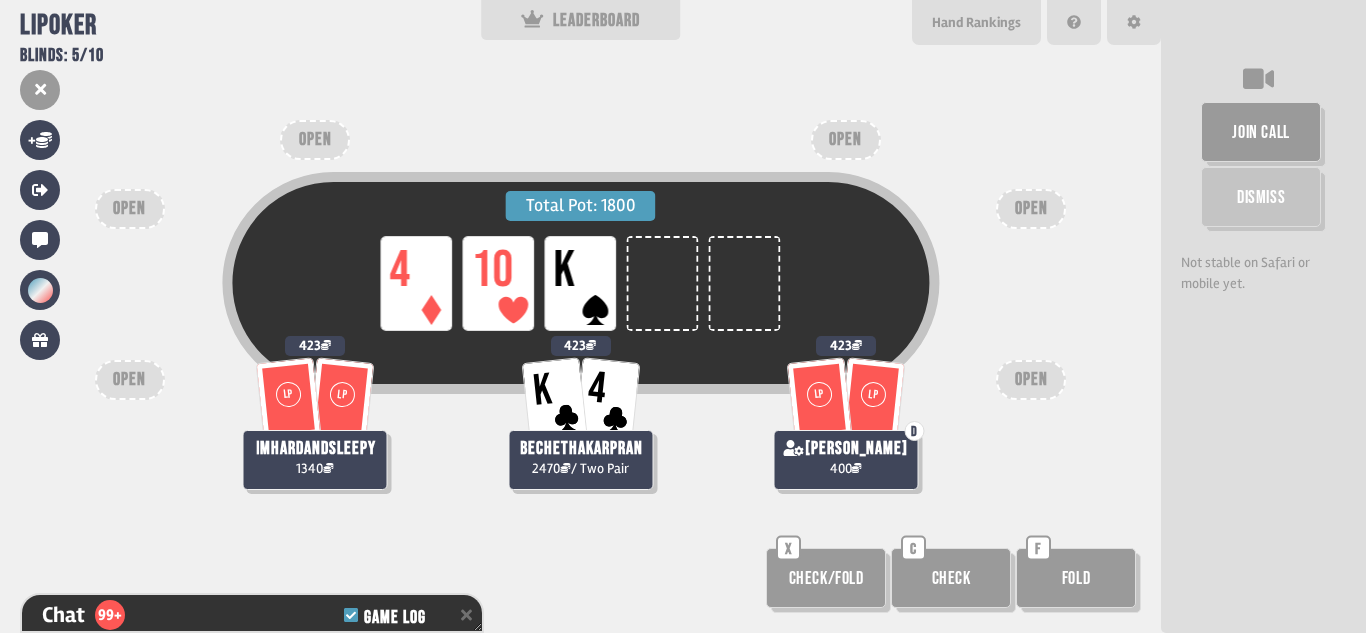 scroll, scrollTop: 6493, scrollLeft: 0, axis: vertical 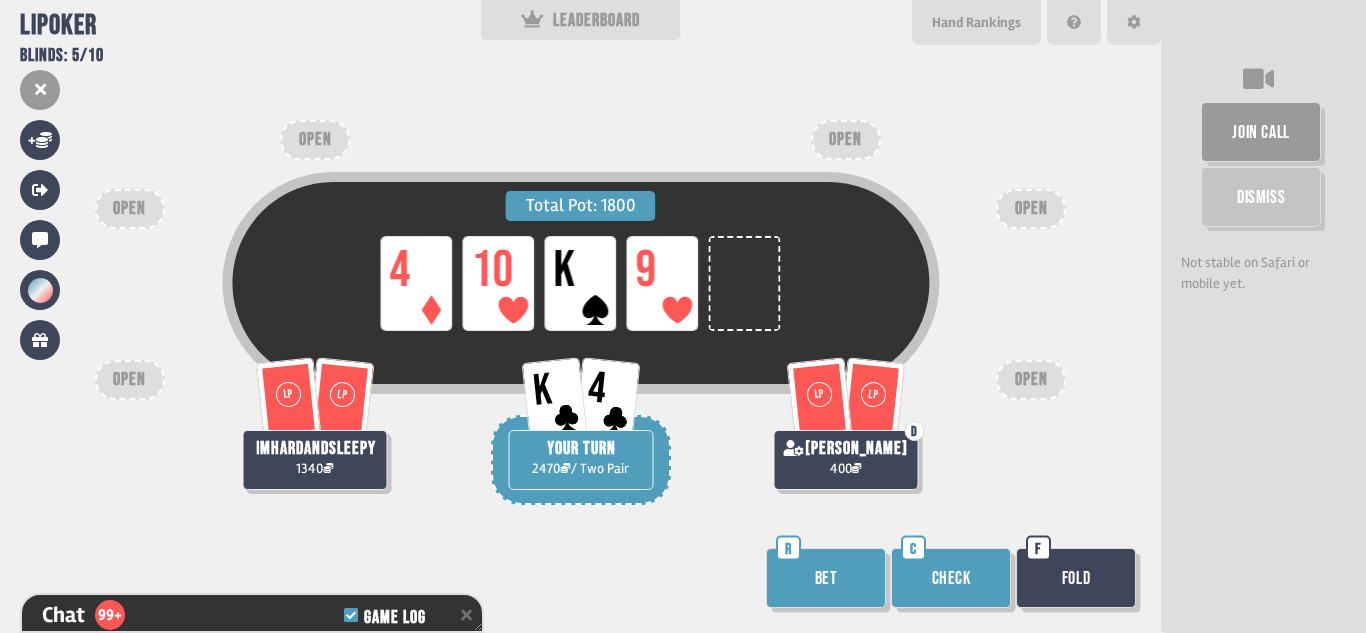 click on "Bet" at bounding box center (826, 578) 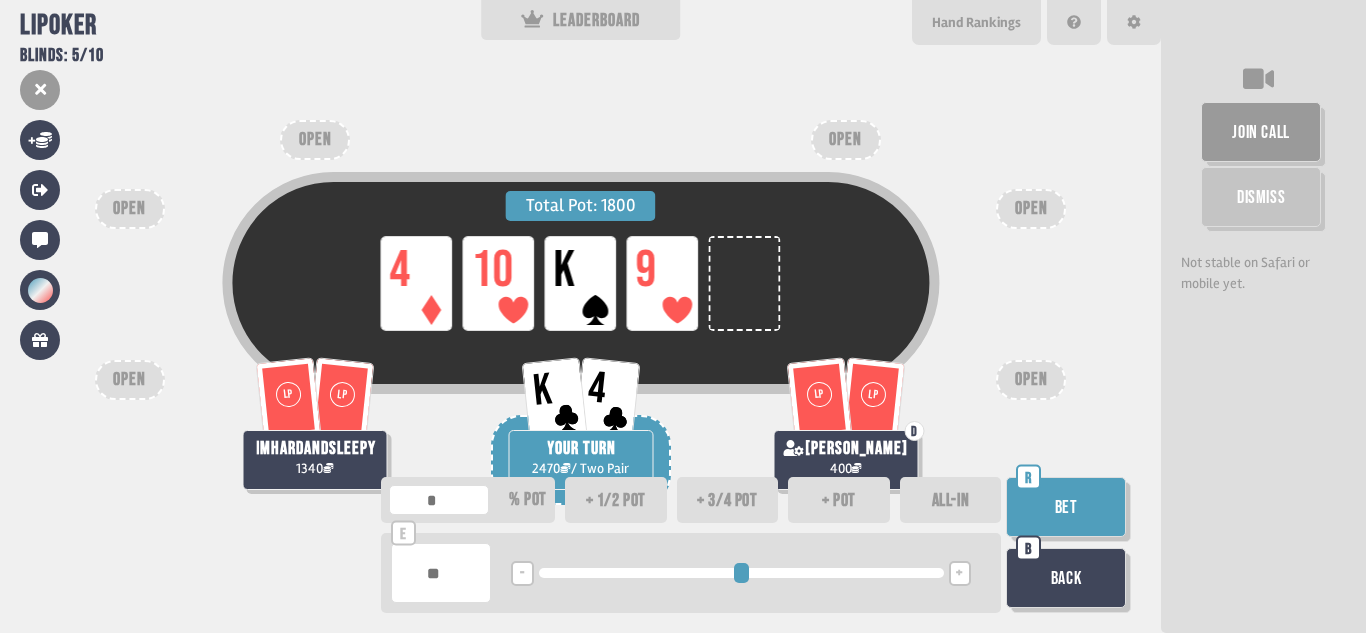 click at bounding box center (741, 573) 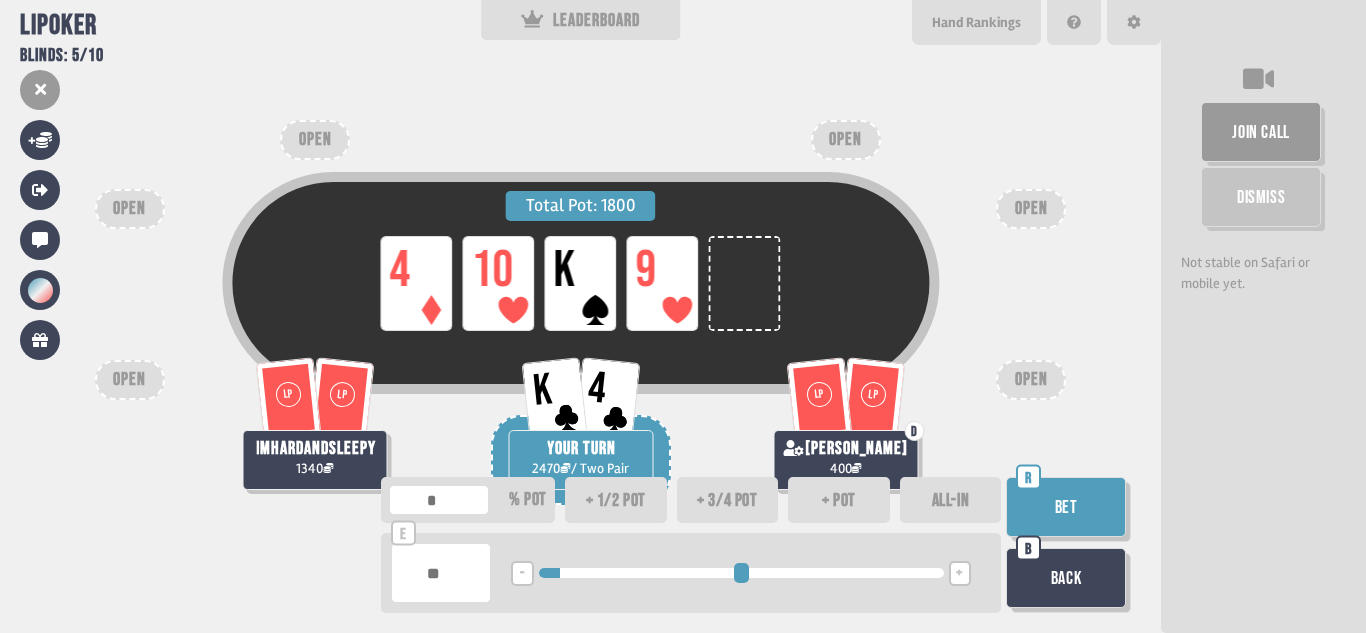 click on "-" at bounding box center (522, 573) 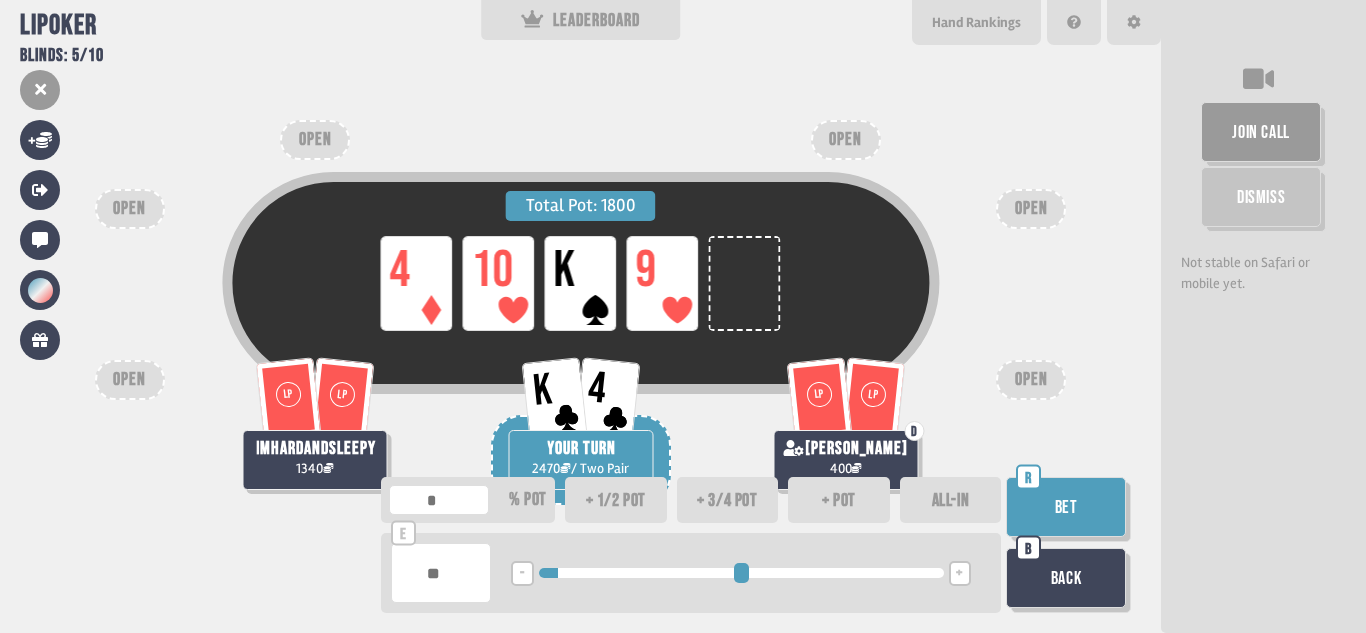 click on "-" at bounding box center (522, 573) 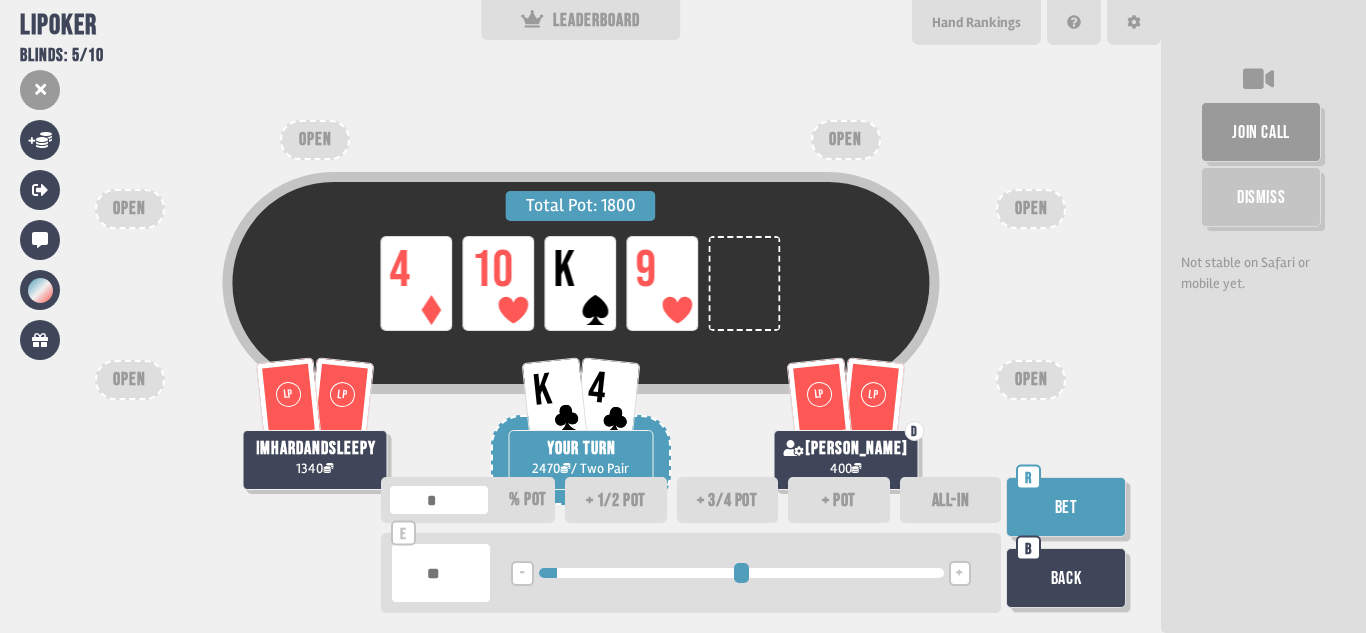 click on "-" at bounding box center [522, 573] 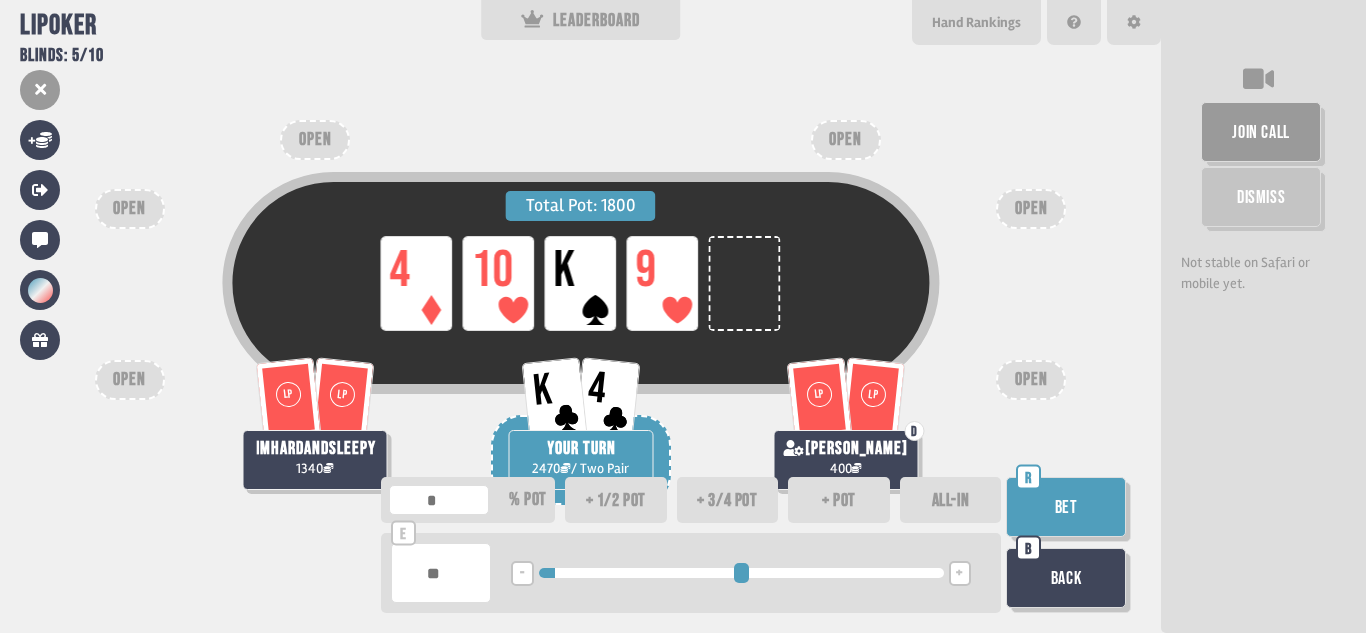click on "-" at bounding box center (522, 573) 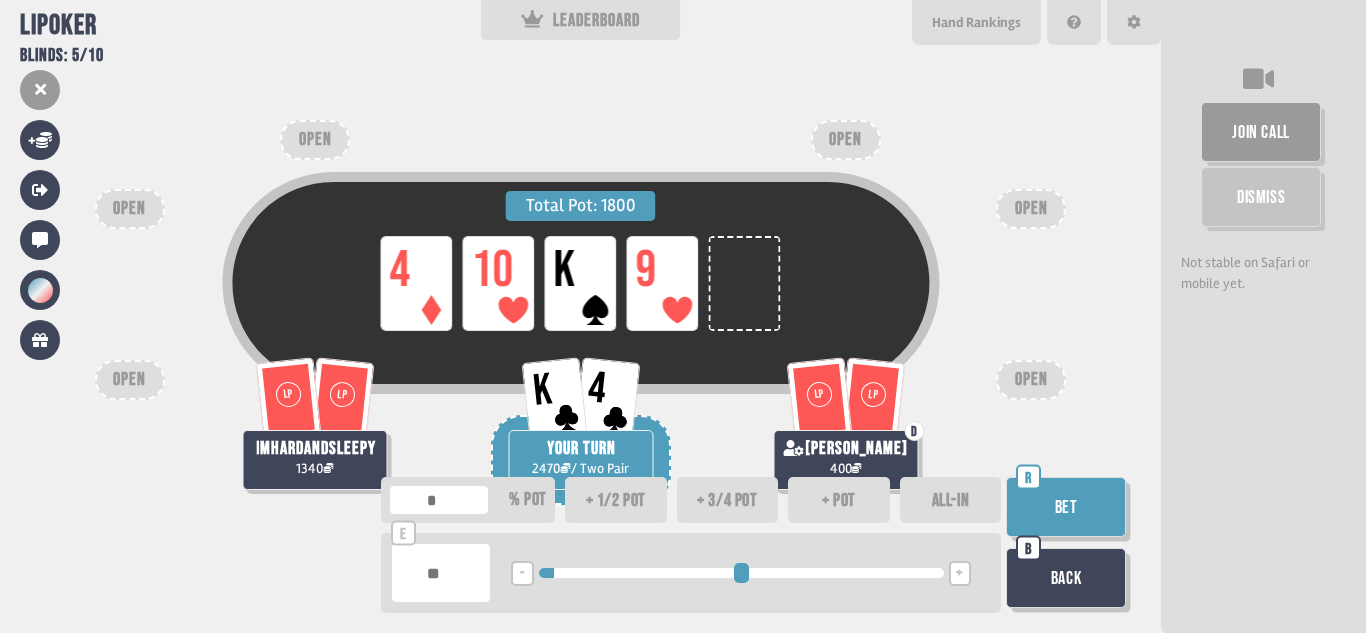 click on "Bet" at bounding box center (1066, 507) 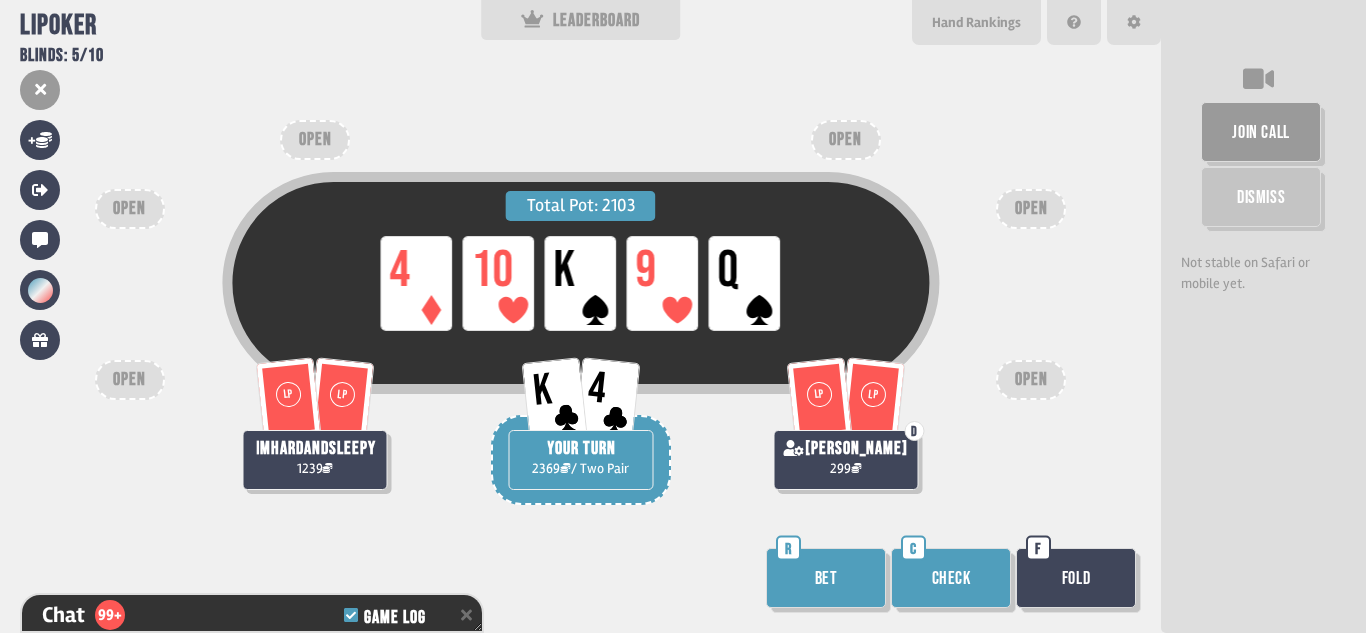 scroll, scrollTop: 6667, scrollLeft: 0, axis: vertical 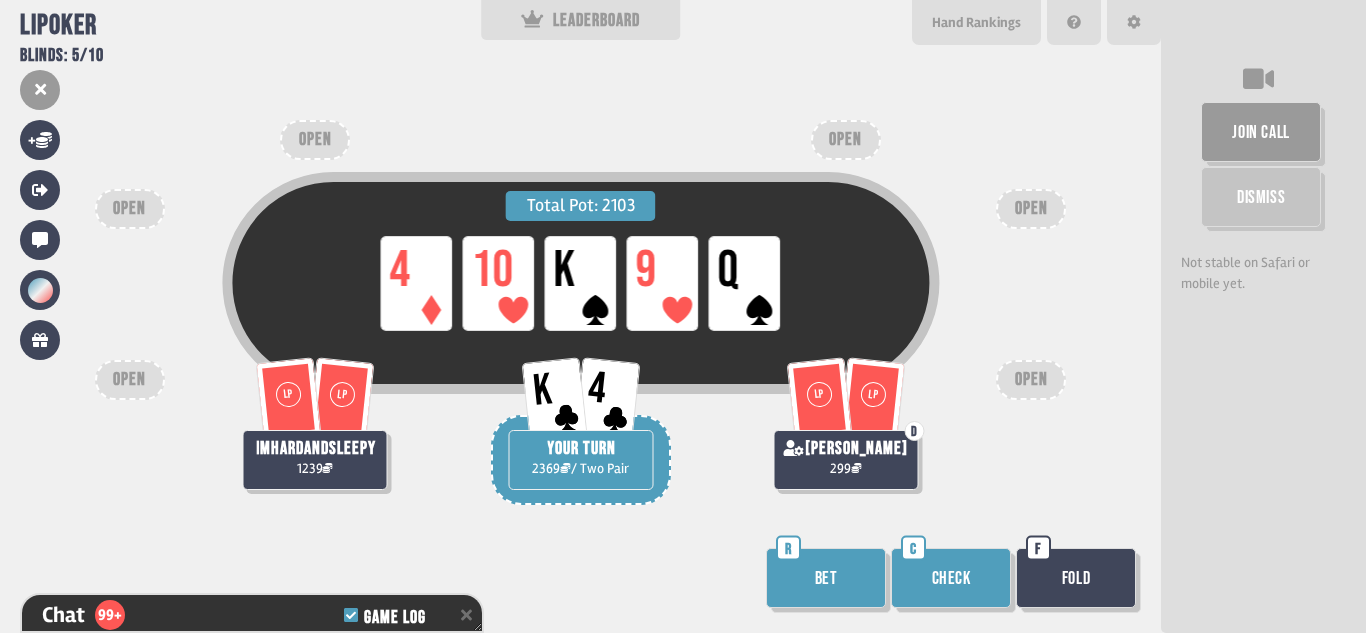 click on "Bet" at bounding box center [826, 578] 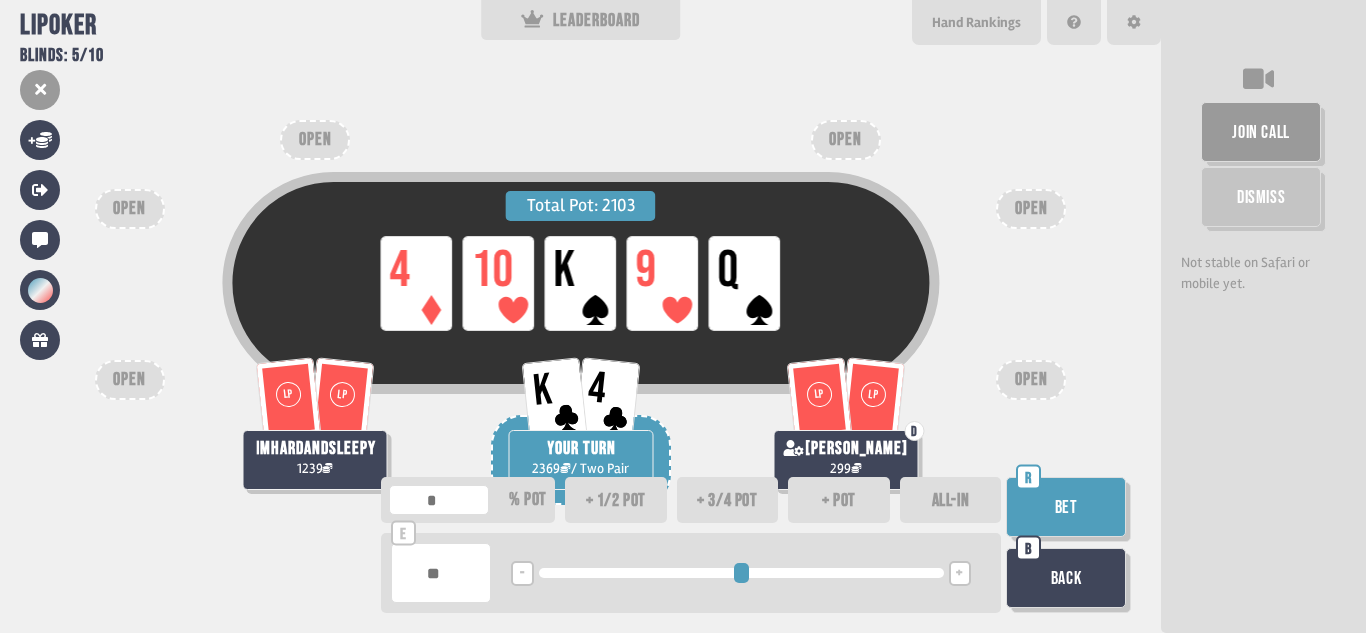 click on "+" at bounding box center [960, 573] 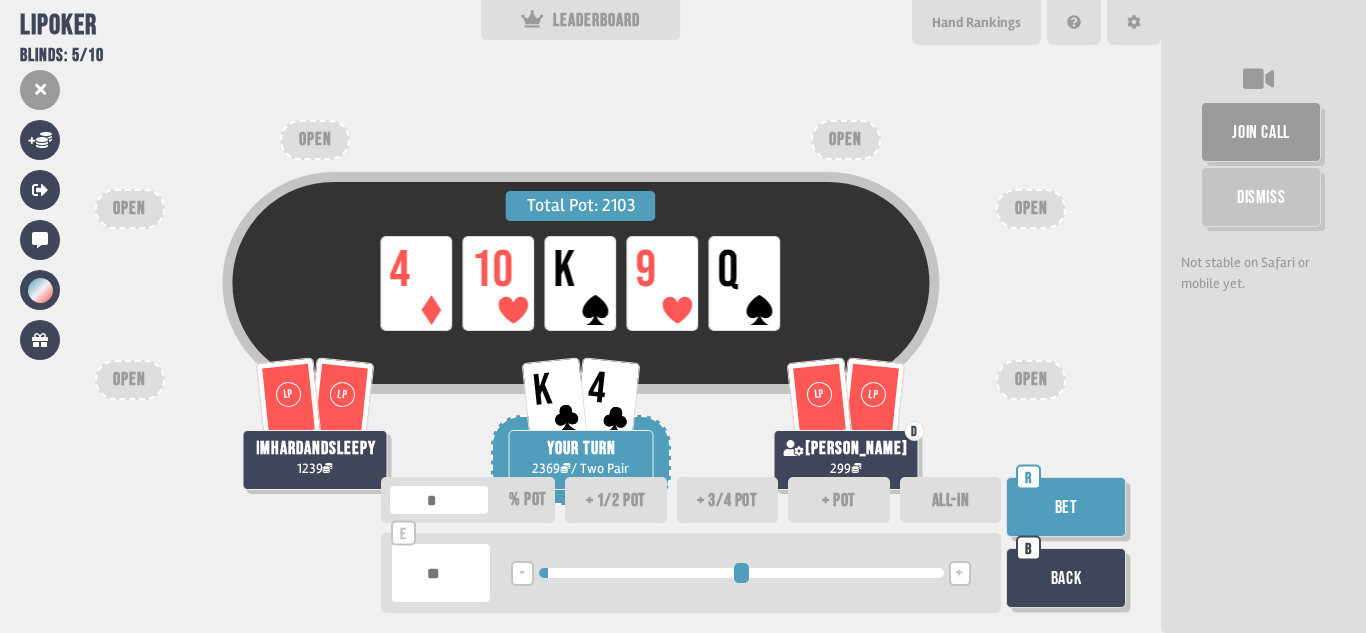 drag, startPoint x: 540, startPoint y: 573, endPoint x: 555, endPoint y: 577, distance: 15.524175 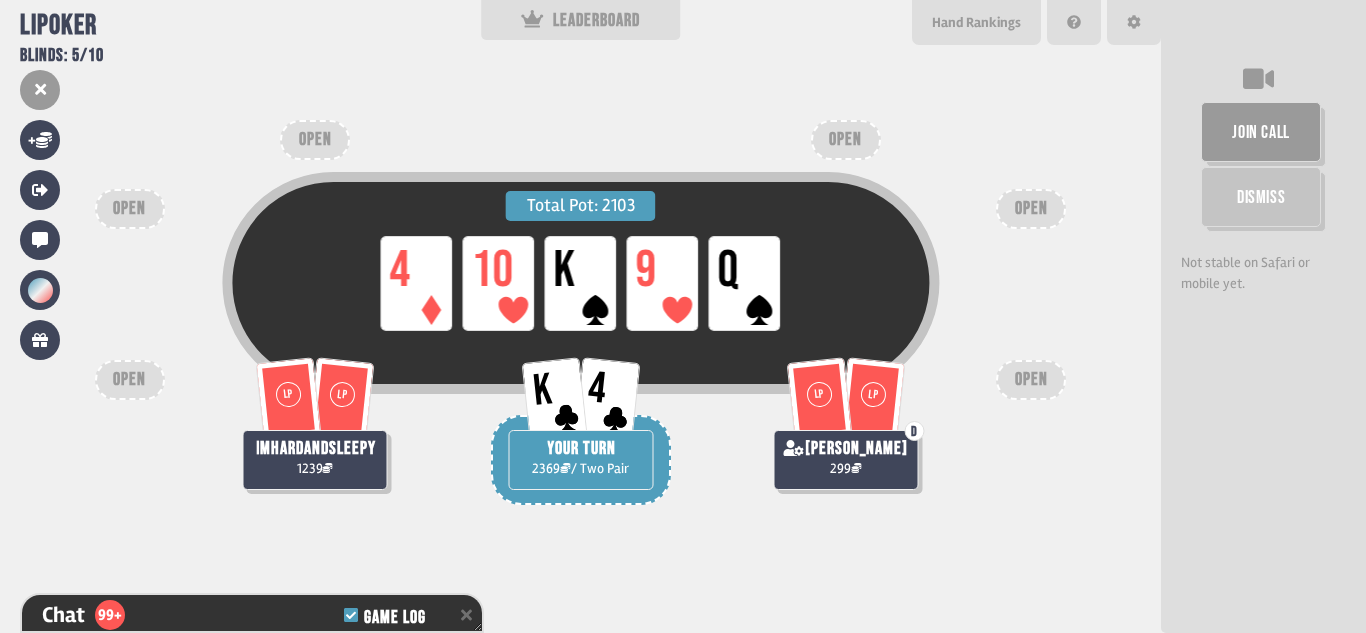 scroll, scrollTop: 6696, scrollLeft: 0, axis: vertical 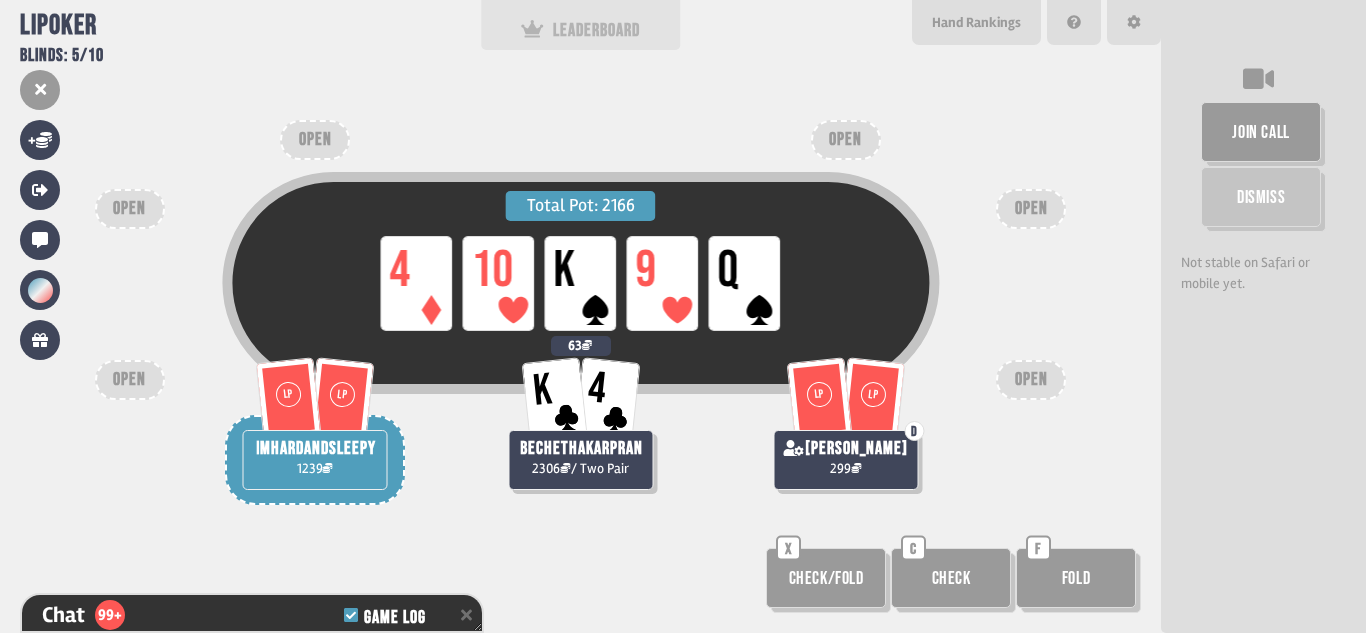 click on "LEADERBOARD" at bounding box center [581, 25] 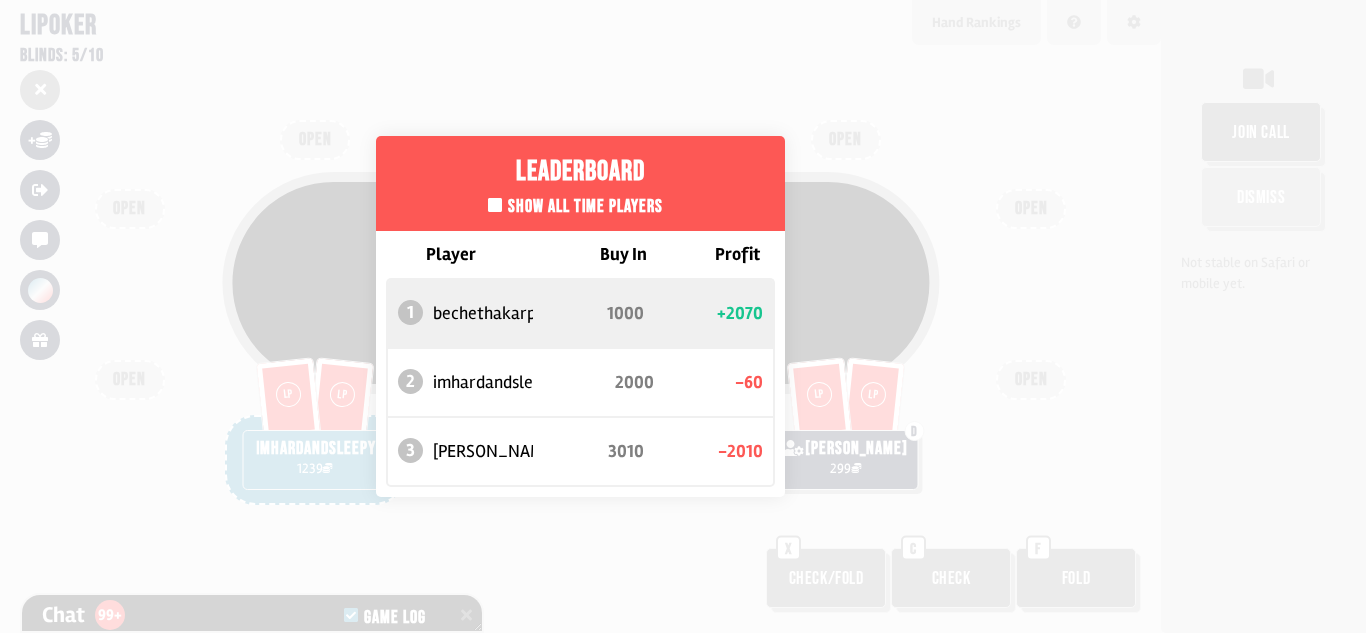click on "Leaderboard   Show all time players Player Buy In Profit 1 bechethakarpran 1000 +2070 2 imhardandsleepy 2000 -60 3 [PERSON_NAME] 3010 -2010" at bounding box center (580, 316) 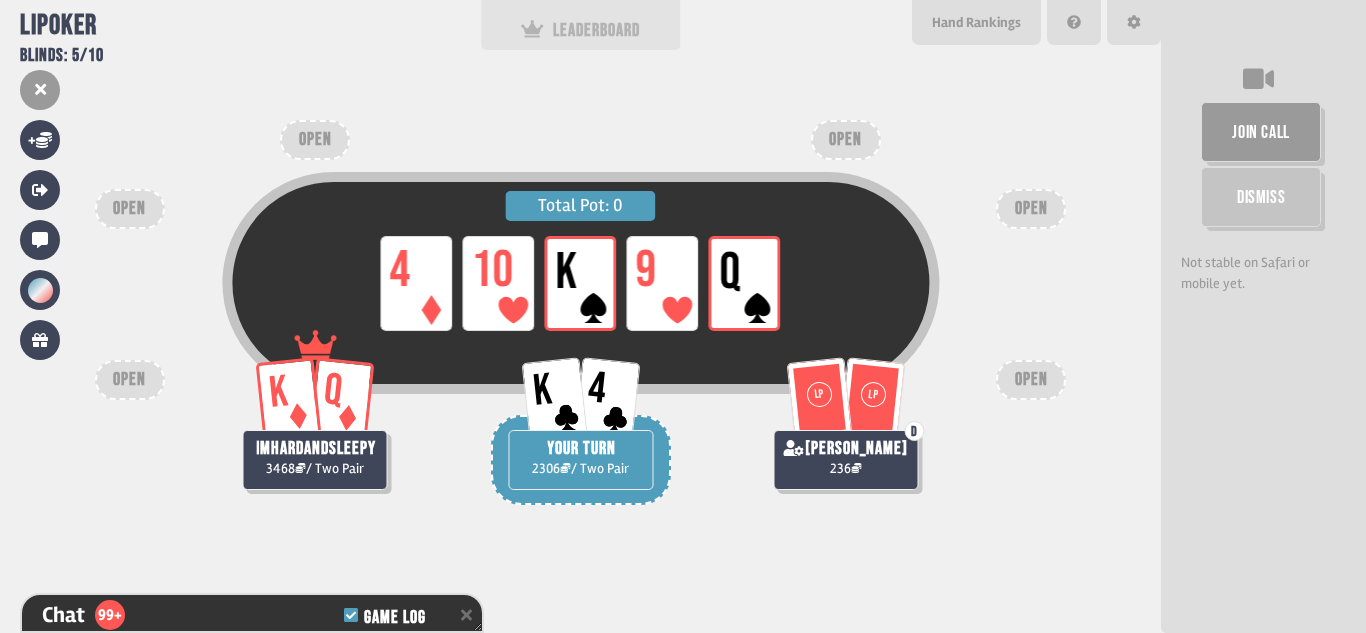scroll, scrollTop: 6870, scrollLeft: 0, axis: vertical 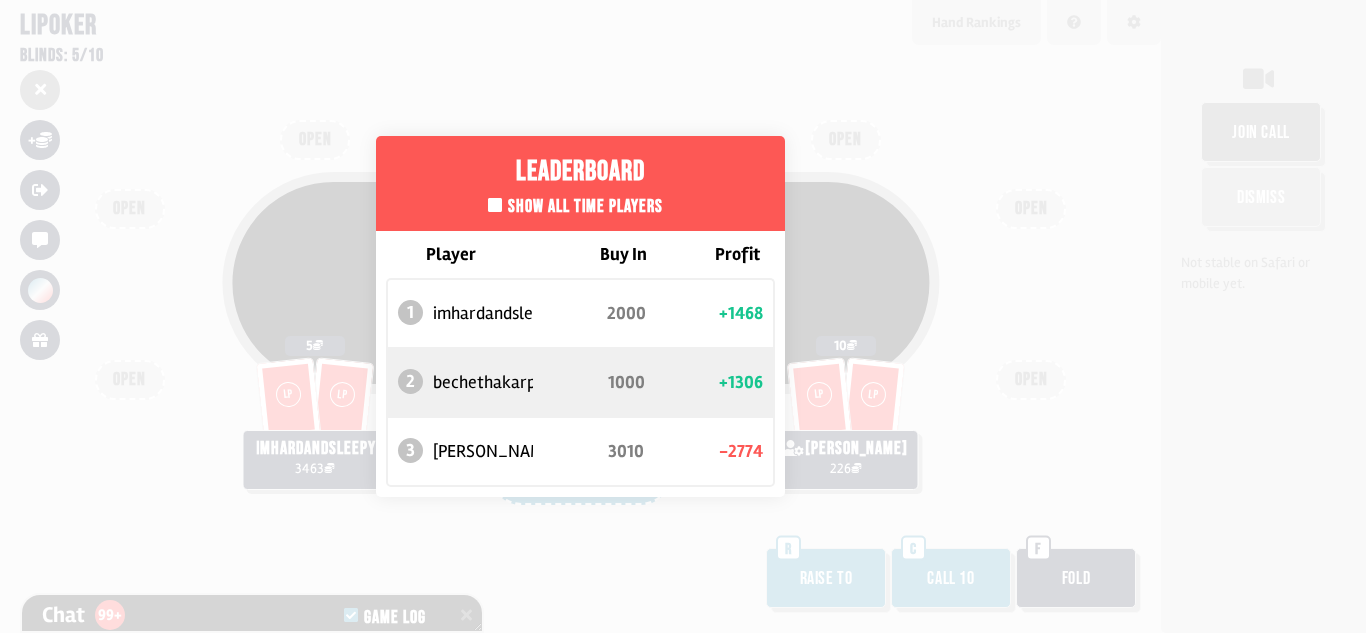 click on "Leaderboard   Show all time players Player Buy In Profit 1 imhardandsleepy 2000 +1468 2 bechethakarpran 1000 +1306 3 [PERSON_NAME] 3010 -2774" at bounding box center (580, 316) 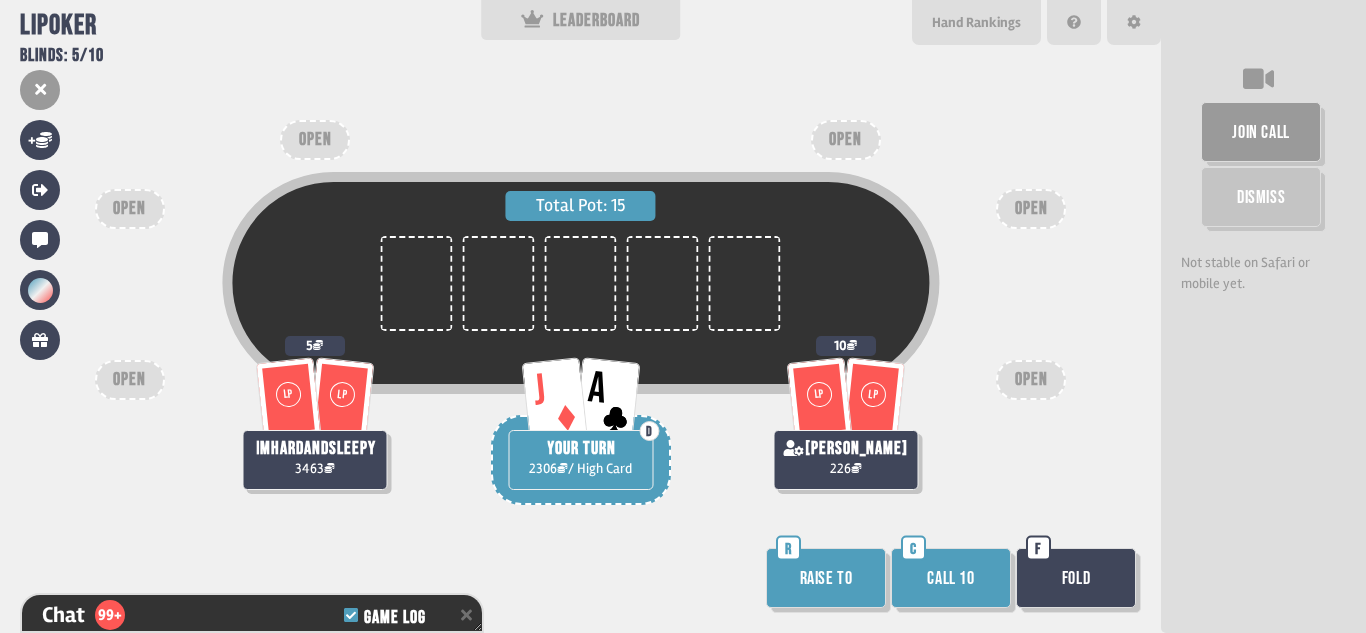 click on "Call 10" at bounding box center [951, 578] 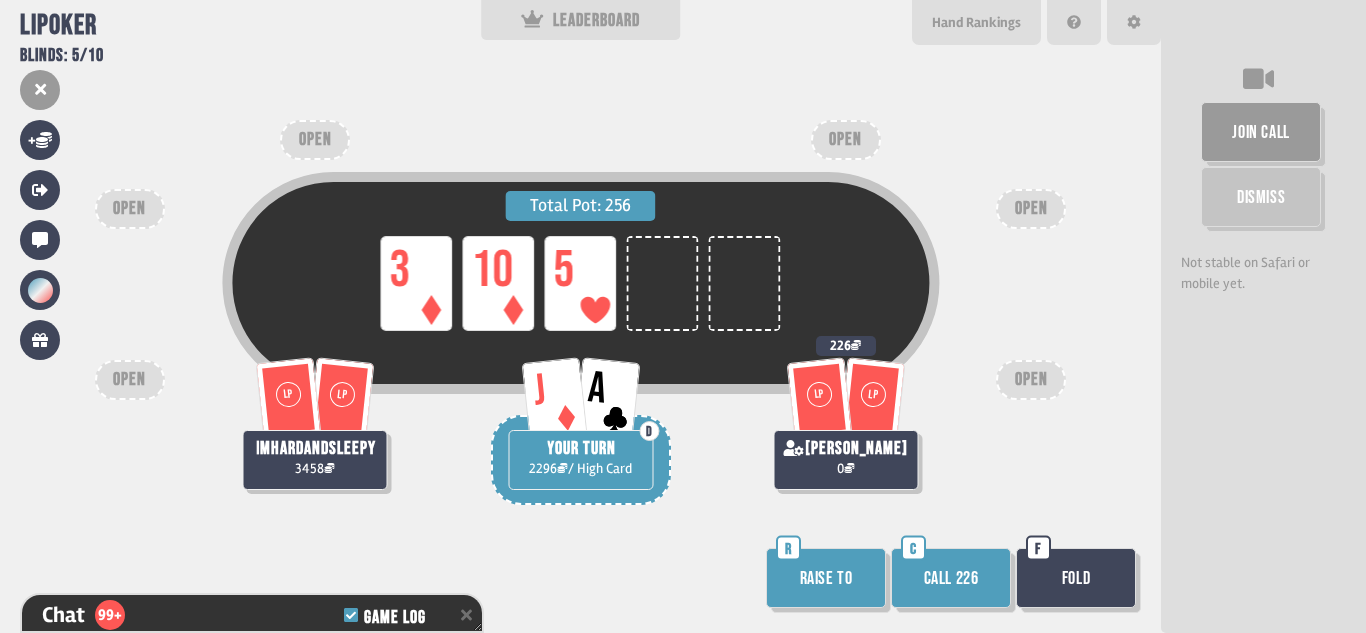 scroll, scrollTop: 7073, scrollLeft: 0, axis: vertical 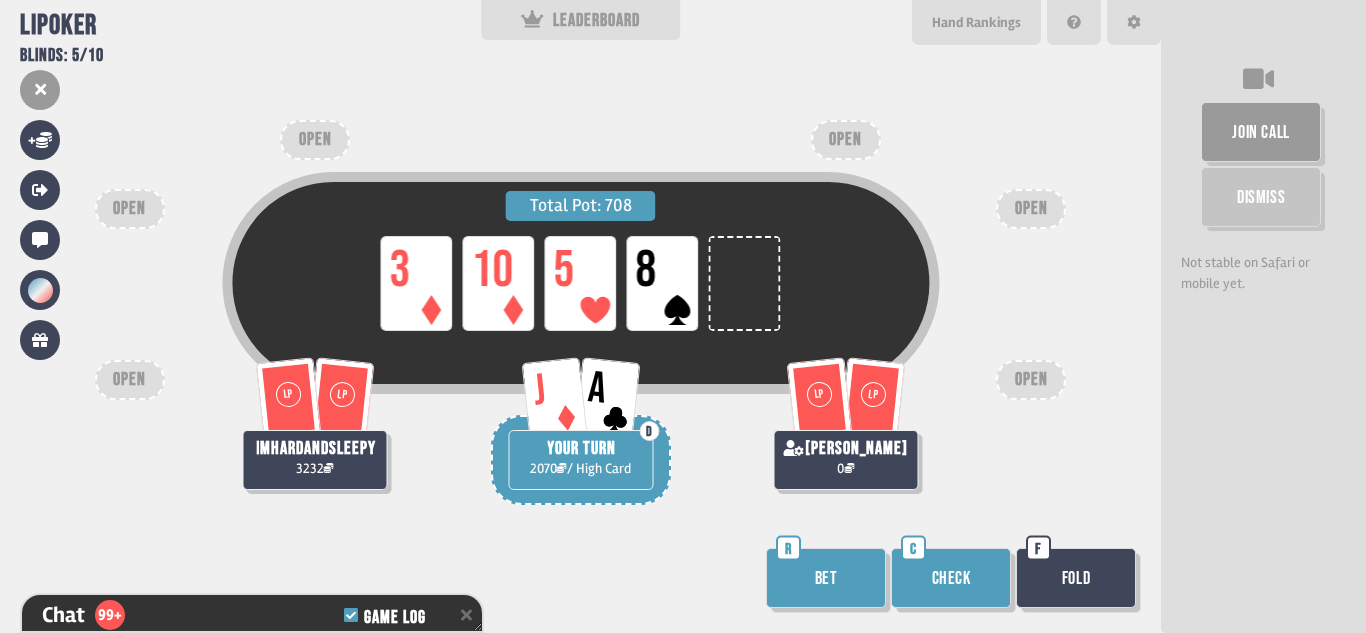 click on "Check" at bounding box center [951, 578] 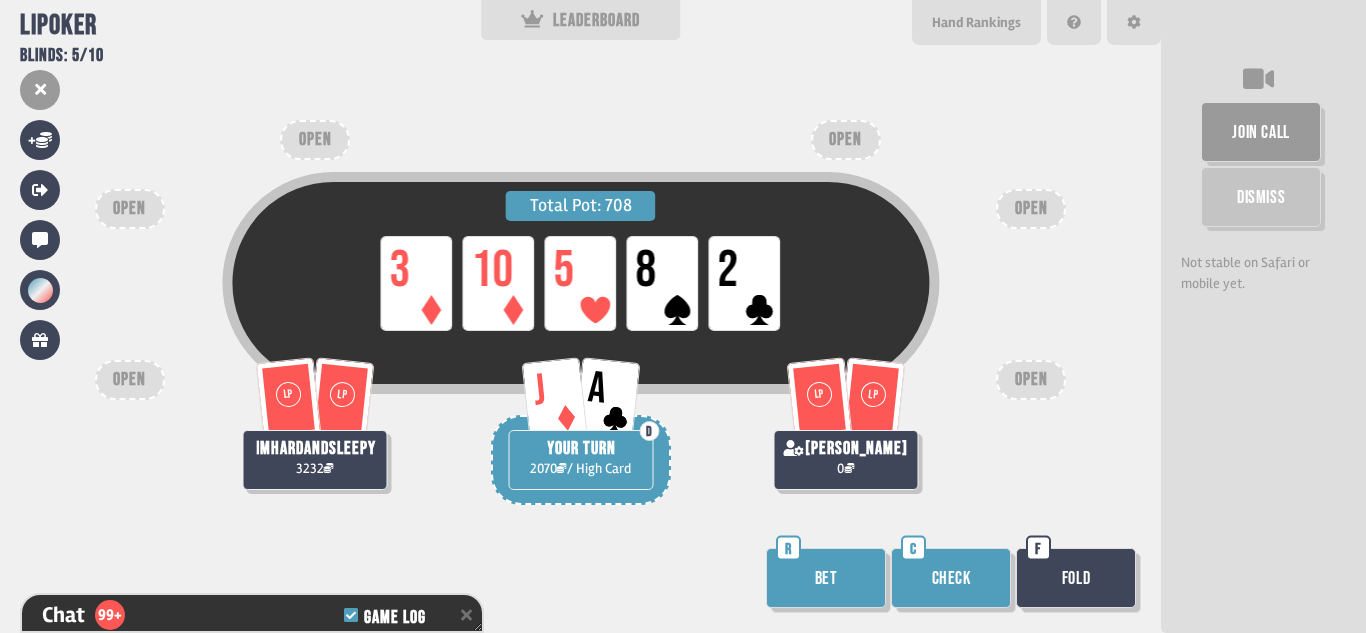 scroll, scrollTop: 7334, scrollLeft: 0, axis: vertical 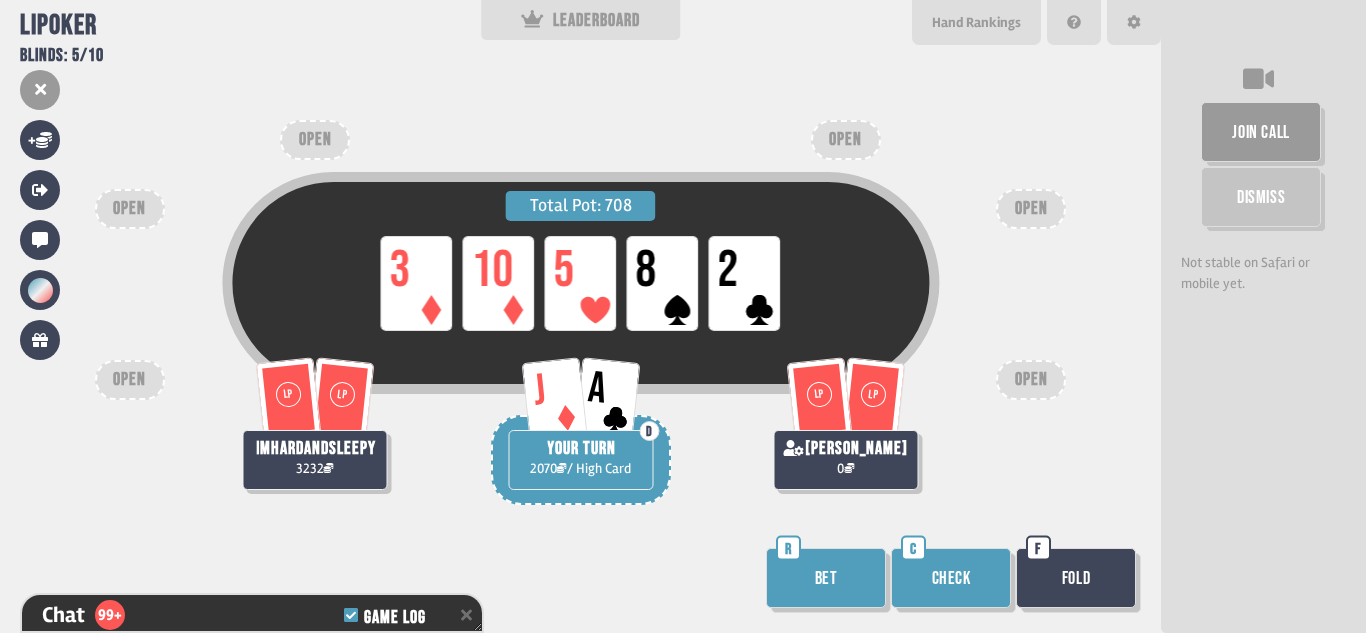 click on "Check" at bounding box center (951, 578) 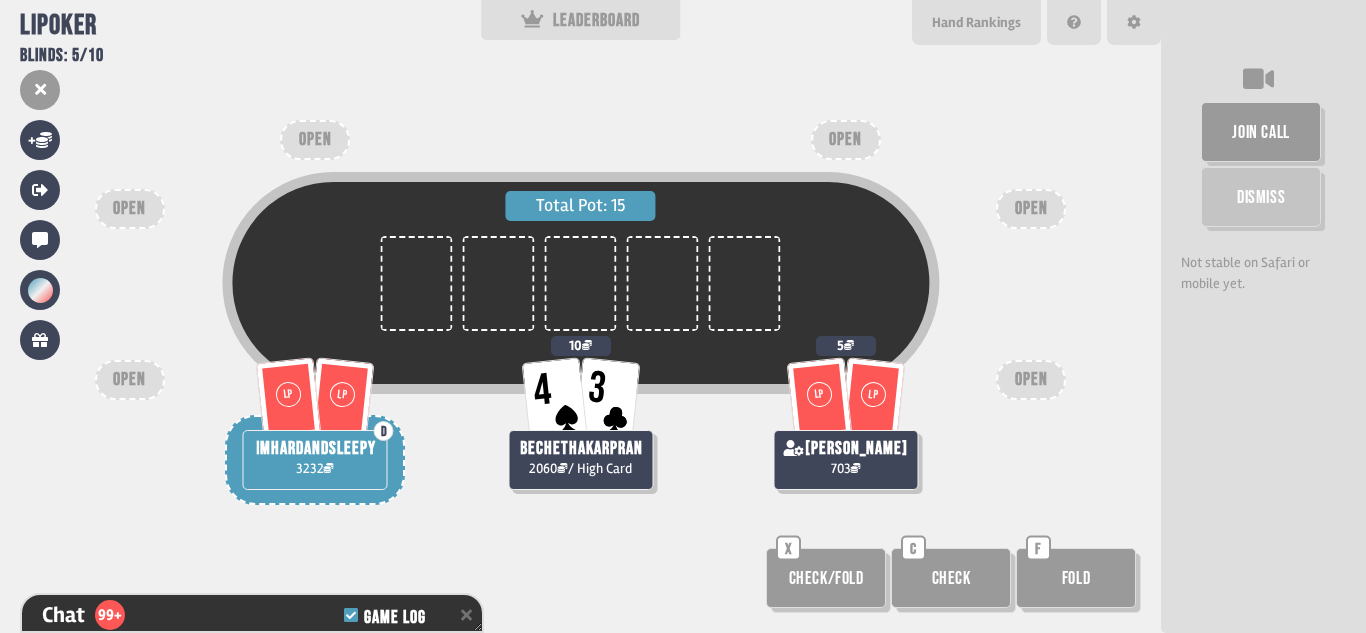 scroll, scrollTop: 7479, scrollLeft: 0, axis: vertical 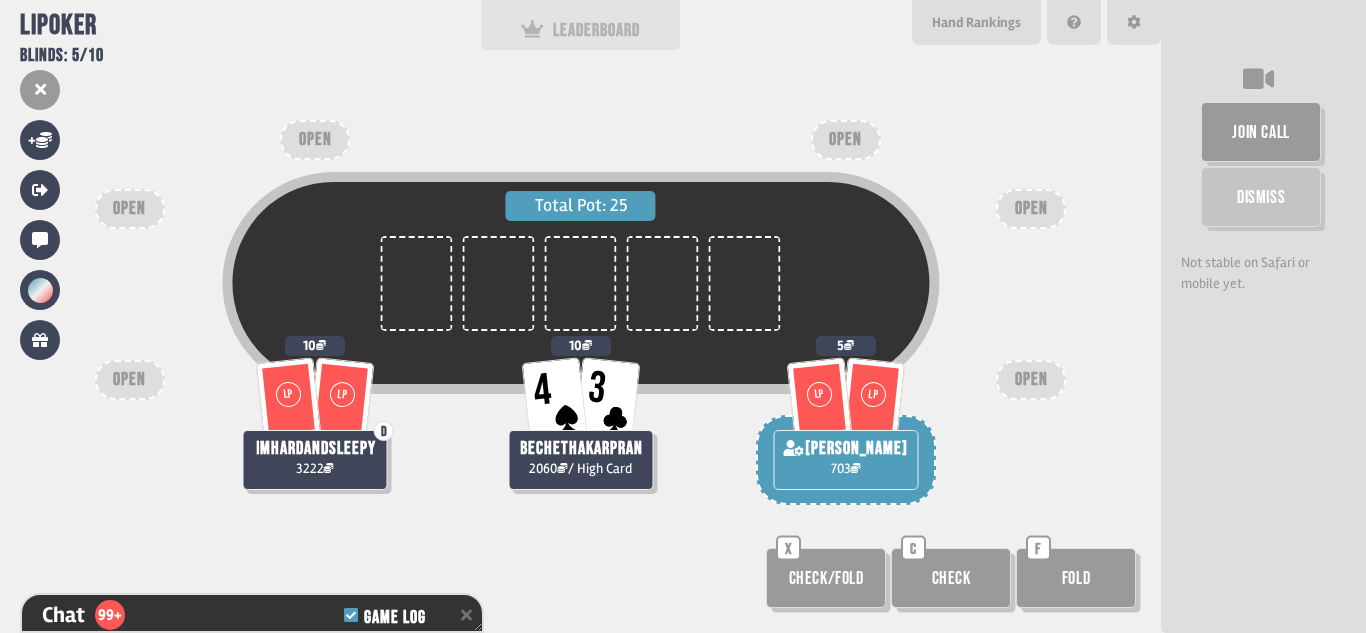 click on "LEADERBOARD" at bounding box center [581, 30] 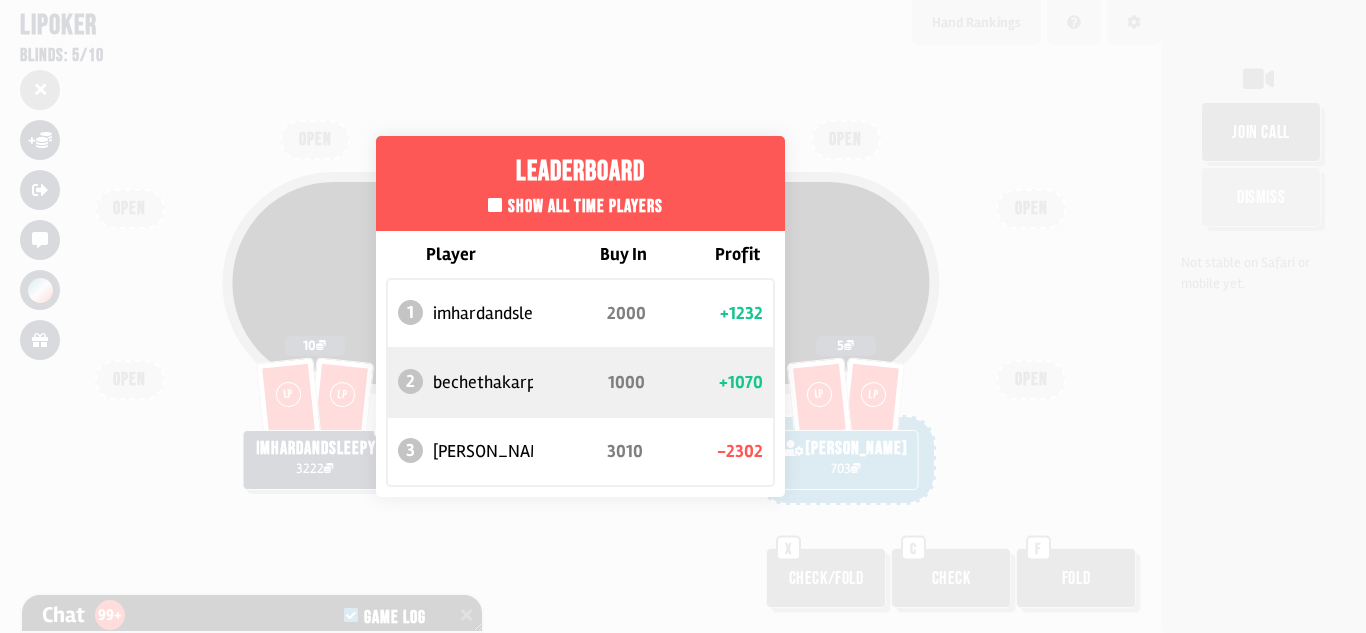 scroll, scrollTop: 7508, scrollLeft: 0, axis: vertical 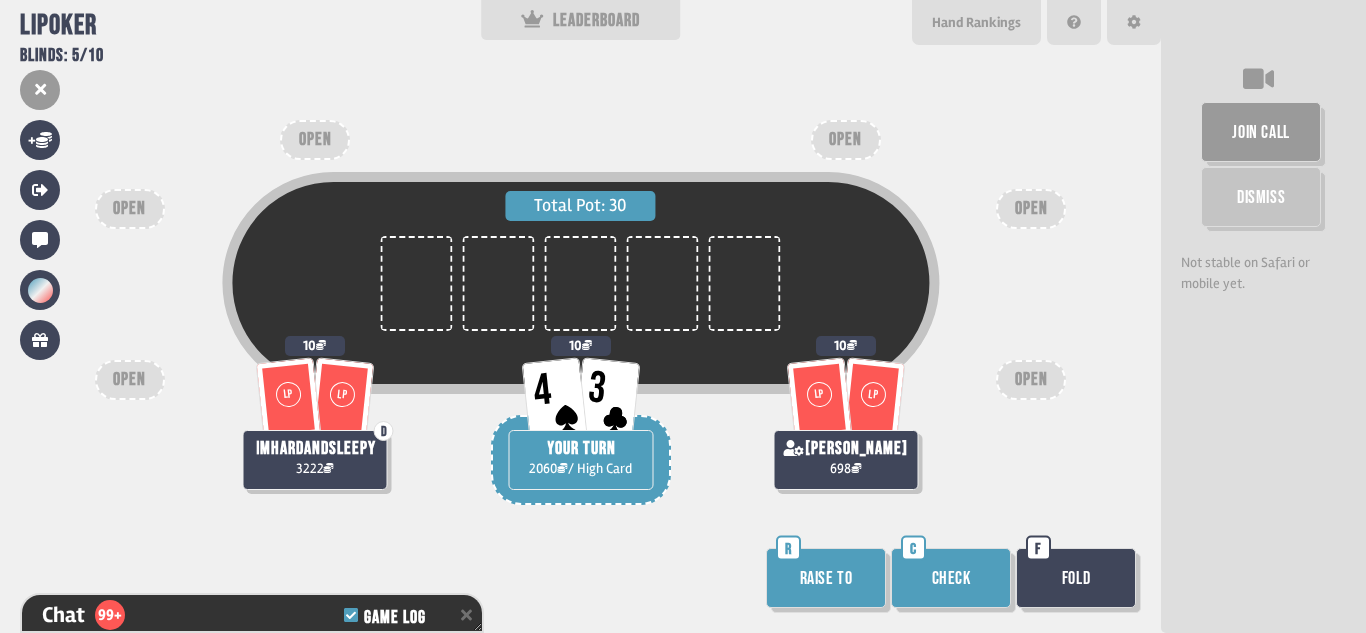 click on "Check" at bounding box center [951, 578] 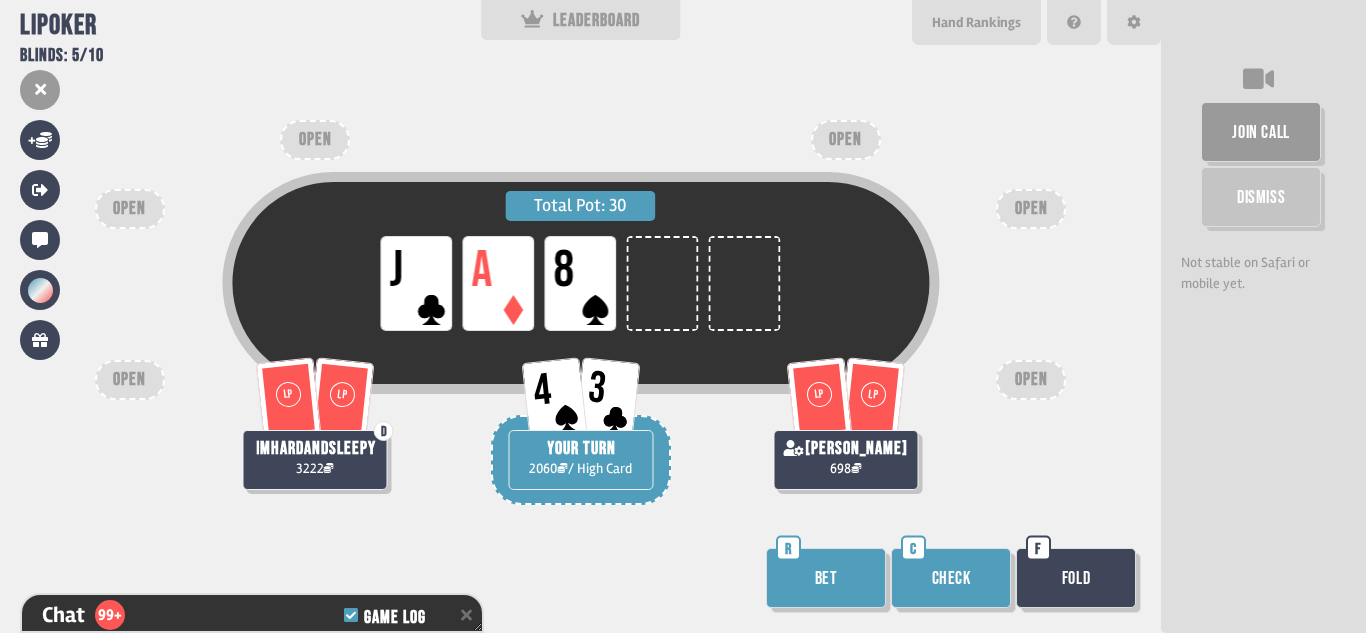 scroll, scrollTop: 7653, scrollLeft: 0, axis: vertical 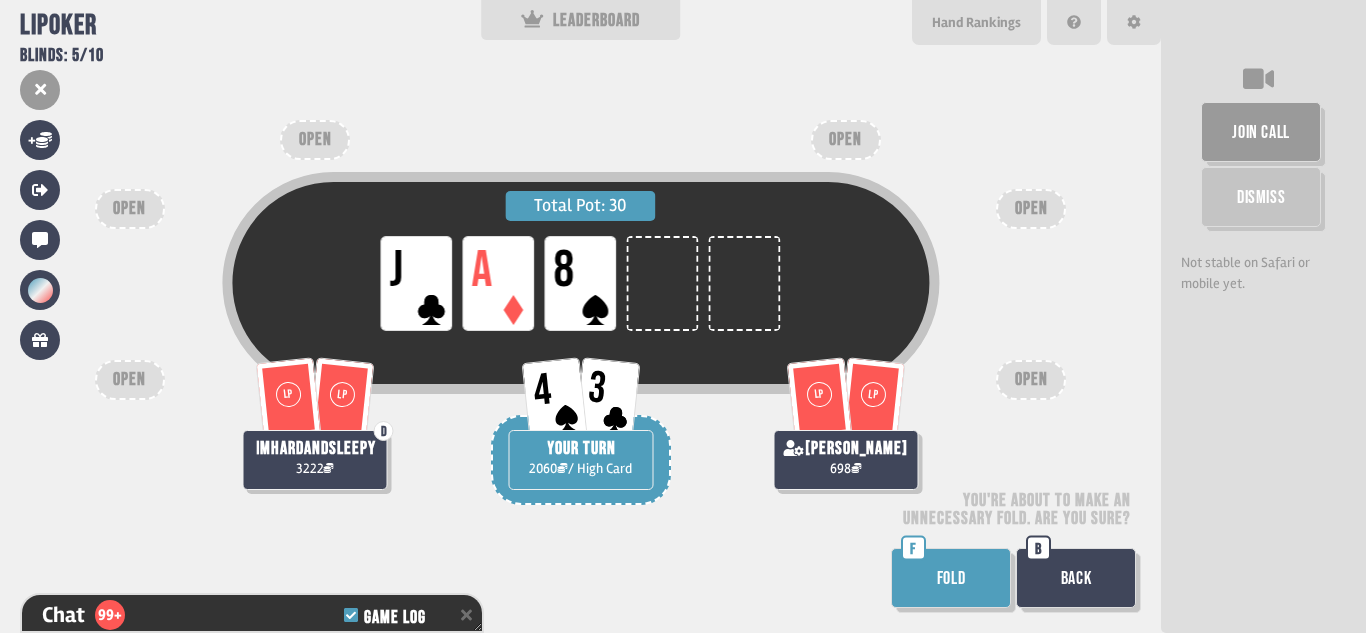 click on "Back" at bounding box center [1076, 578] 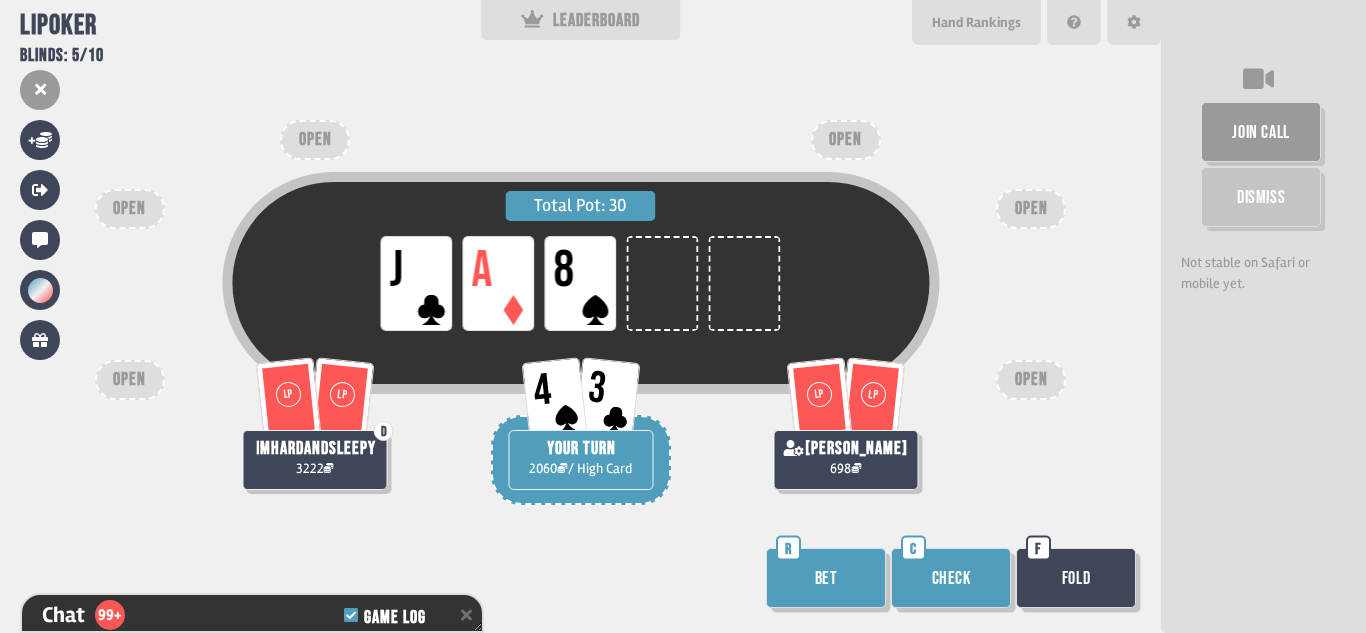 click on "Check" at bounding box center [951, 578] 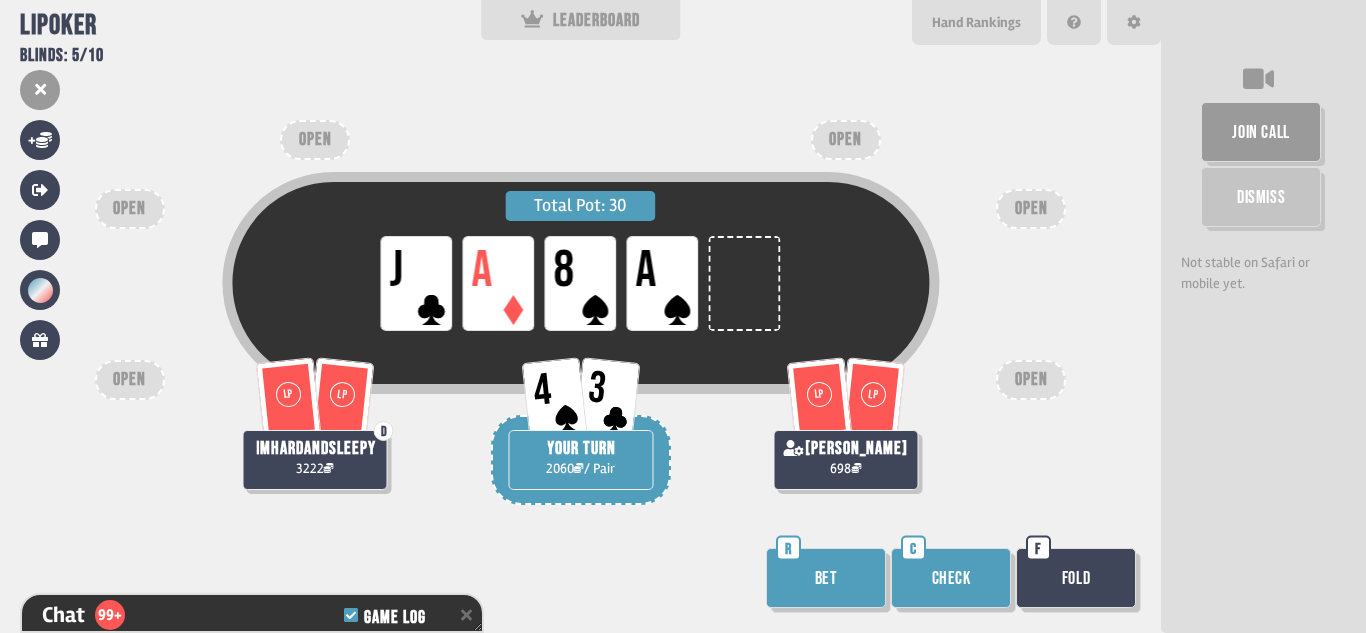 scroll, scrollTop: 7798, scrollLeft: 0, axis: vertical 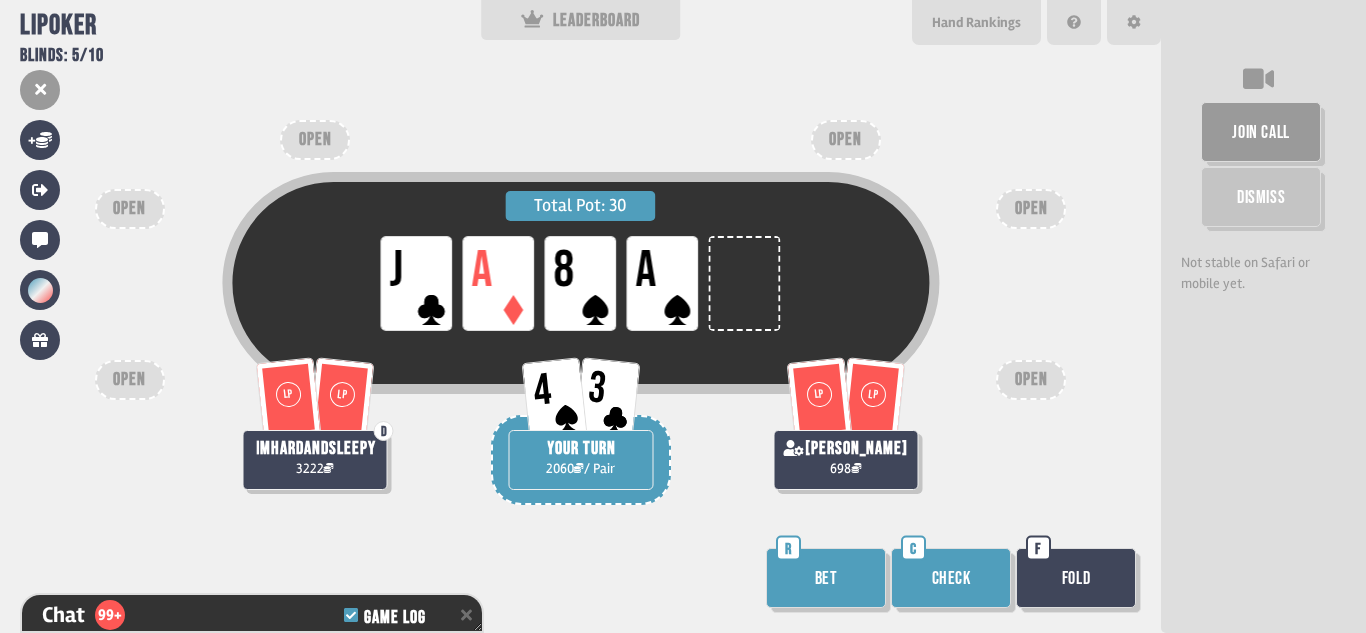 click on "Check" at bounding box center [951, 578] 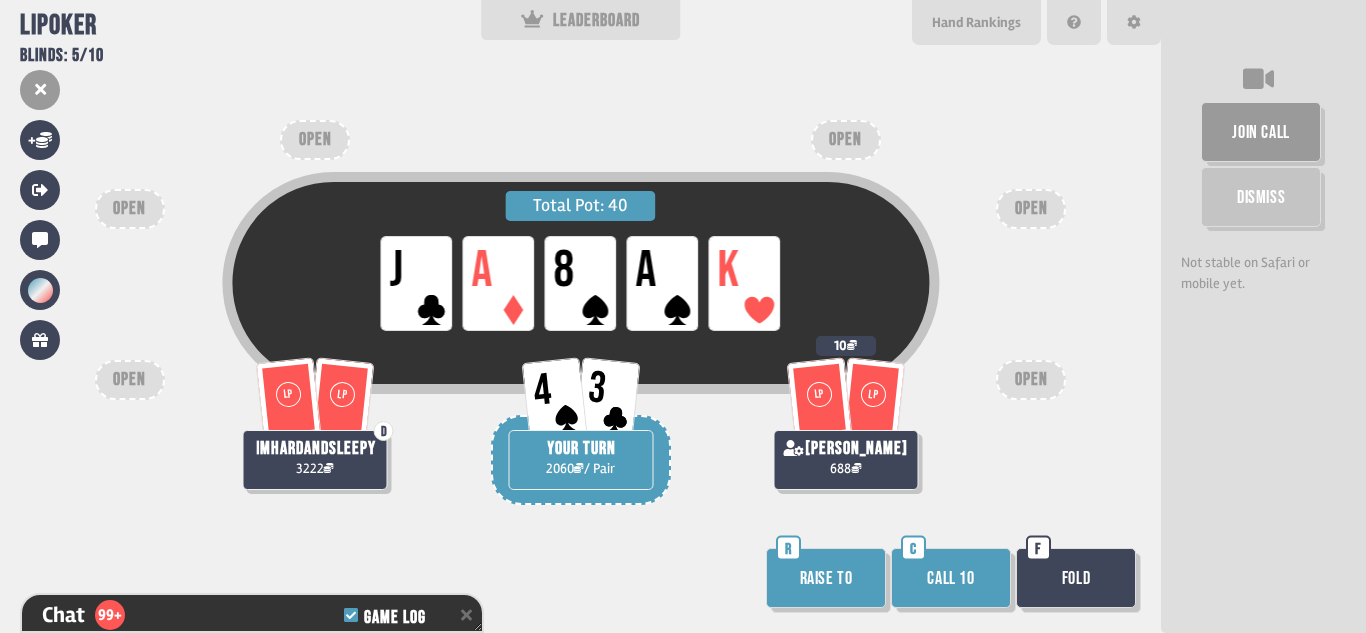 scroll, scrollTop: 7943, scrollLeft: 0, axis: vertical 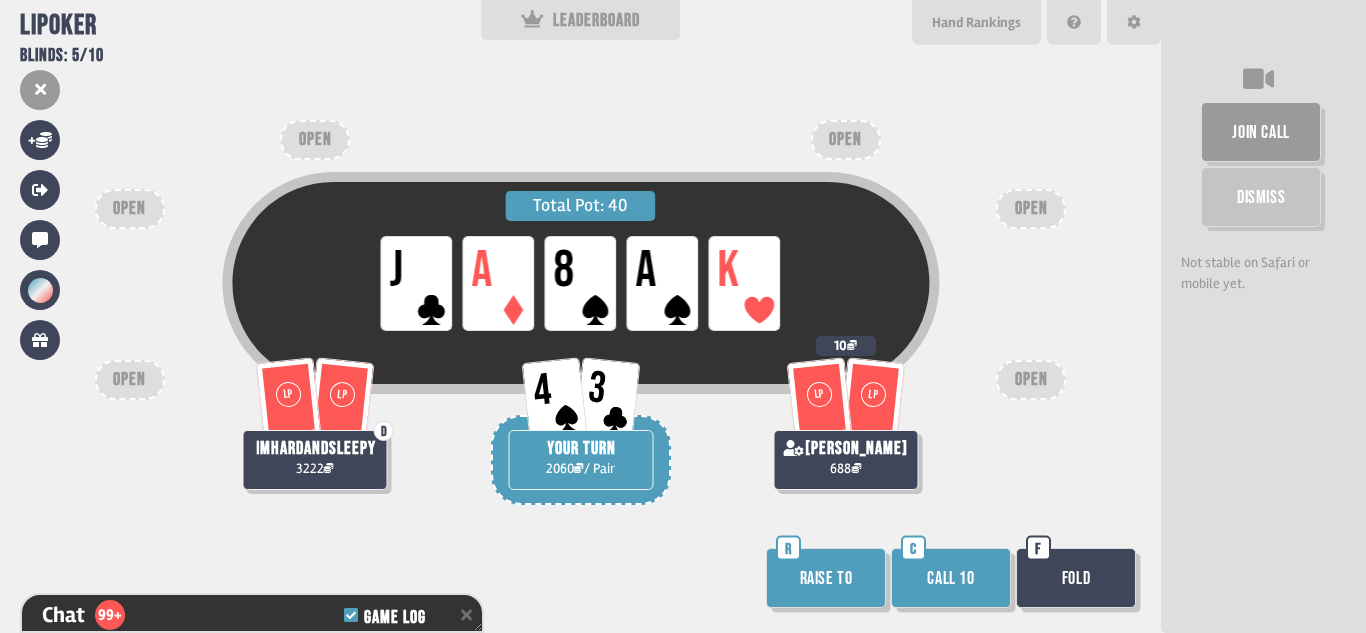 click on "Call 10" at bounding box center [951, 578] 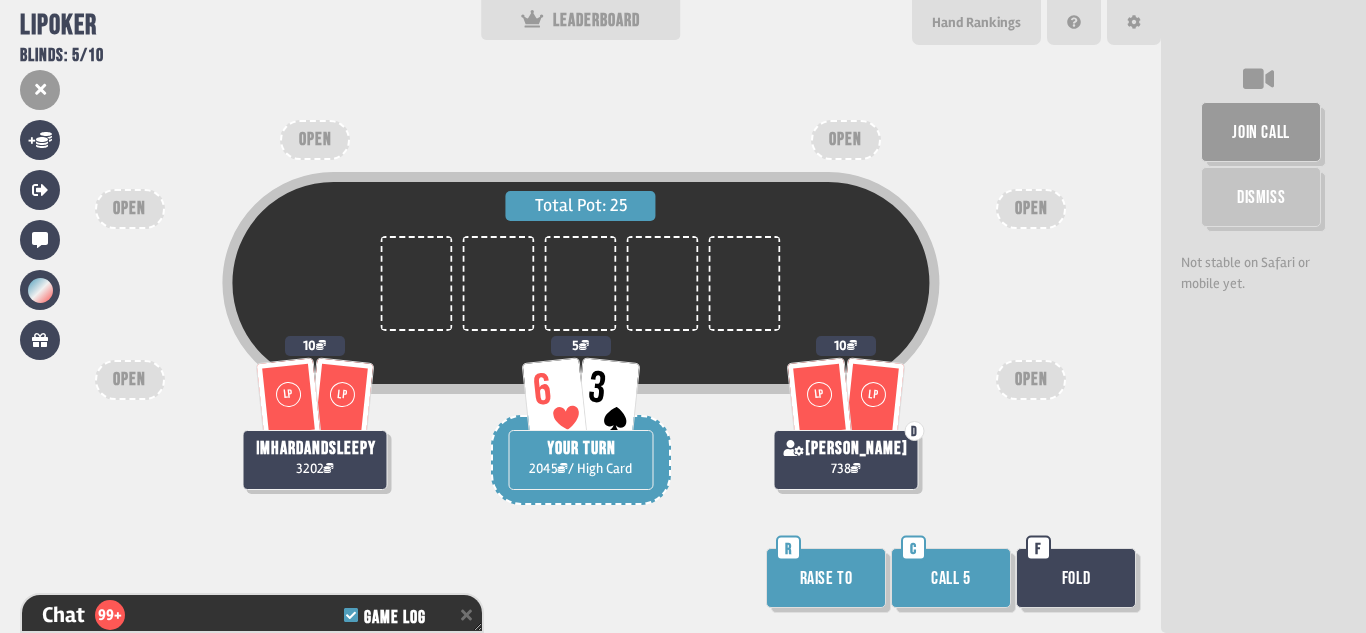 scroll, scrollTop: 8146, scrollLeft: 0, axis: vertical 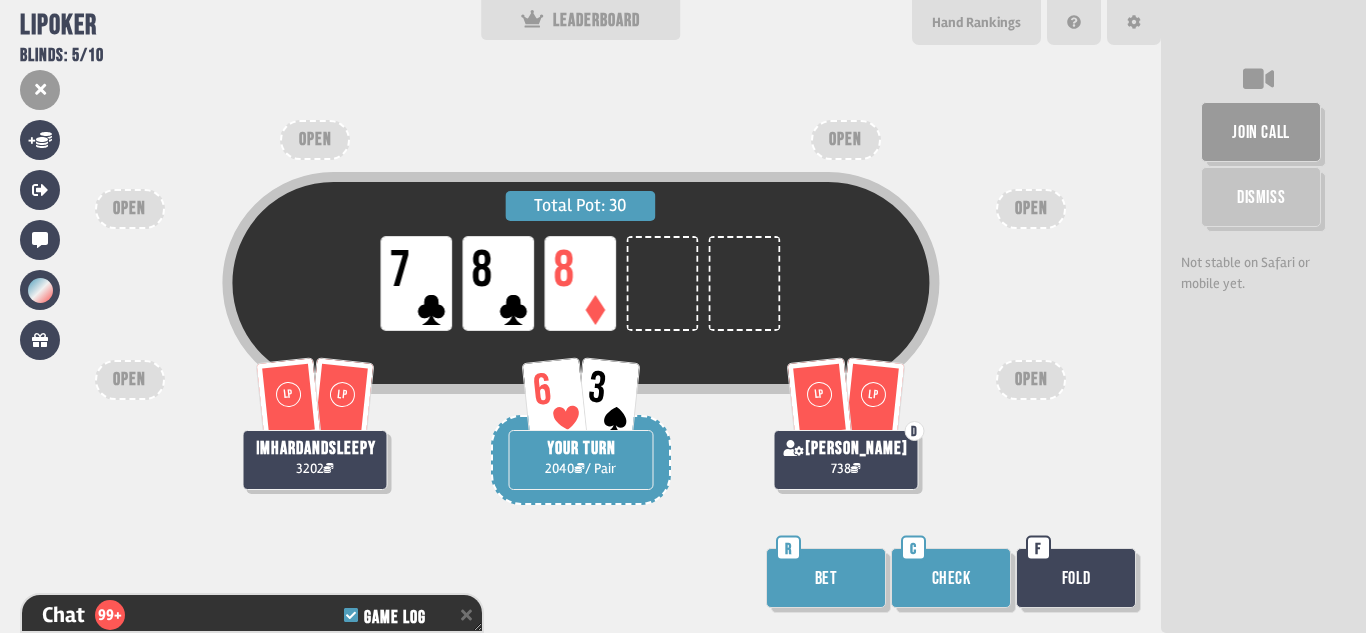 click on "Check" at bounding box center (951, 578) 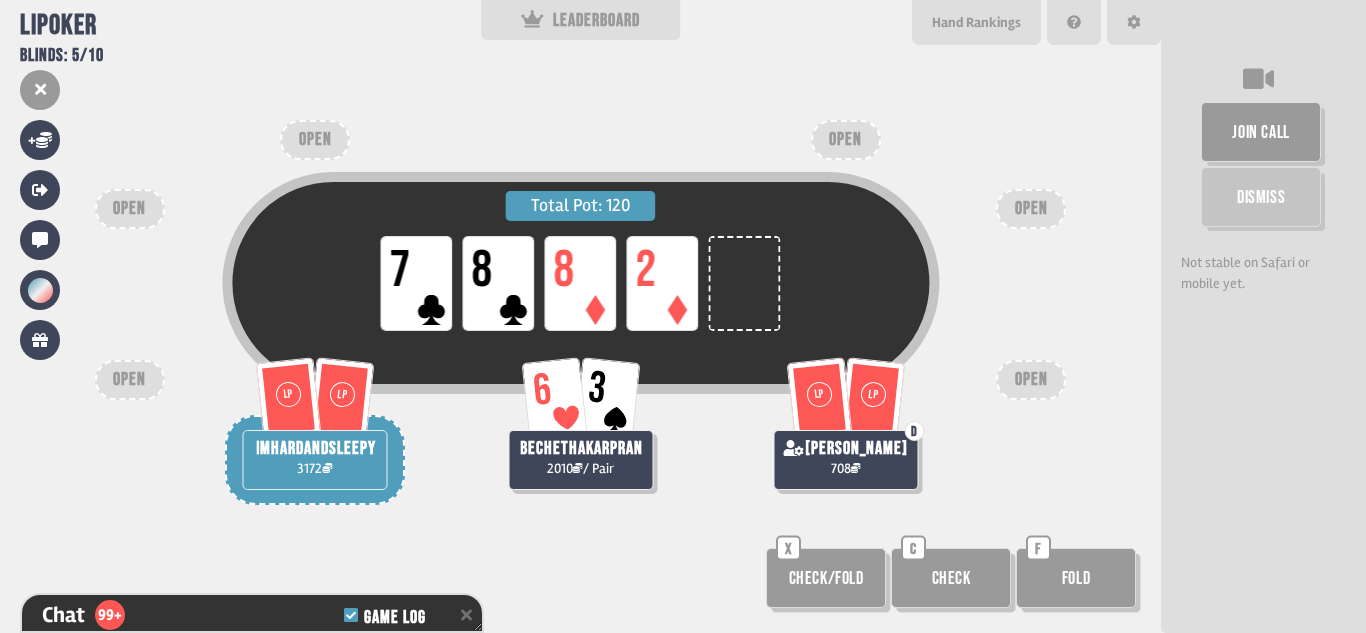 scroll, scrollTop: 8552, scrollLeft: 0, axis: vertical 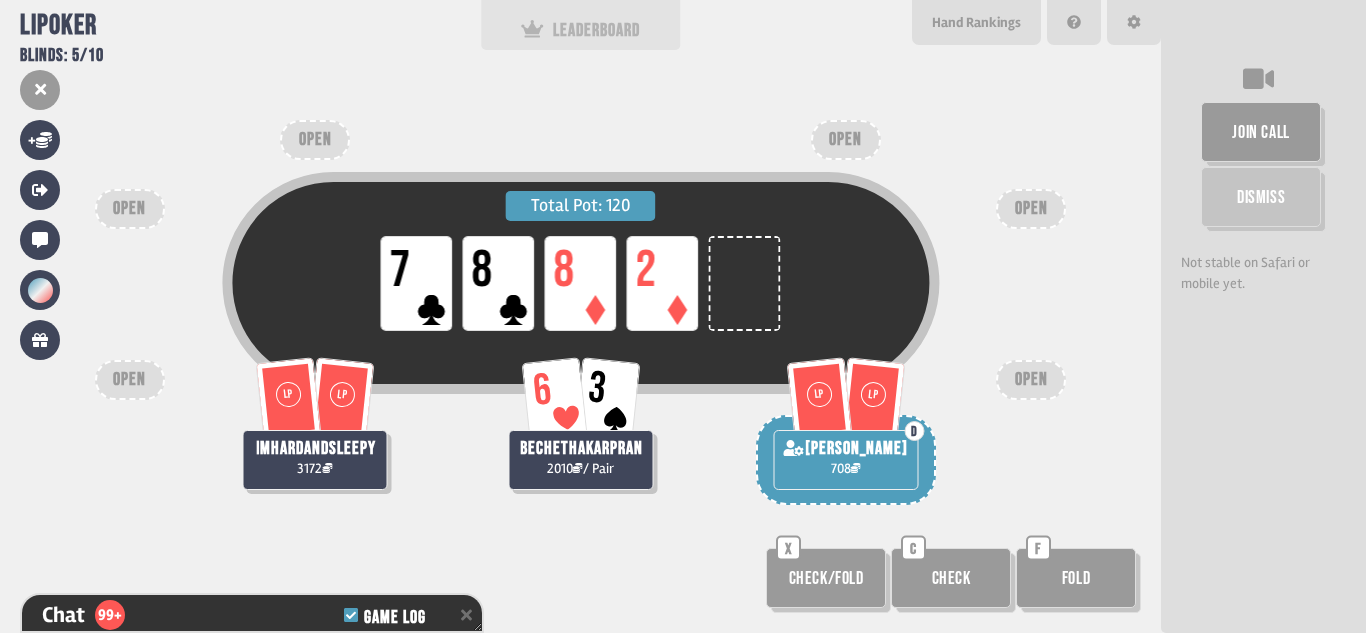 click on "LEADERBOARD" at bounding box center (581, 30) 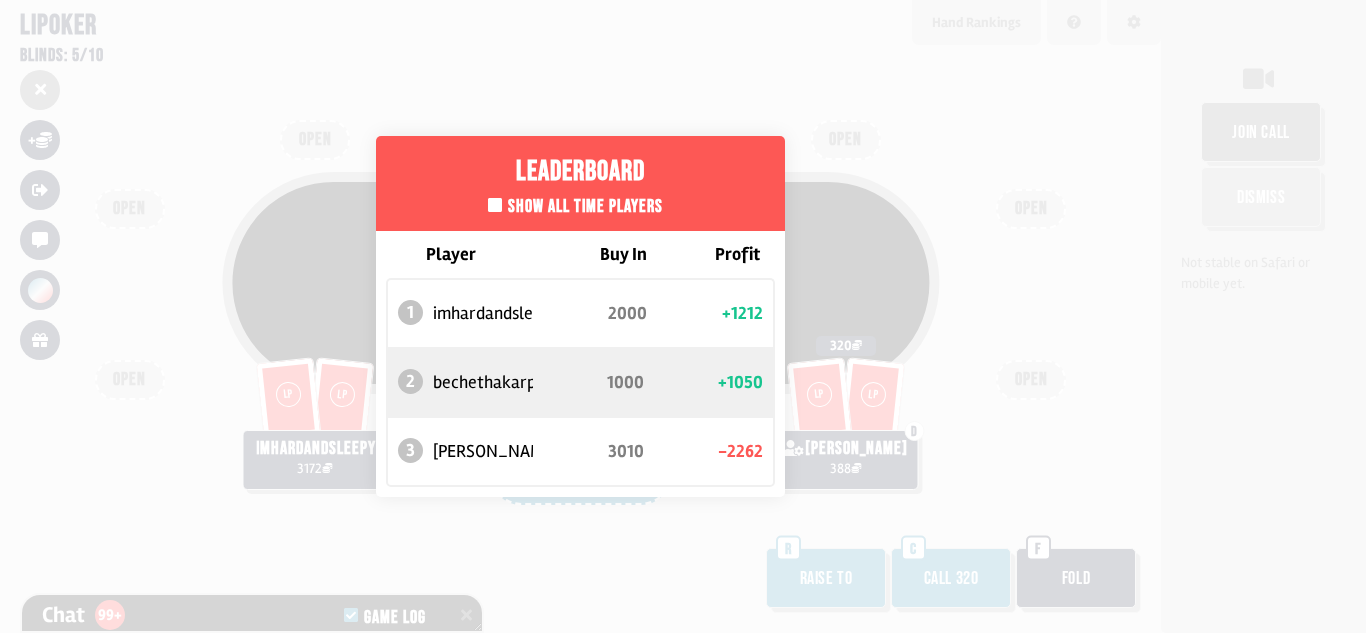 scroll, scrollTop: 8610, scrollLeft: 0, axis: vertical 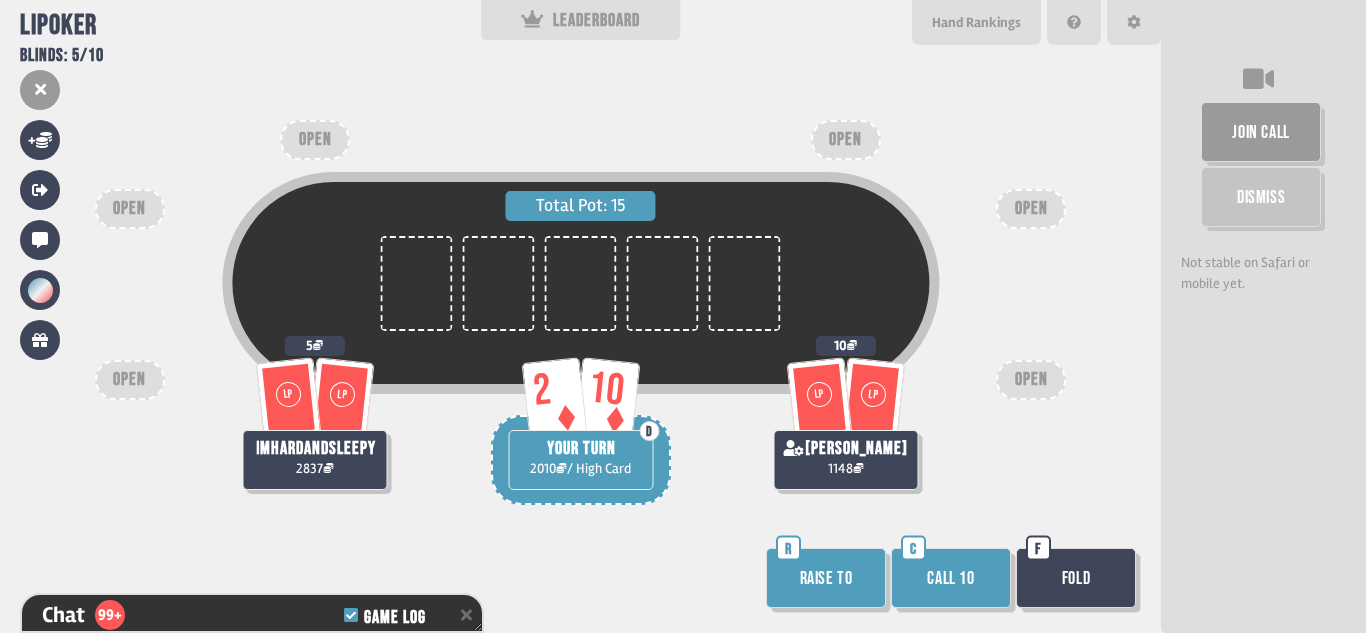click on "Call 10" at bounding box center (951, 578) 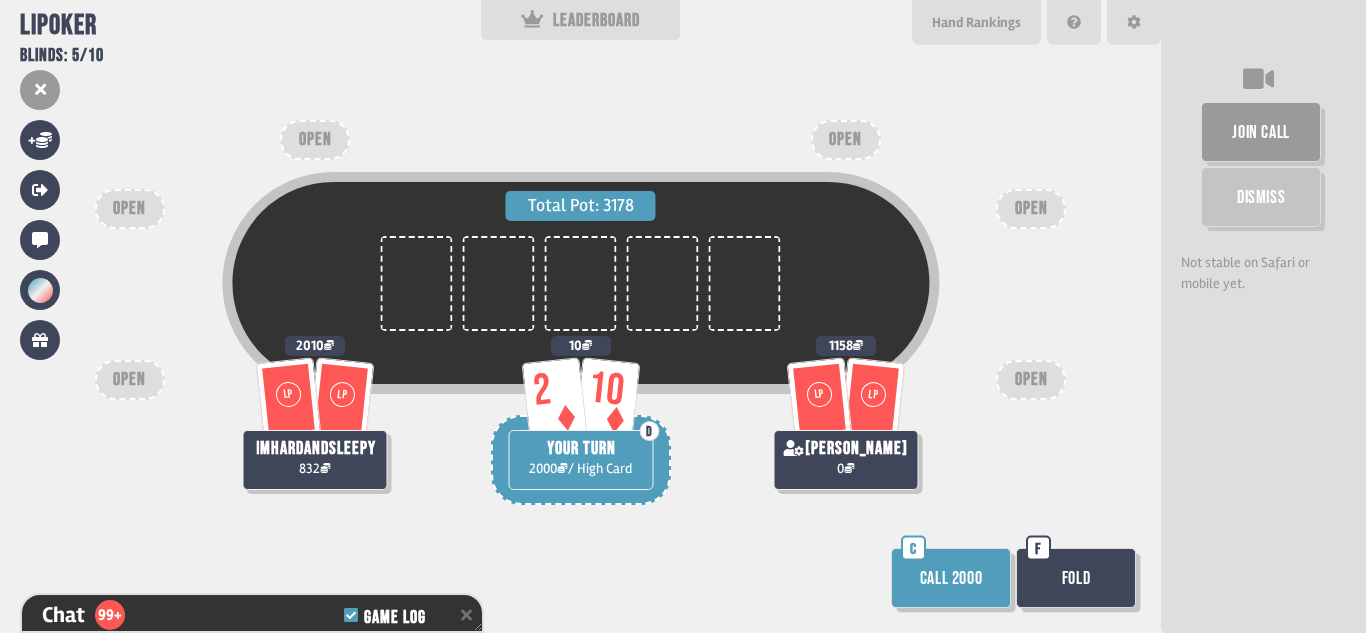 scroll, scrollTop: 9016, scrollLeft: 0, axis: vertical 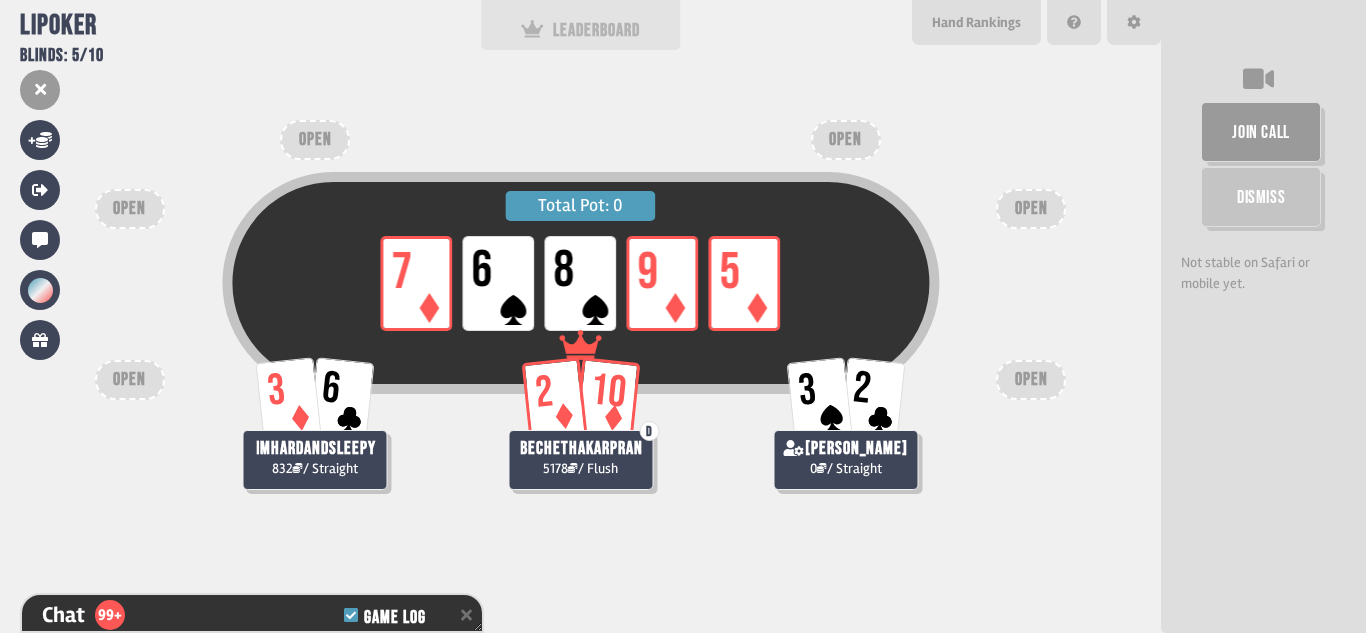 click on "LEADERBOARD" at bounding box center (581, 30) 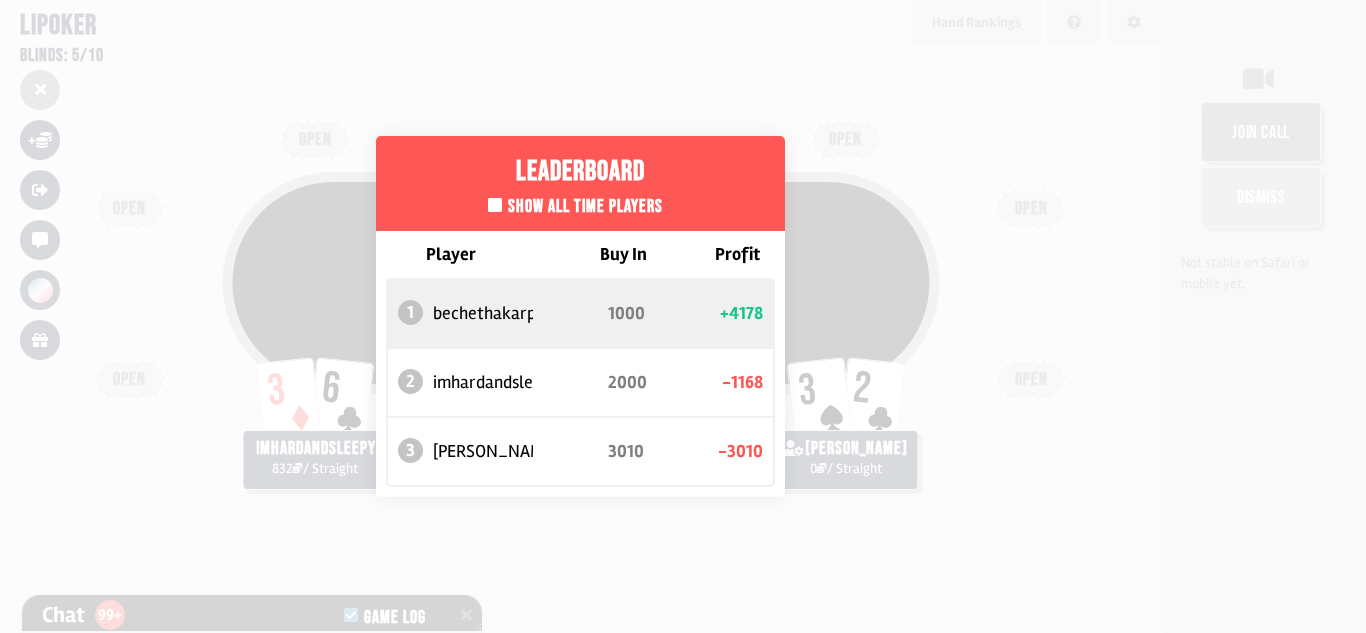 scroll, scrollTop: 9248, scrollLeft: 0, axis: vertical 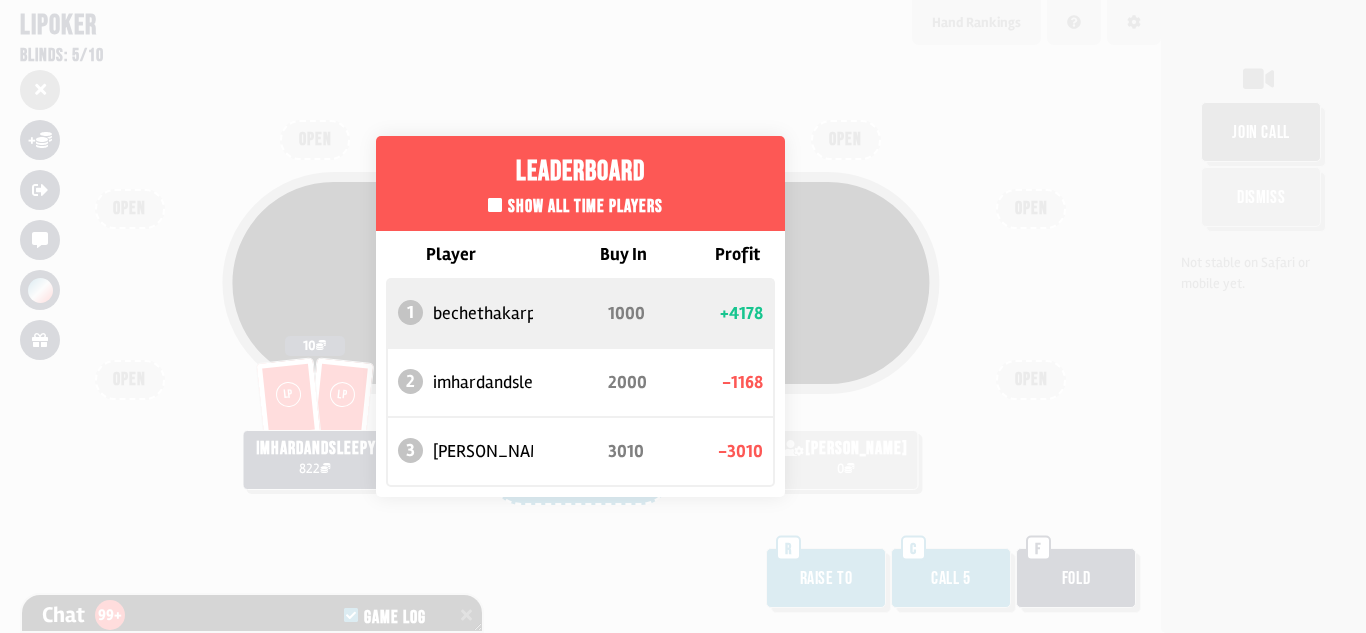 click on "Leaderboard   Show all time players Player Buy In Profit 1 bechethakarpran 1000 +4178 2 imhardandsleepy 2000 -1168 3 [PERSON_NAME] 3010 -3010" at bounding box center [580, 316] 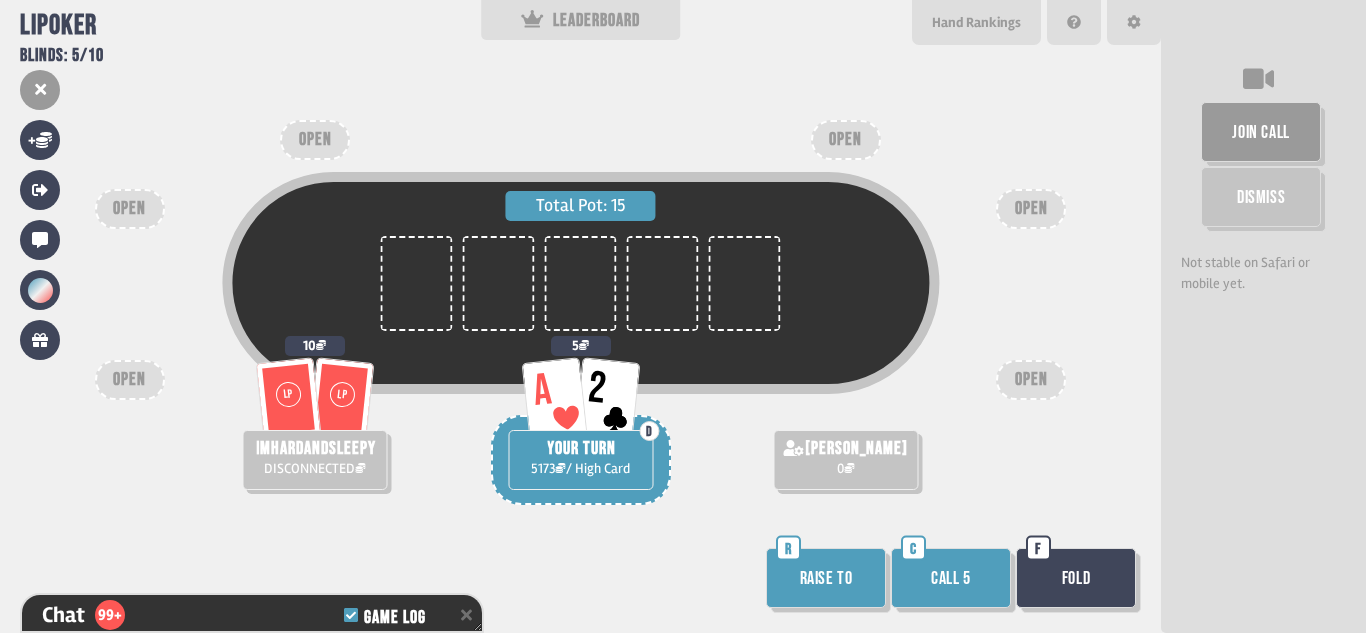 scroll, scrollTop: 9277, scrollLeft: 0, axis: vertical 